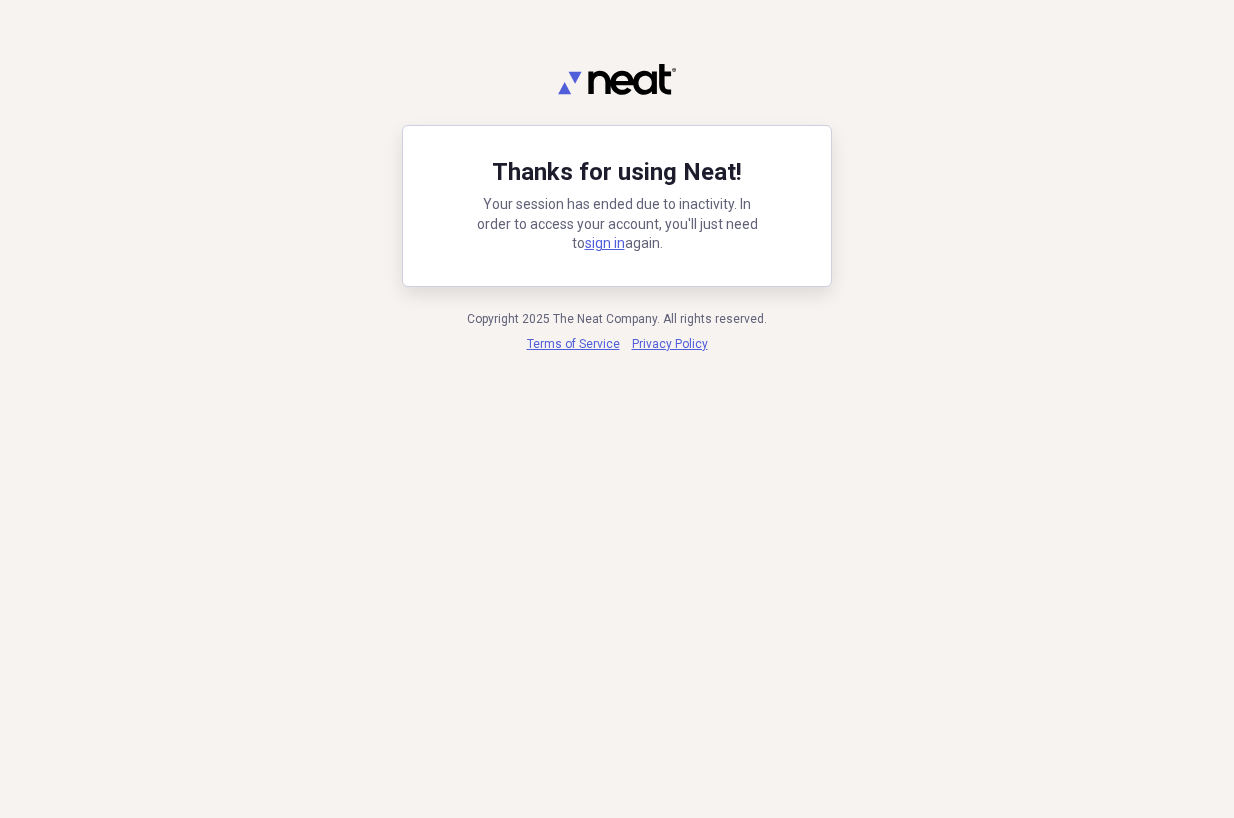 scroll, scrollTop: 0, scrollLeft: 0, axis: both 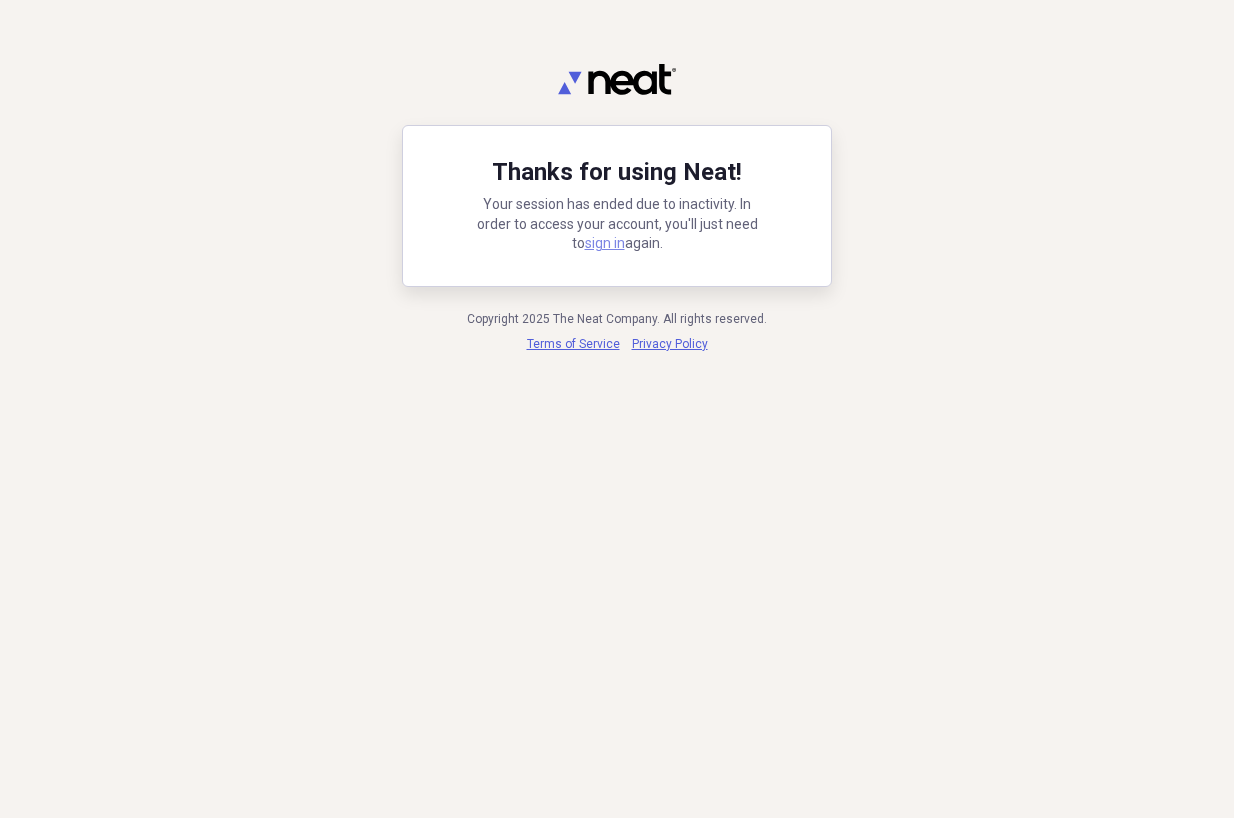click on "sign in" at bounding box center (605, 243) 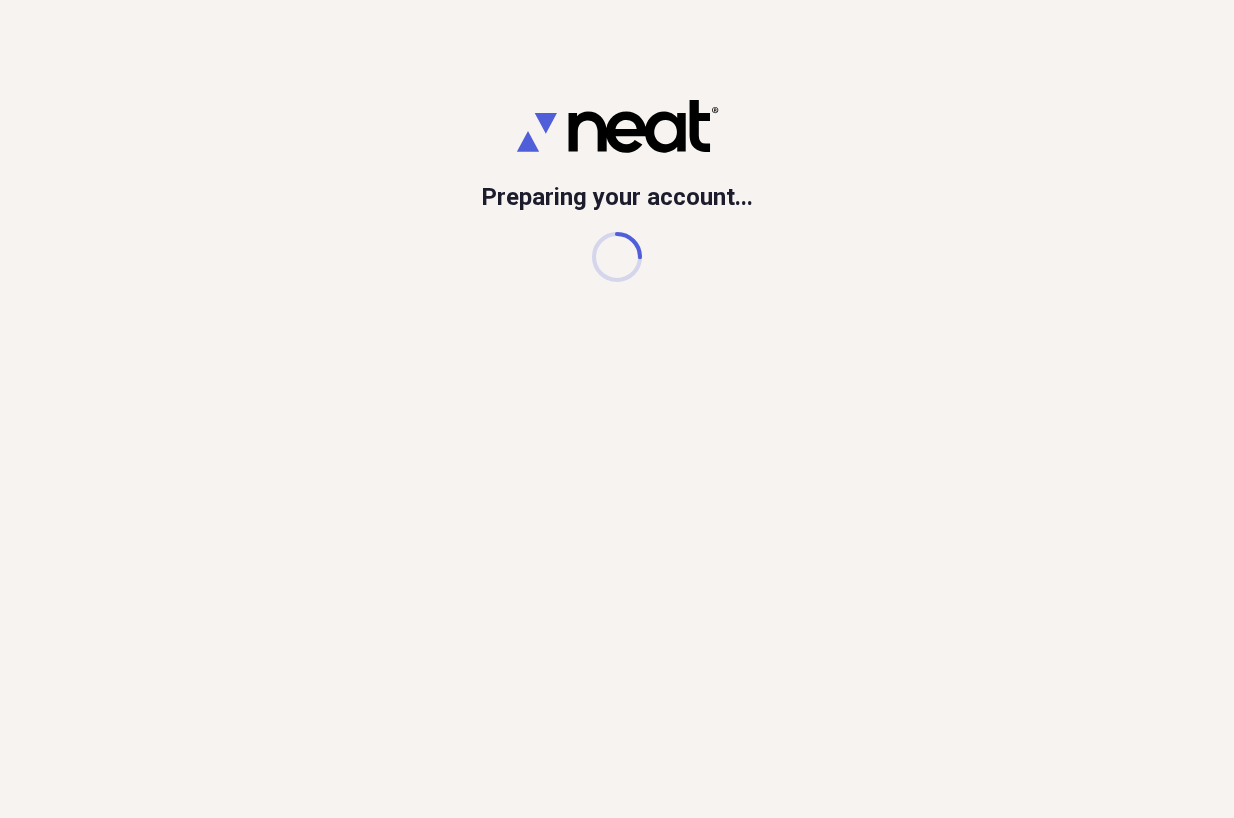 scroll, scrollTop: 0, scrollLeft: 0, axis: both 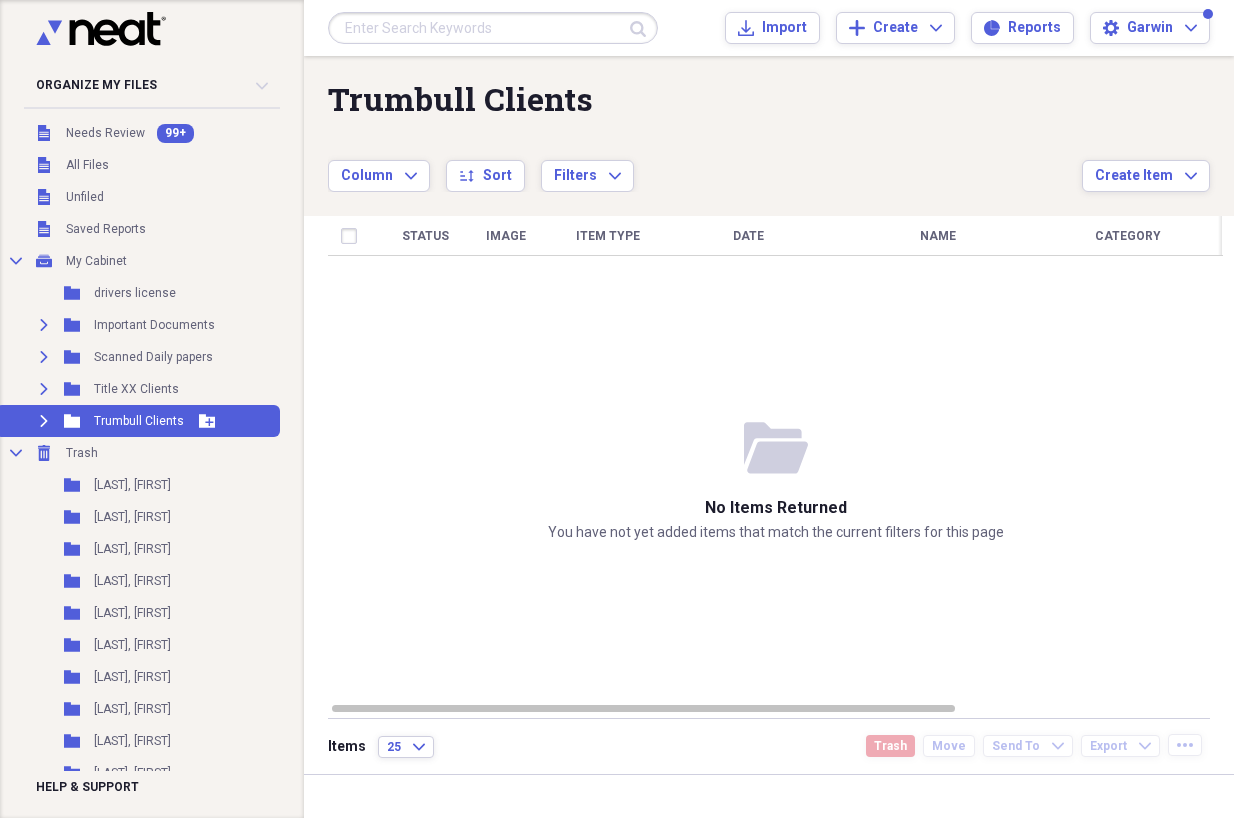 click 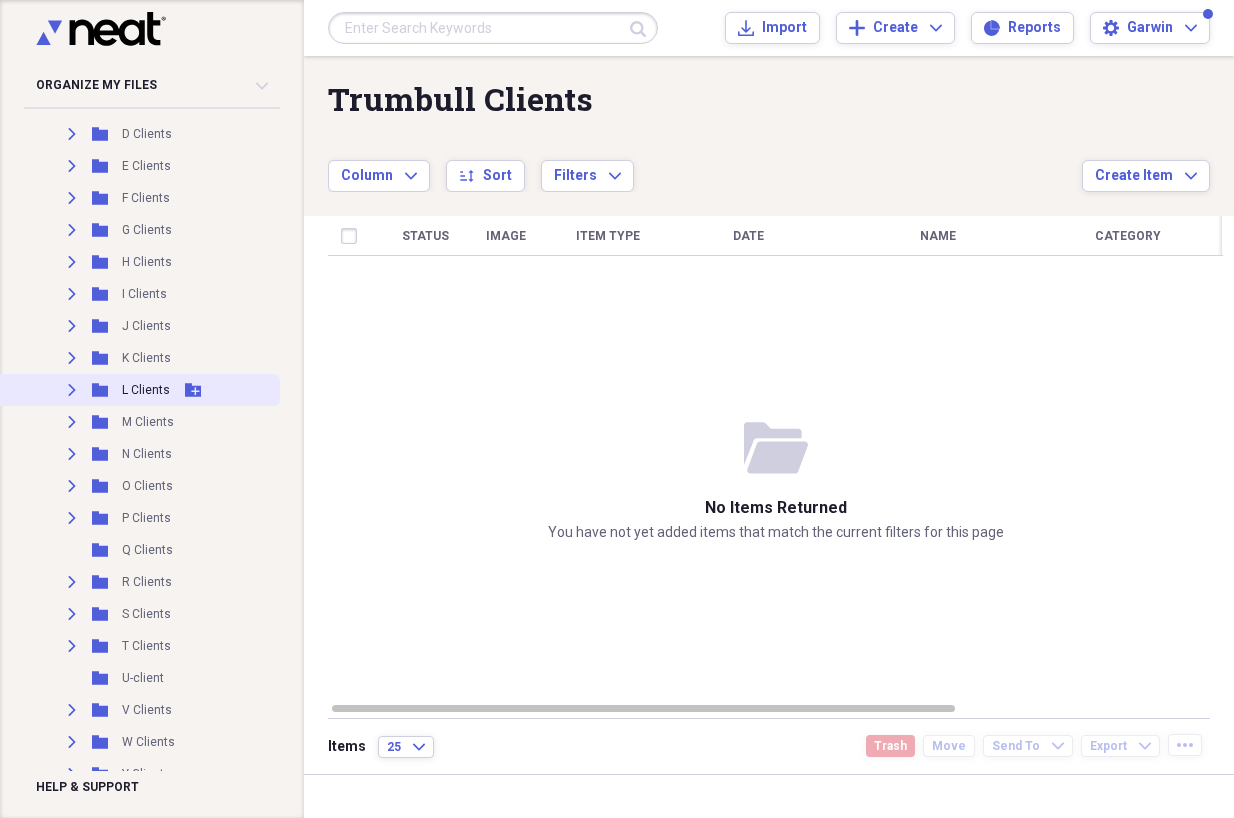 scroll, scrollTop: 400, scrollLeft: 0, axis: vertical 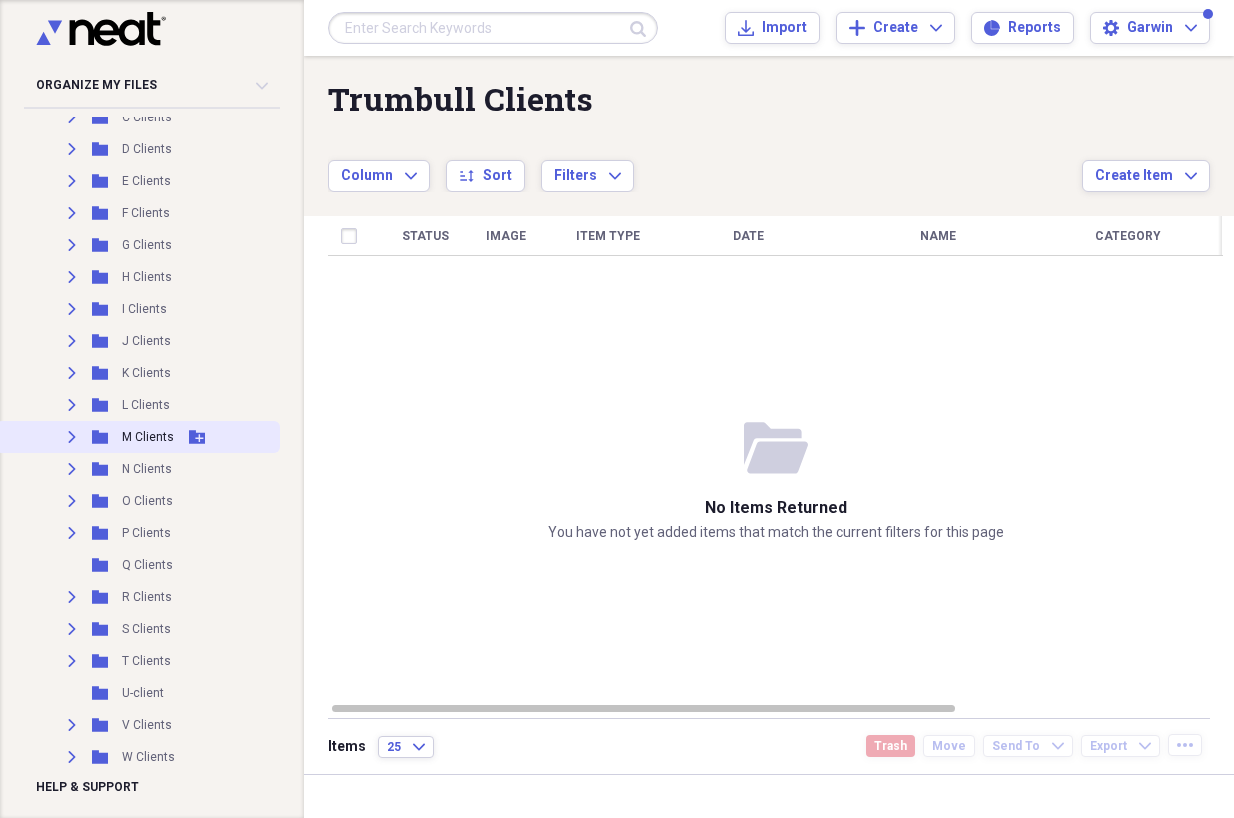 click on "Expand" at bounding box center (72, 437) 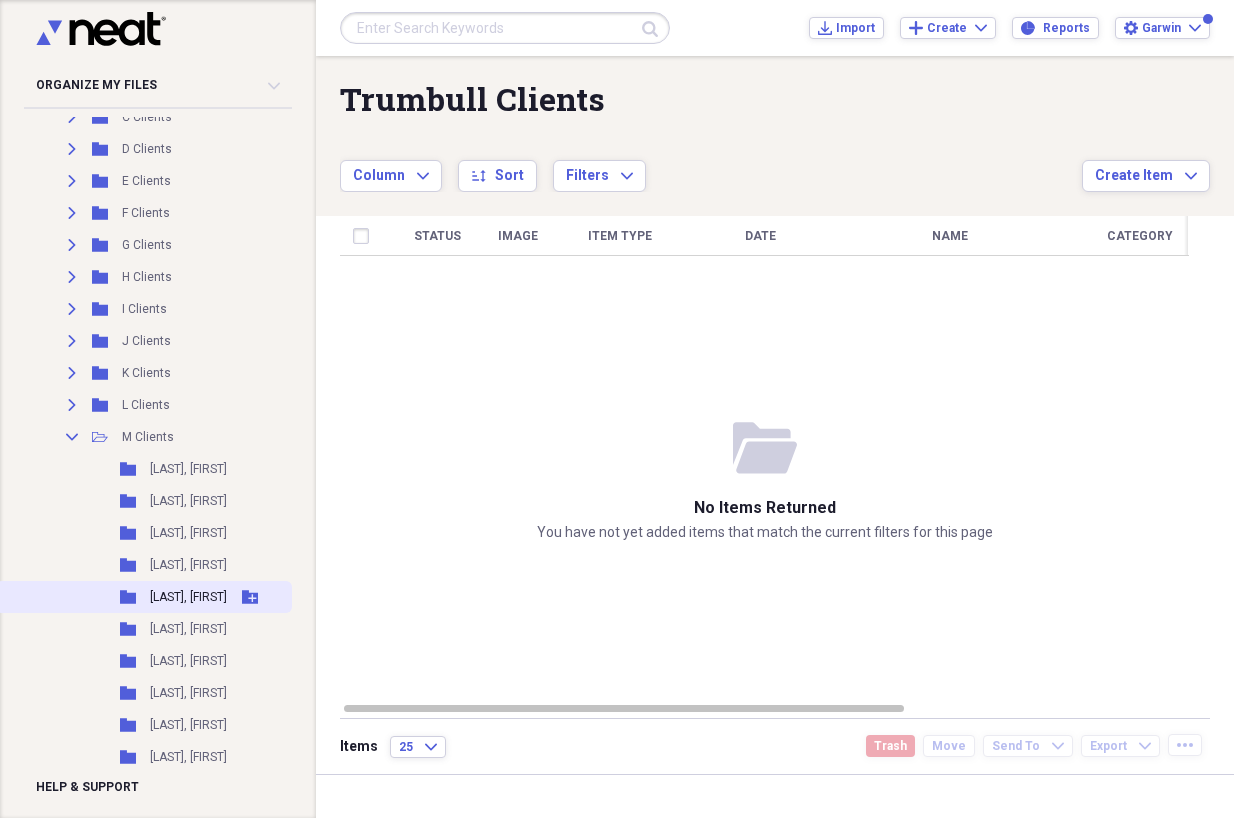 click on "[LAST], [FIRST]" at bounding box center [188, 597] 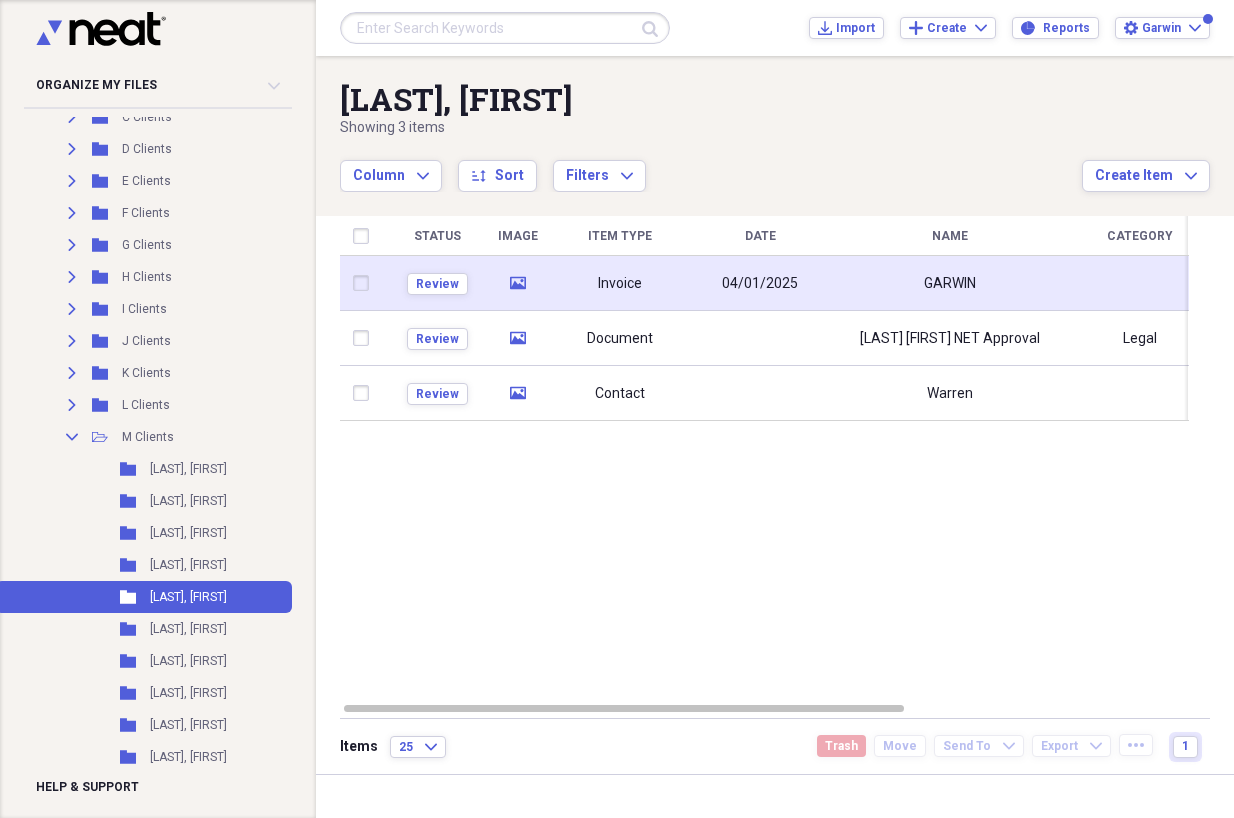 click on "GARWIN" at bounding box center [950, 283] 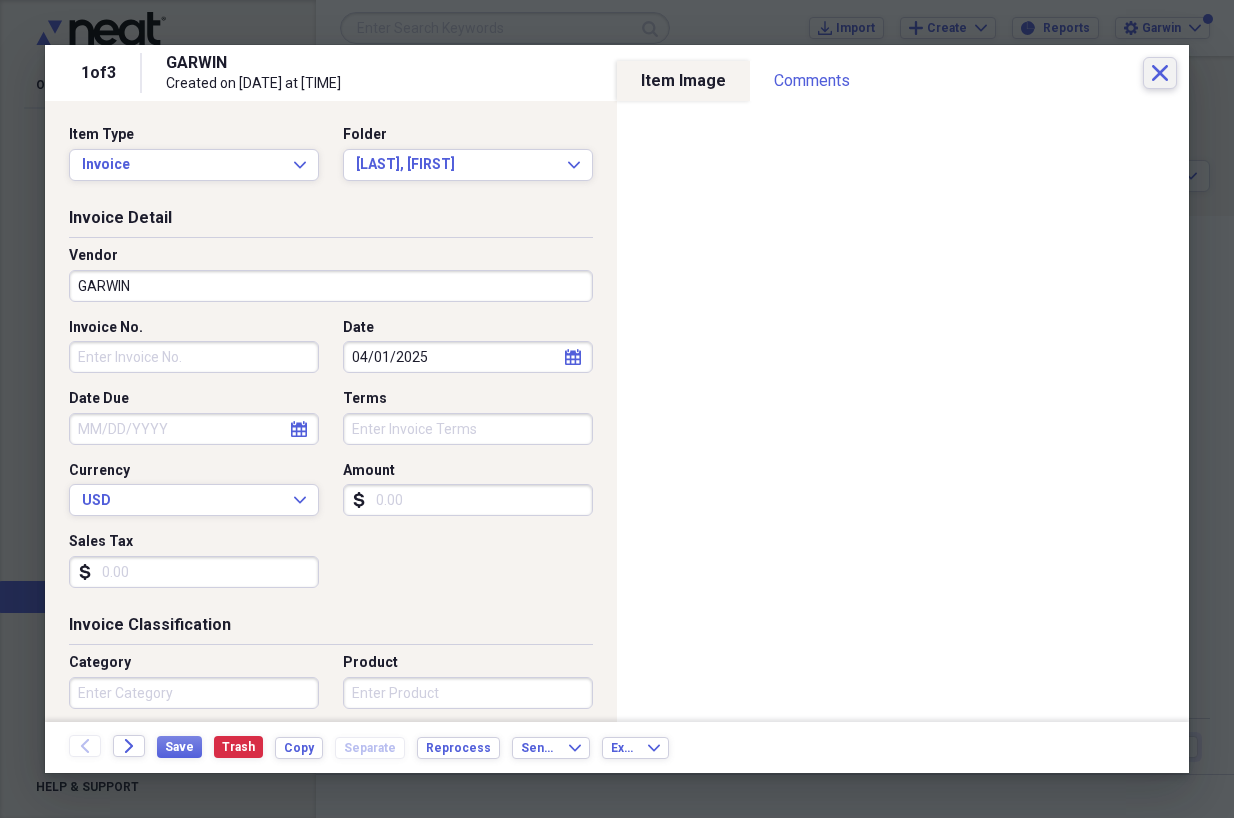 click on "Close" at bounding box center (1160, 73) 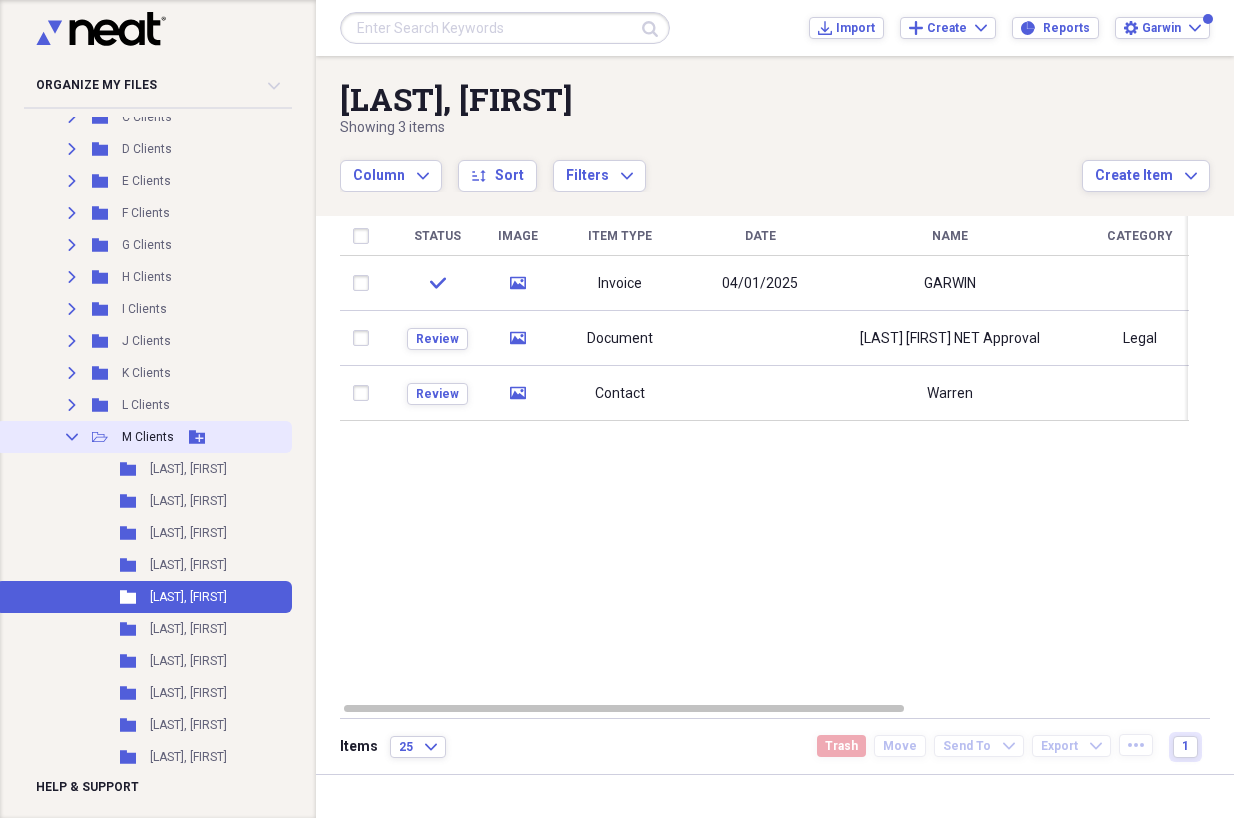 click on "Collapse" 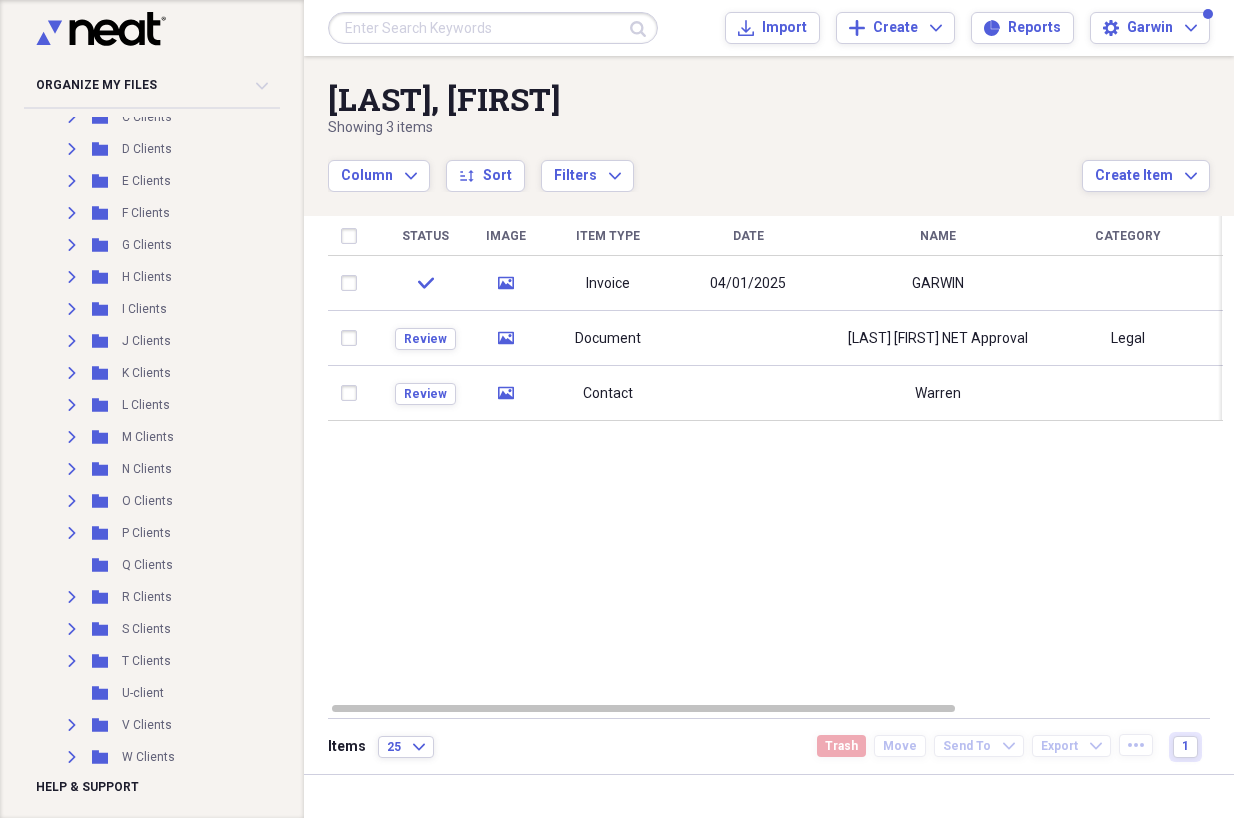 click on "[LAST], [FIRST]" at bounding box center (705, 99) 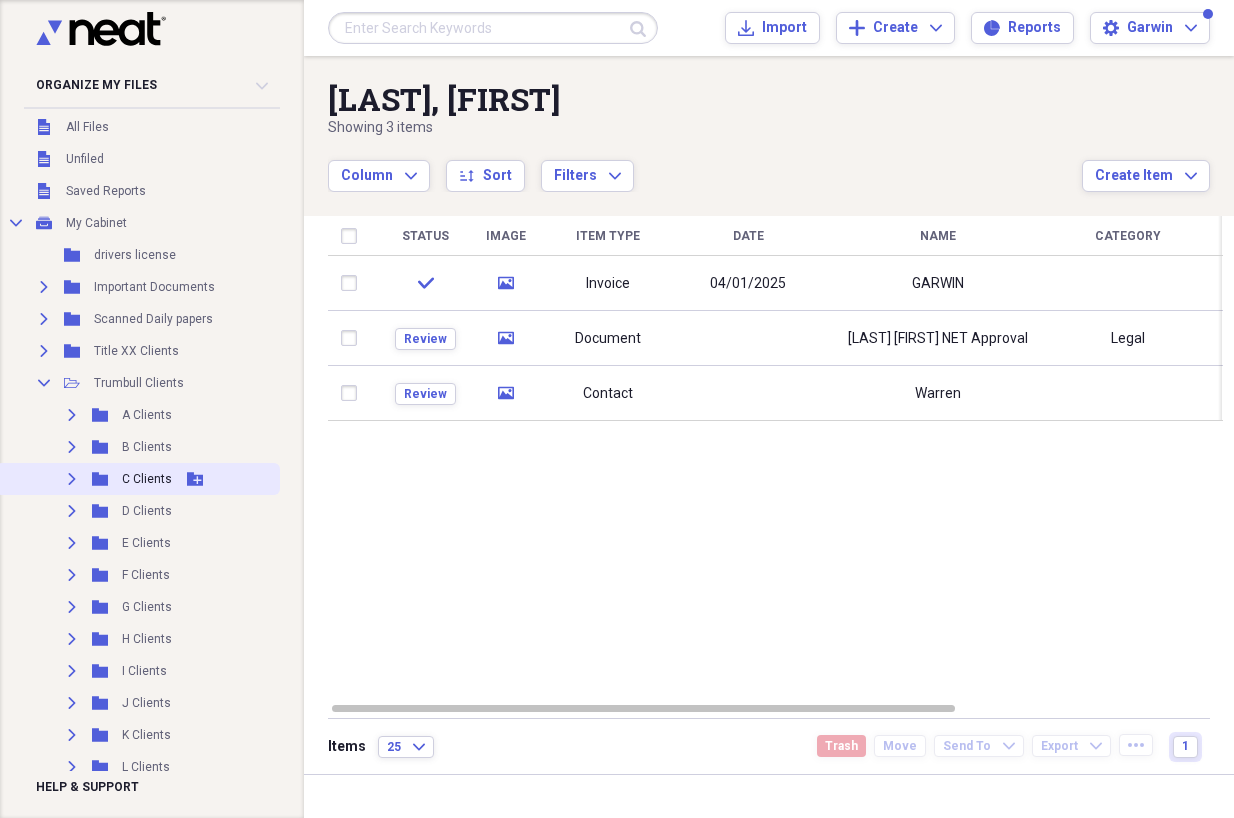 scroll, scrollTop: 0, scrollLeft: 0, axis: both 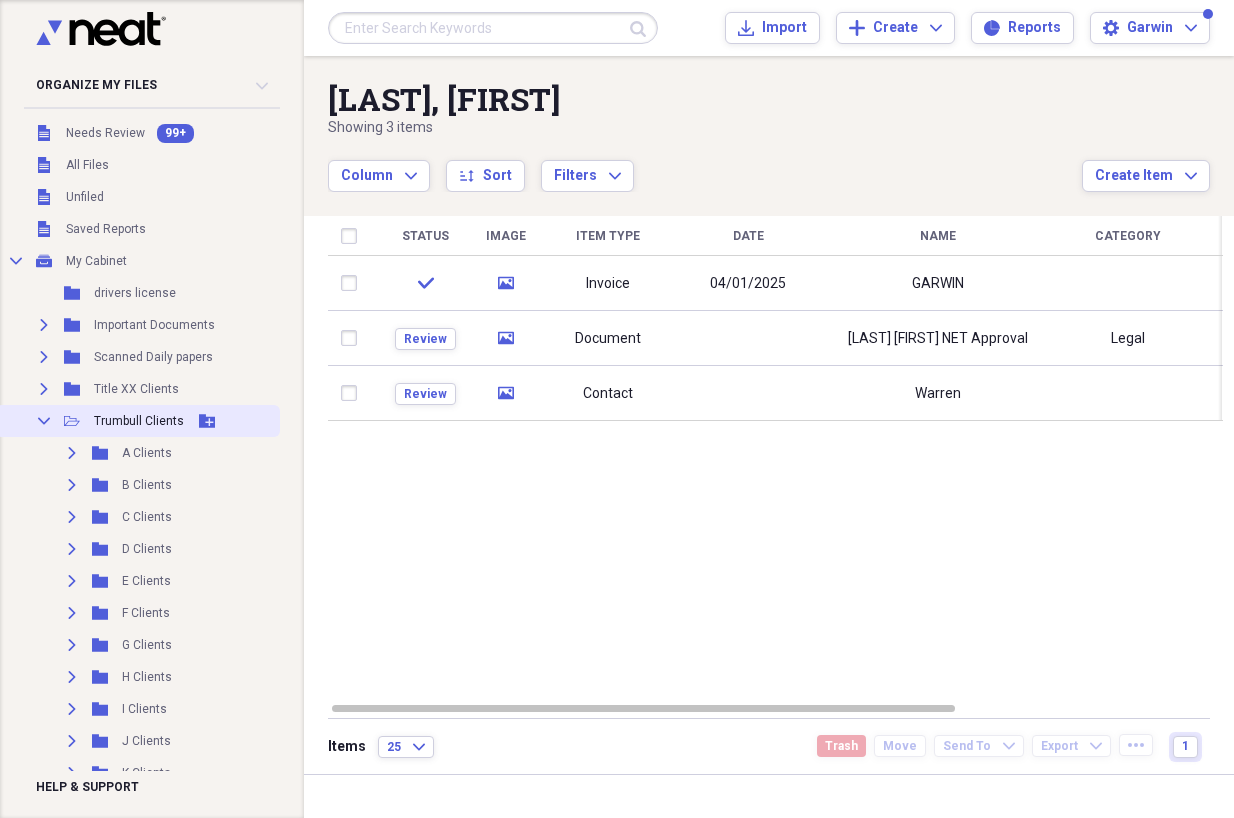 click on "Trumbull Clients" at bounding box center [139, 421] 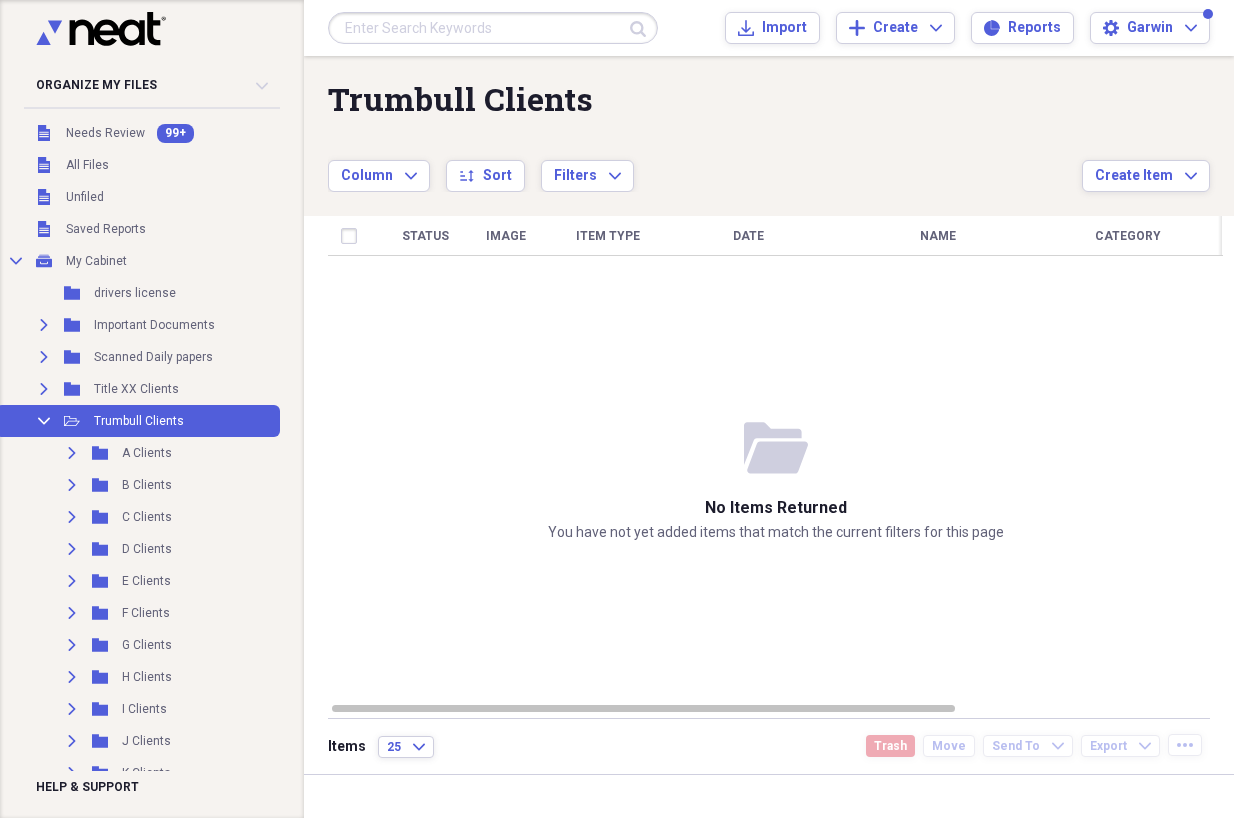 click on "Status Image Item Type Date Name Category Amount Source Date Added chevron-down" at bounding box center (775, 458) 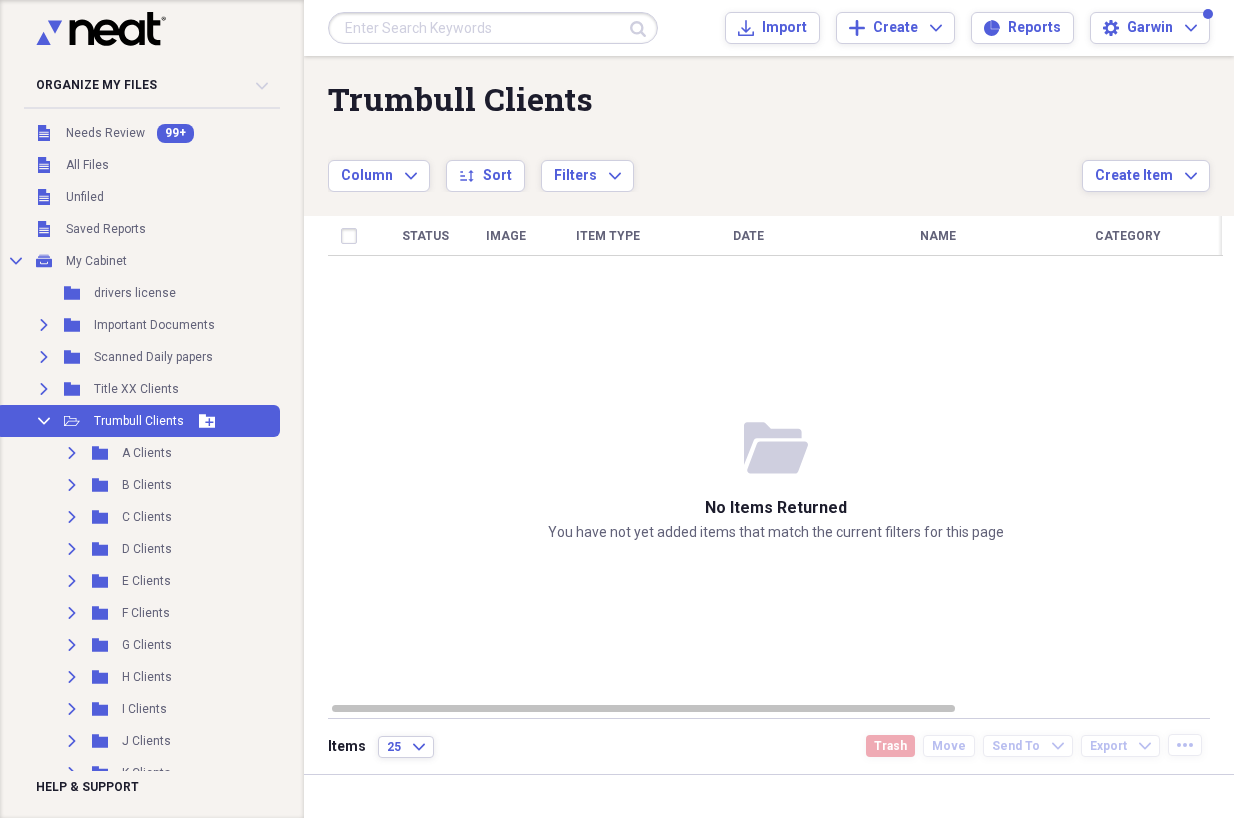 click on "Collapse" at bounding box center [44, 421] 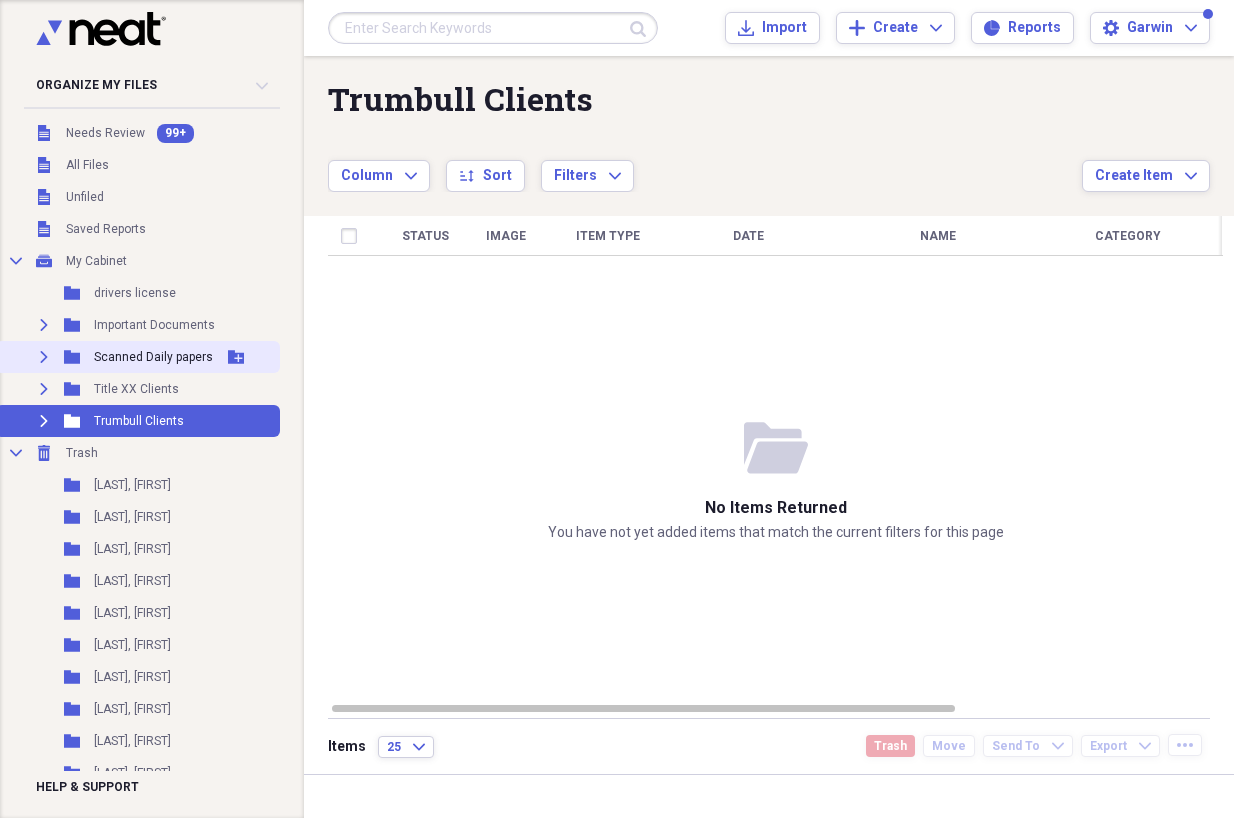click on "Expand" at bounding box center (44, 357) 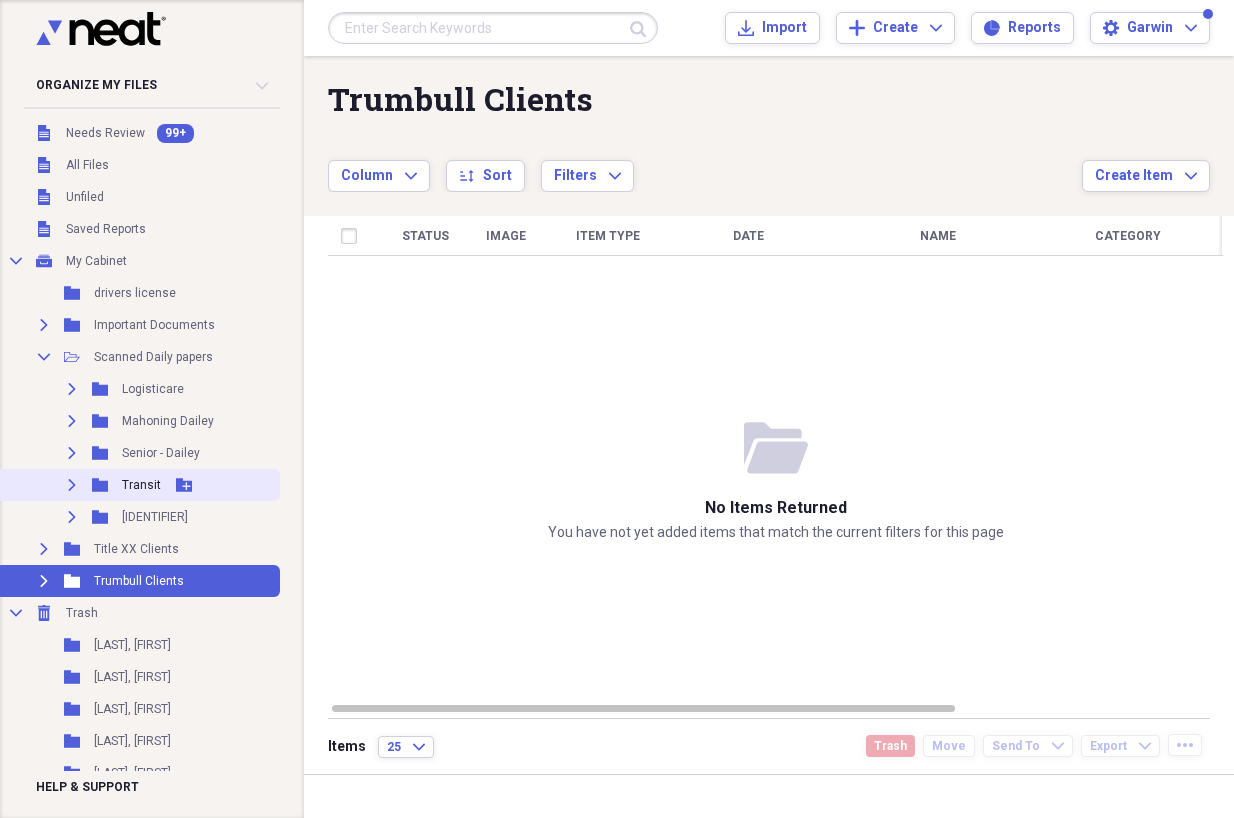 click on "Expand" at bounding box center [72, 485] 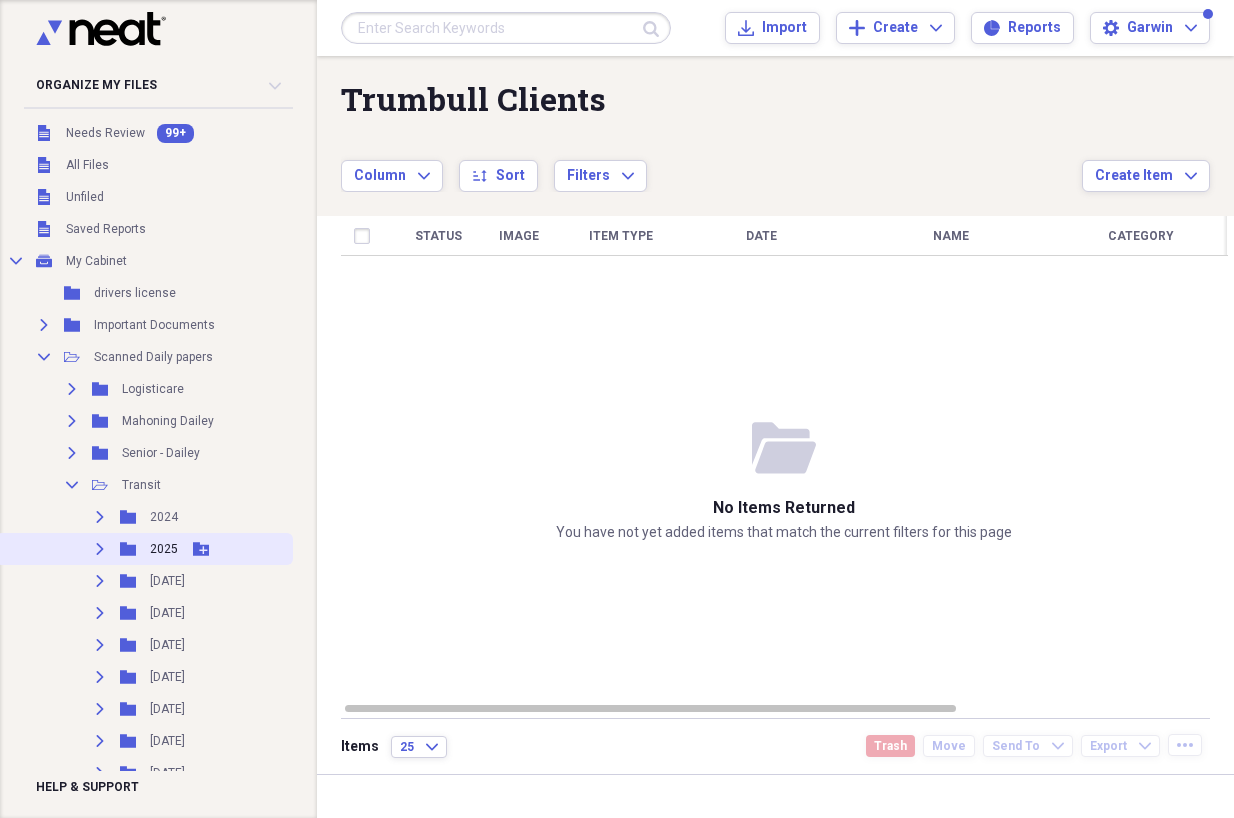 click on "Expand" at bounding box center (100, 549) 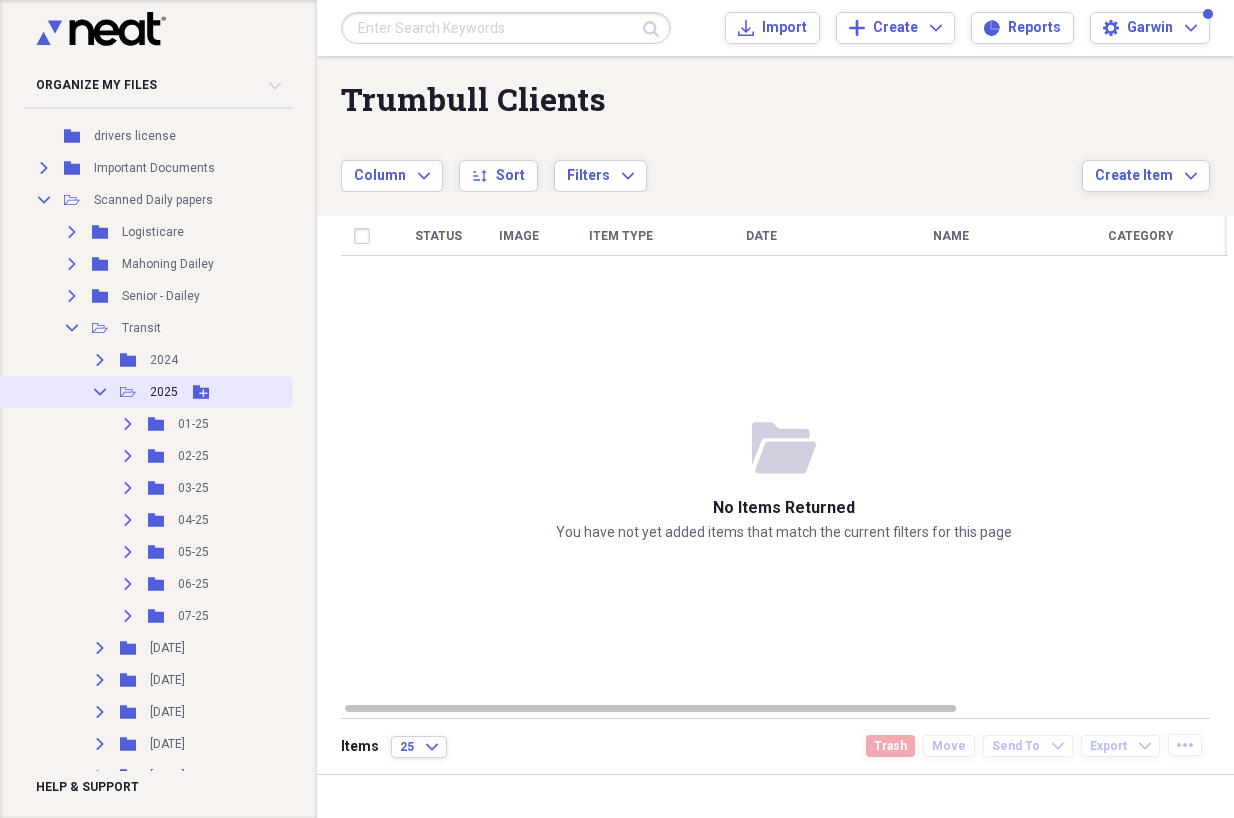 scroll, scrollTop: 200, scrollLeft: 0, axis: vertical 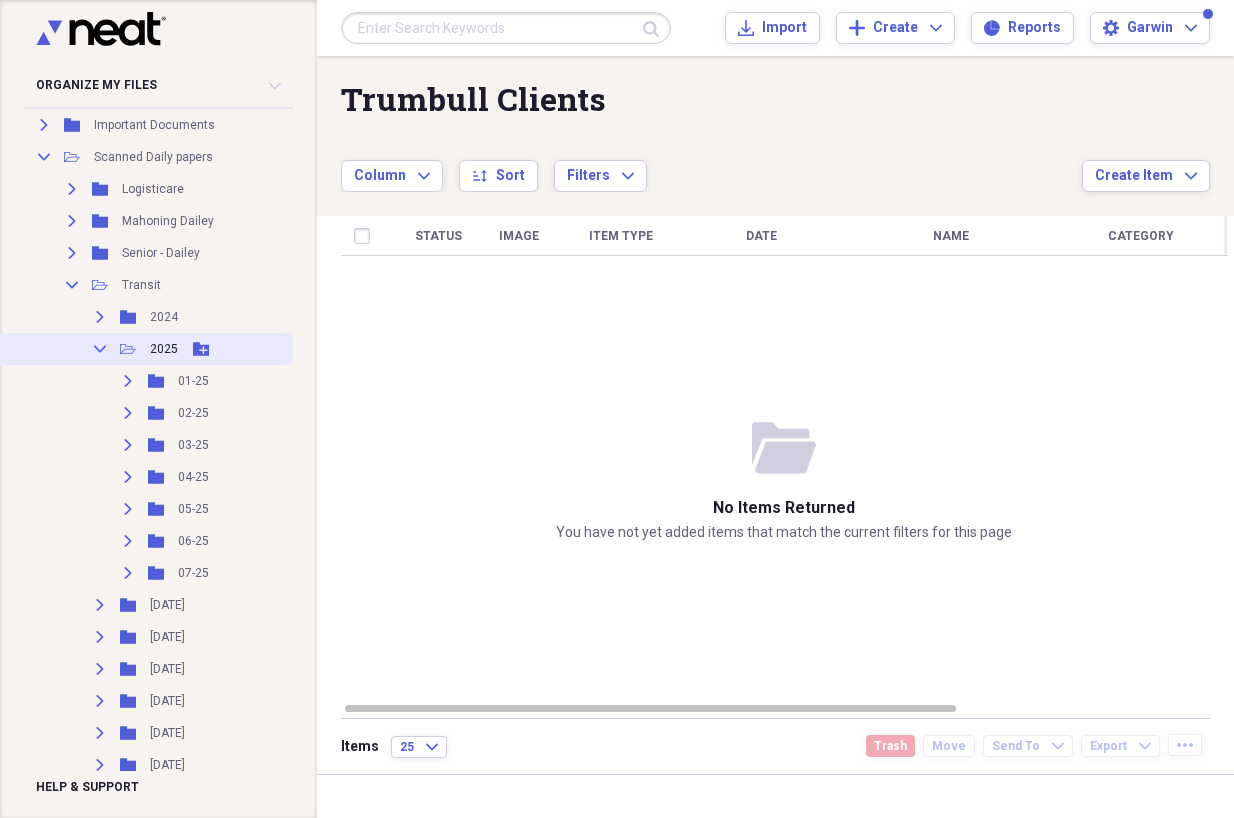 click 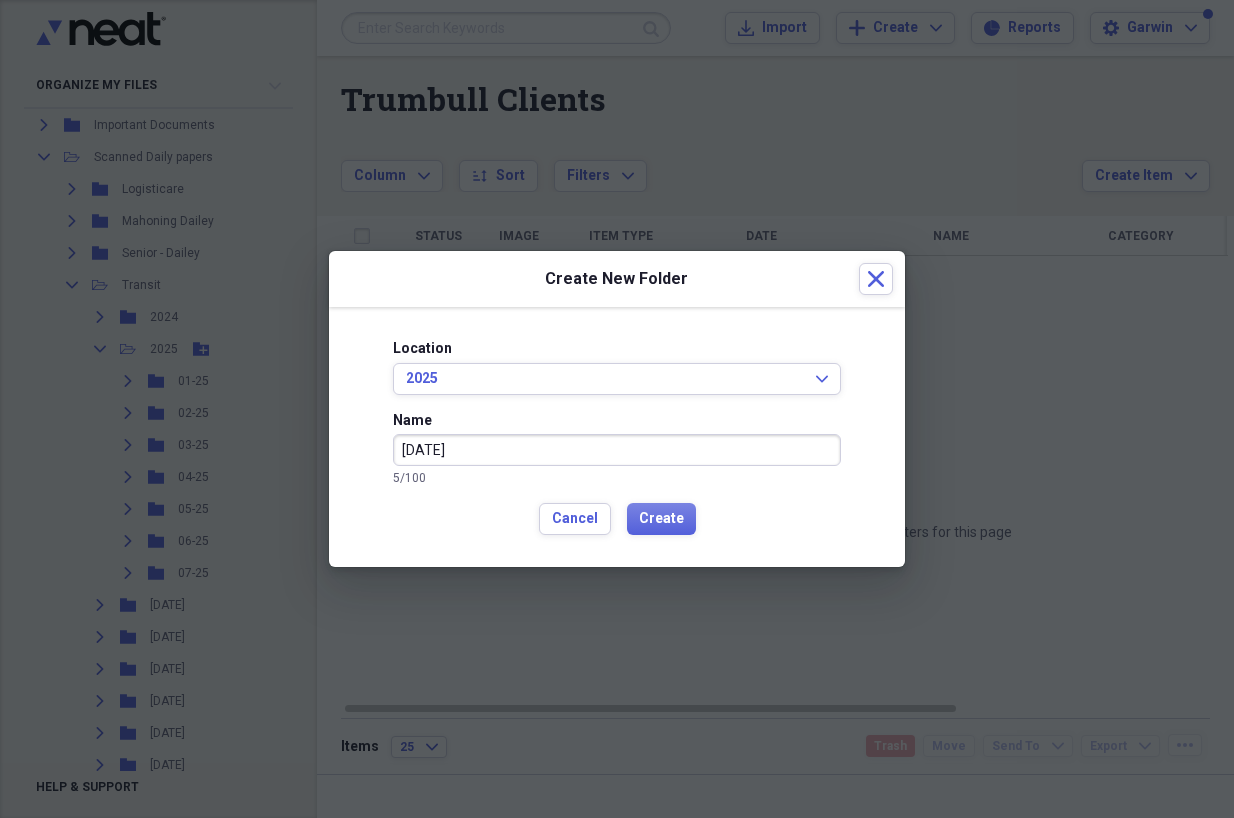 type on "[DATE]" 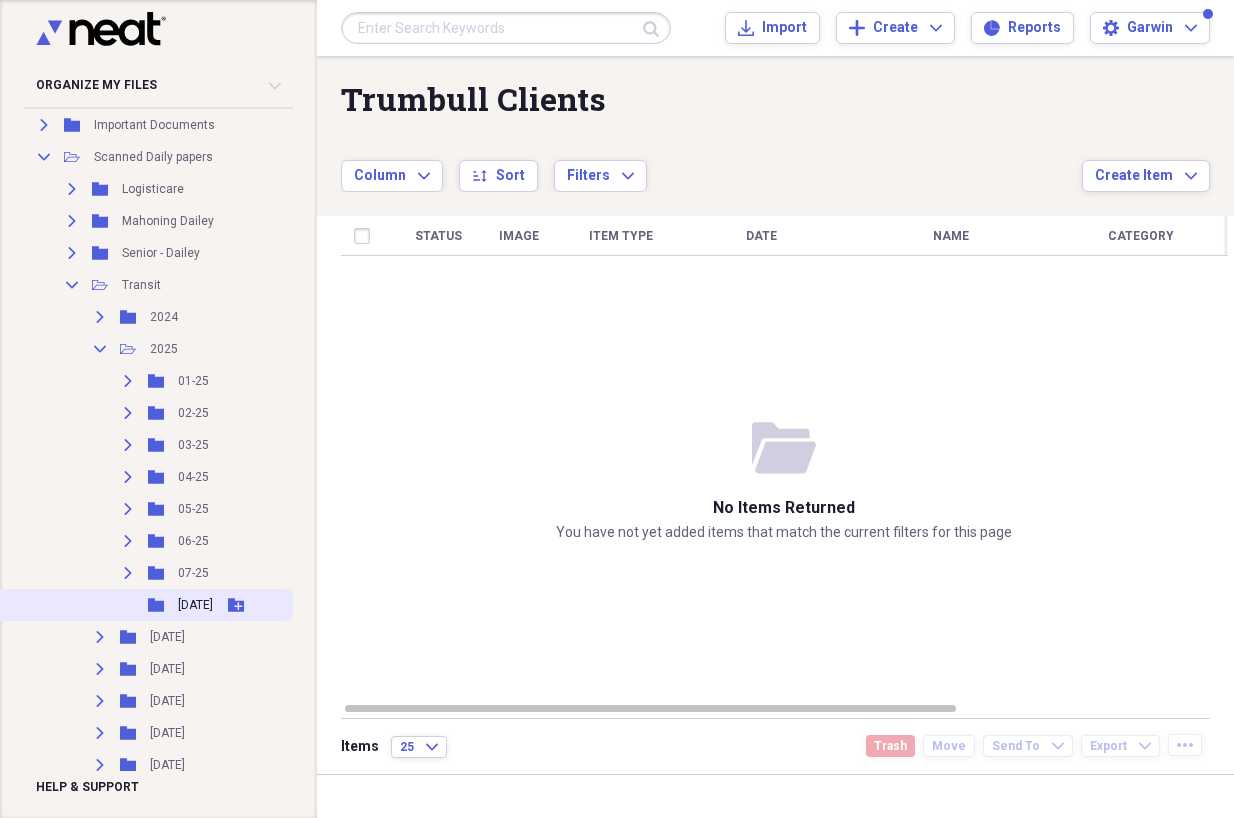click on "[DATE]" at bounding box center [195, 605] 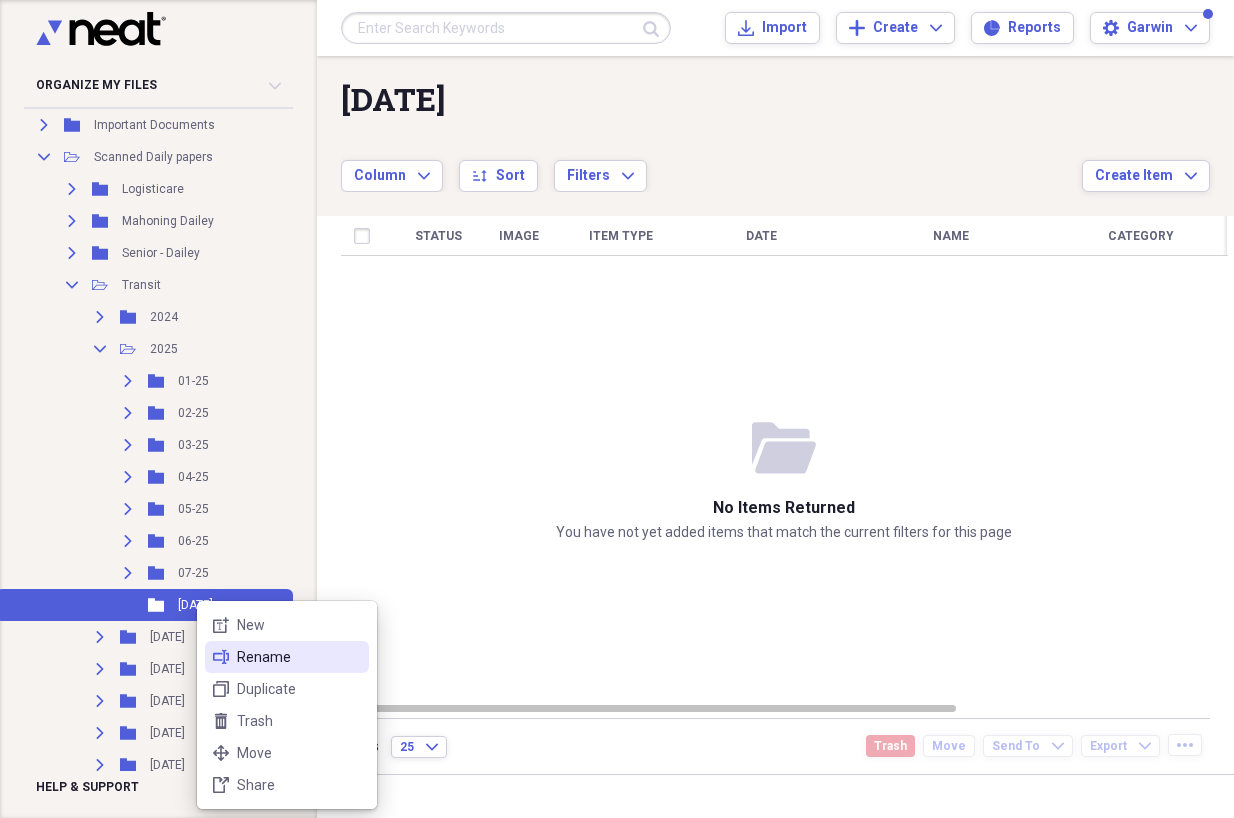 click on "Rename" at bounding box center (299, 657) 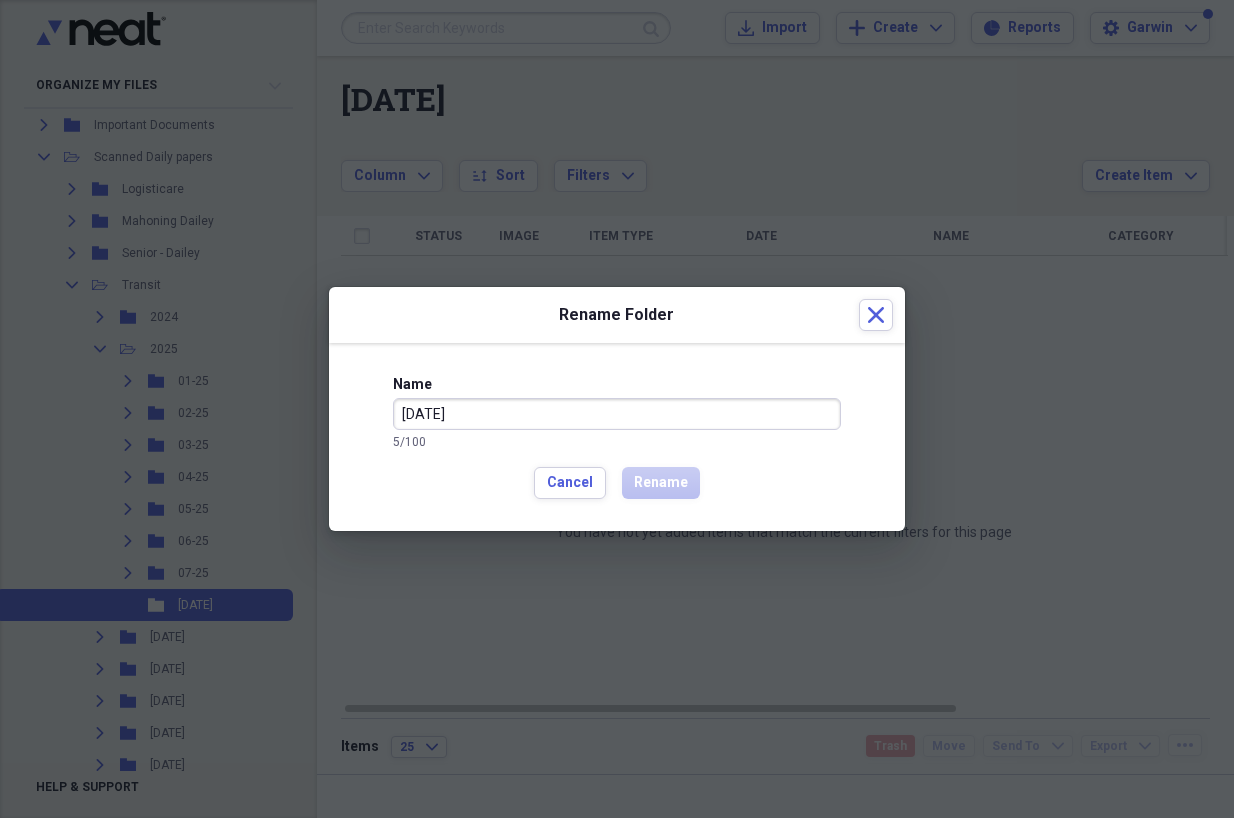 click on "[DATE]" at bounding box center [617, 414] 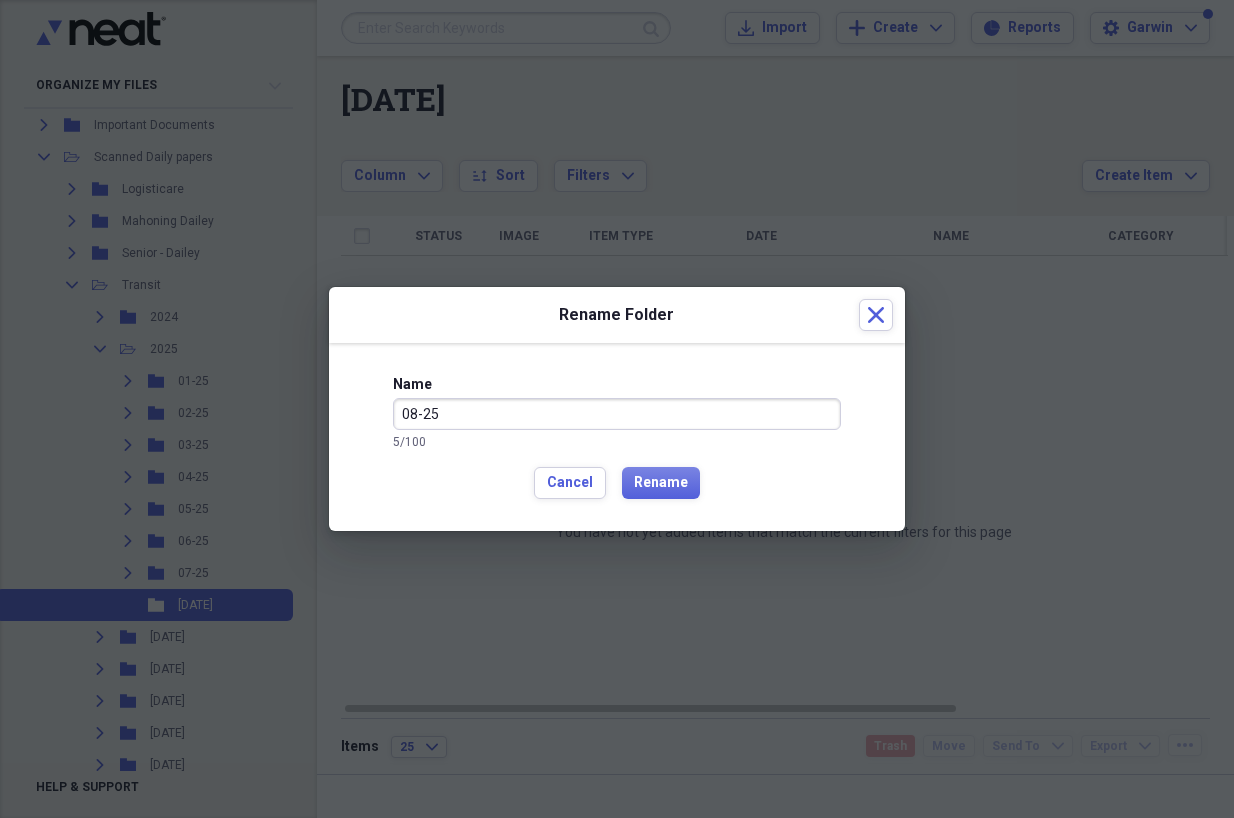 type on "08-25" 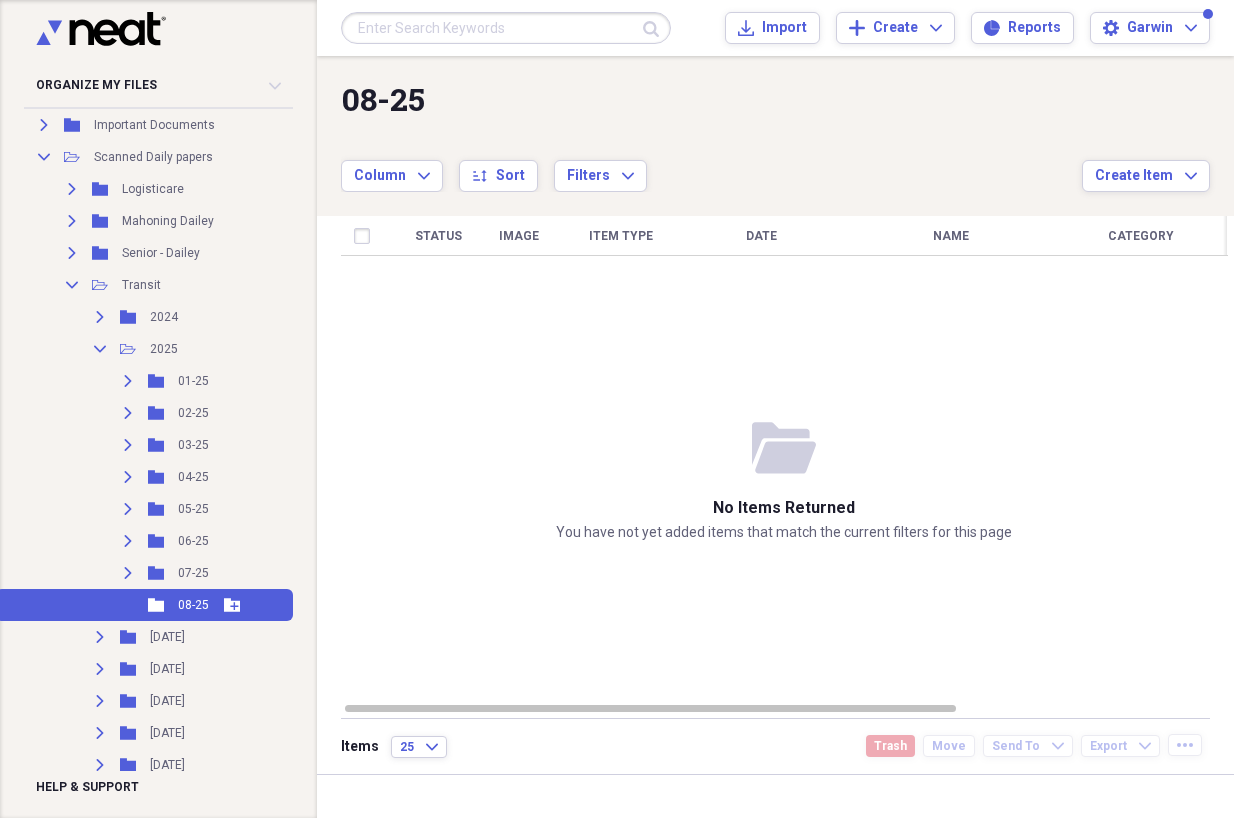click 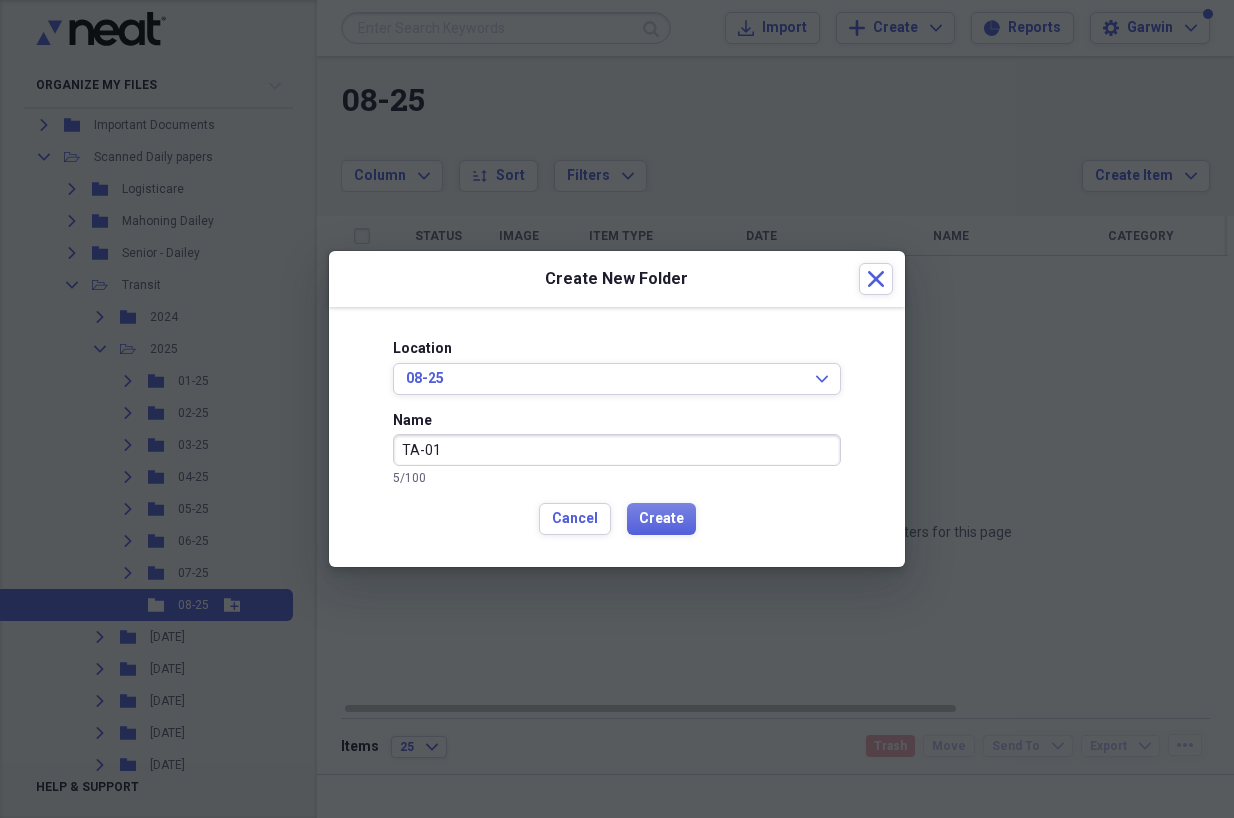 type on "TA-01" 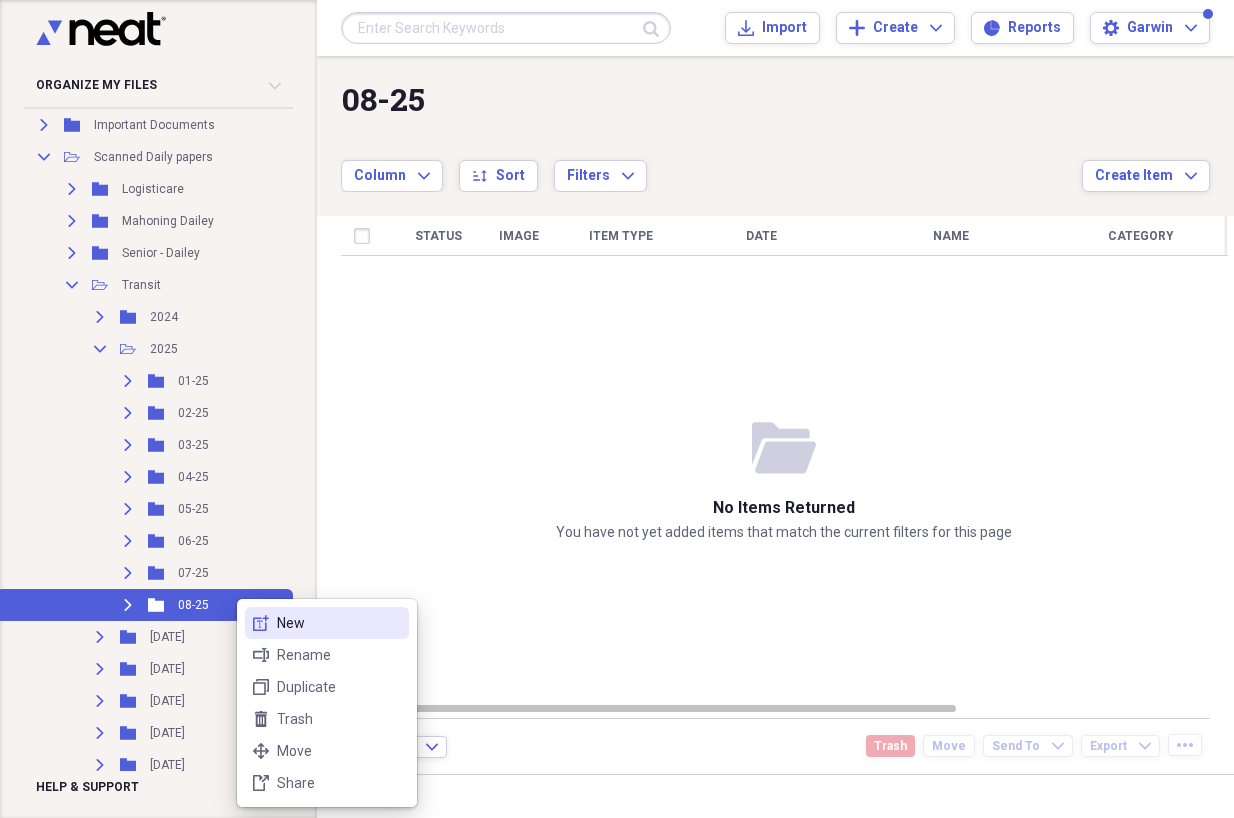 click on "New" at bounding box center [339, 623] 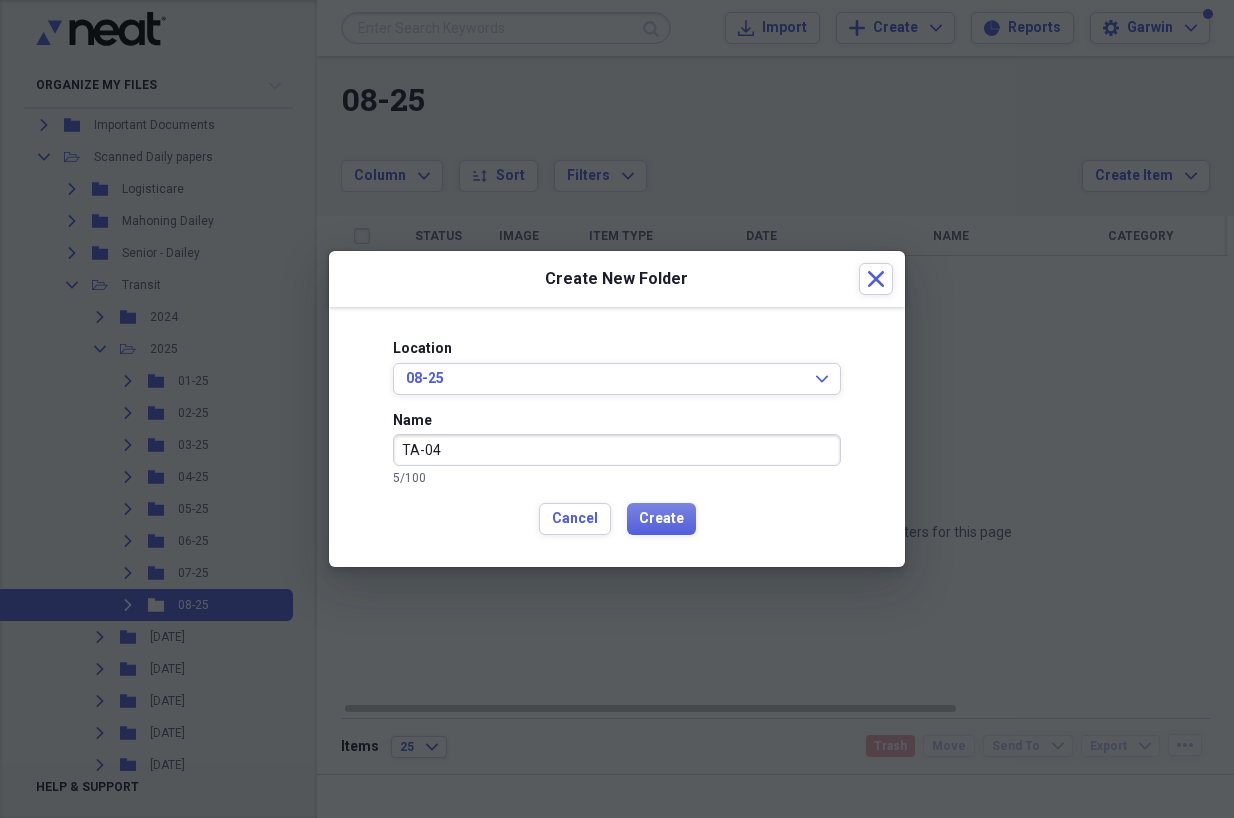 type on "TA-04" 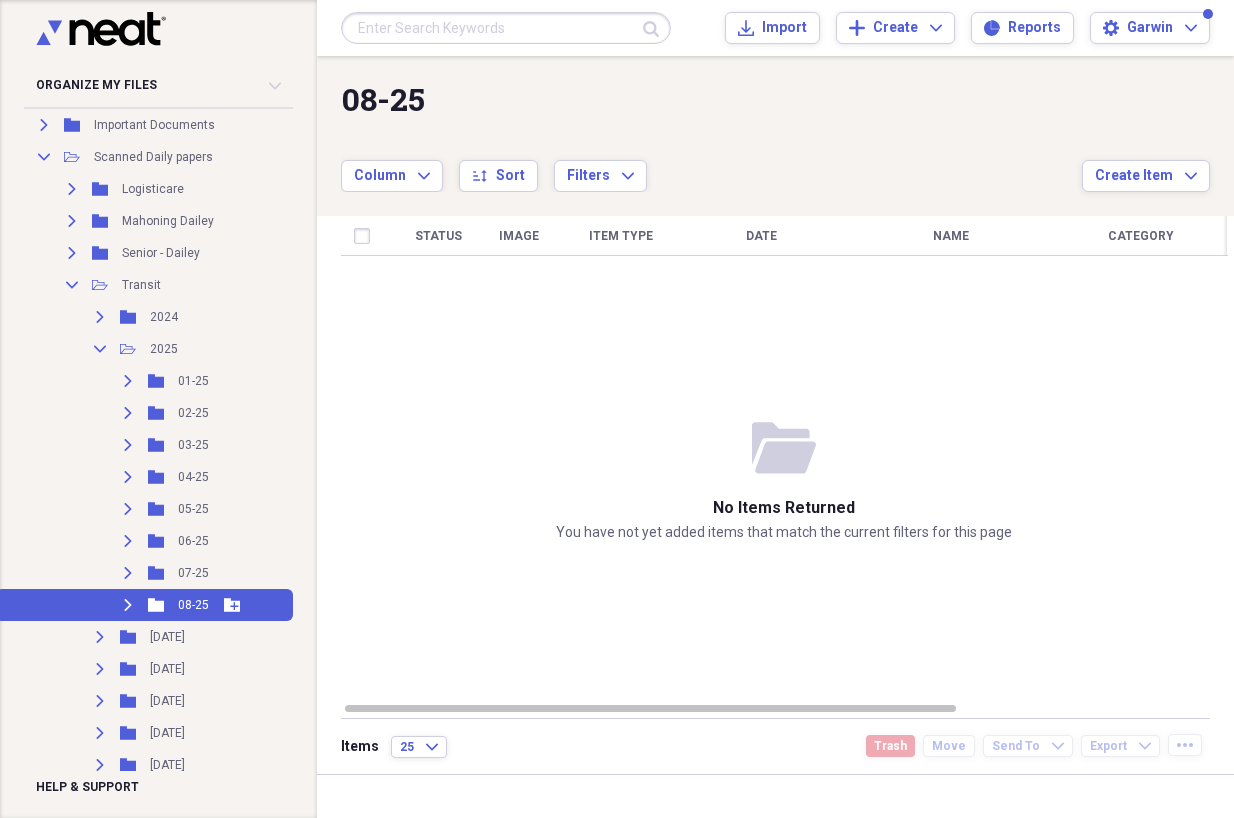 click 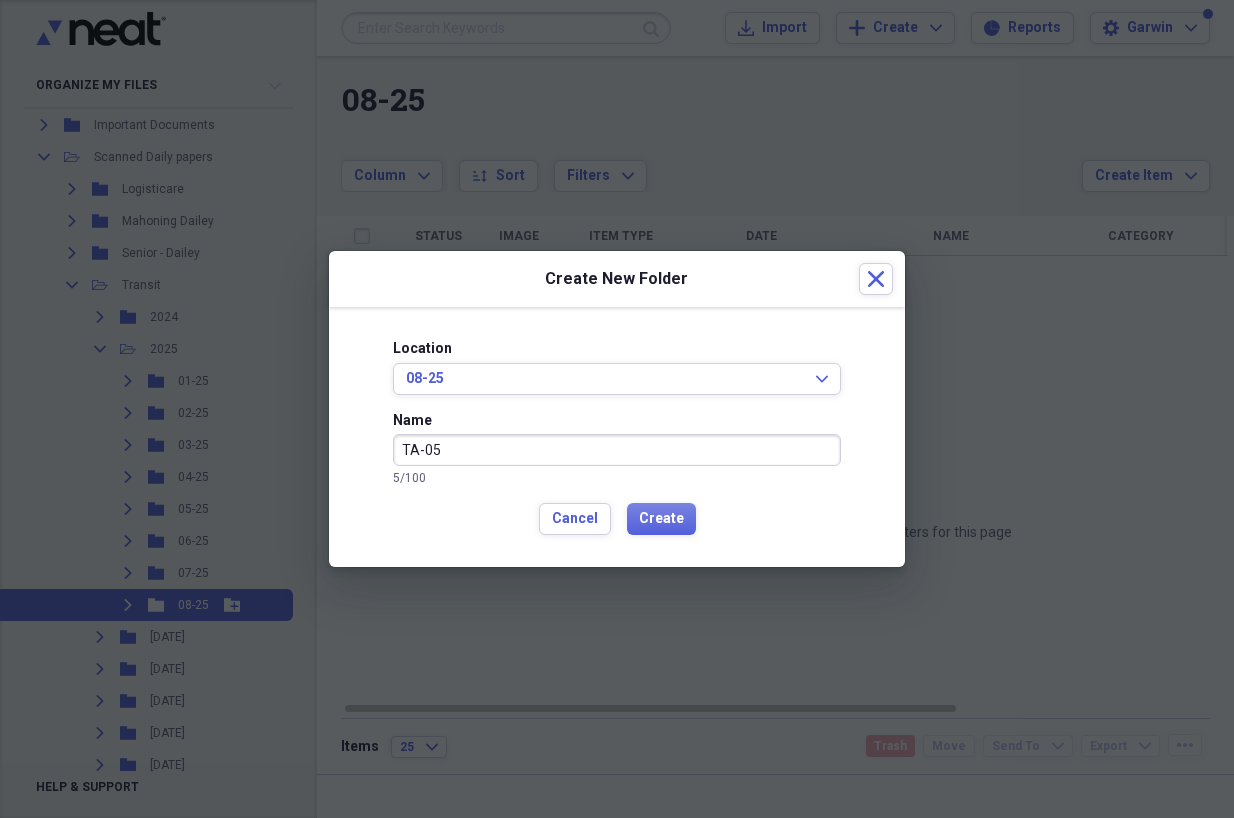 type on "TA-05" 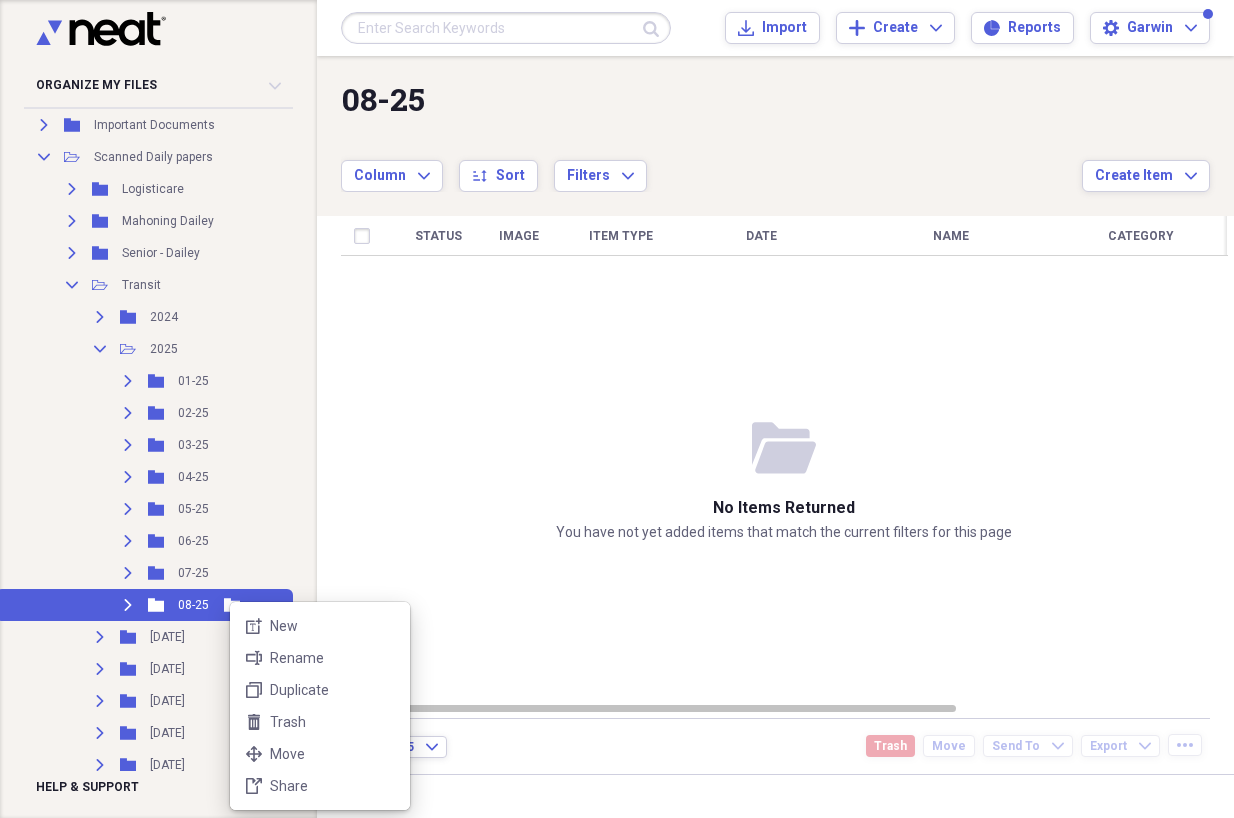 click on "new-textbox New rename Rename duplicate Duplicate trash Trash move Move share-file Share" at bounding box center (320, 706) 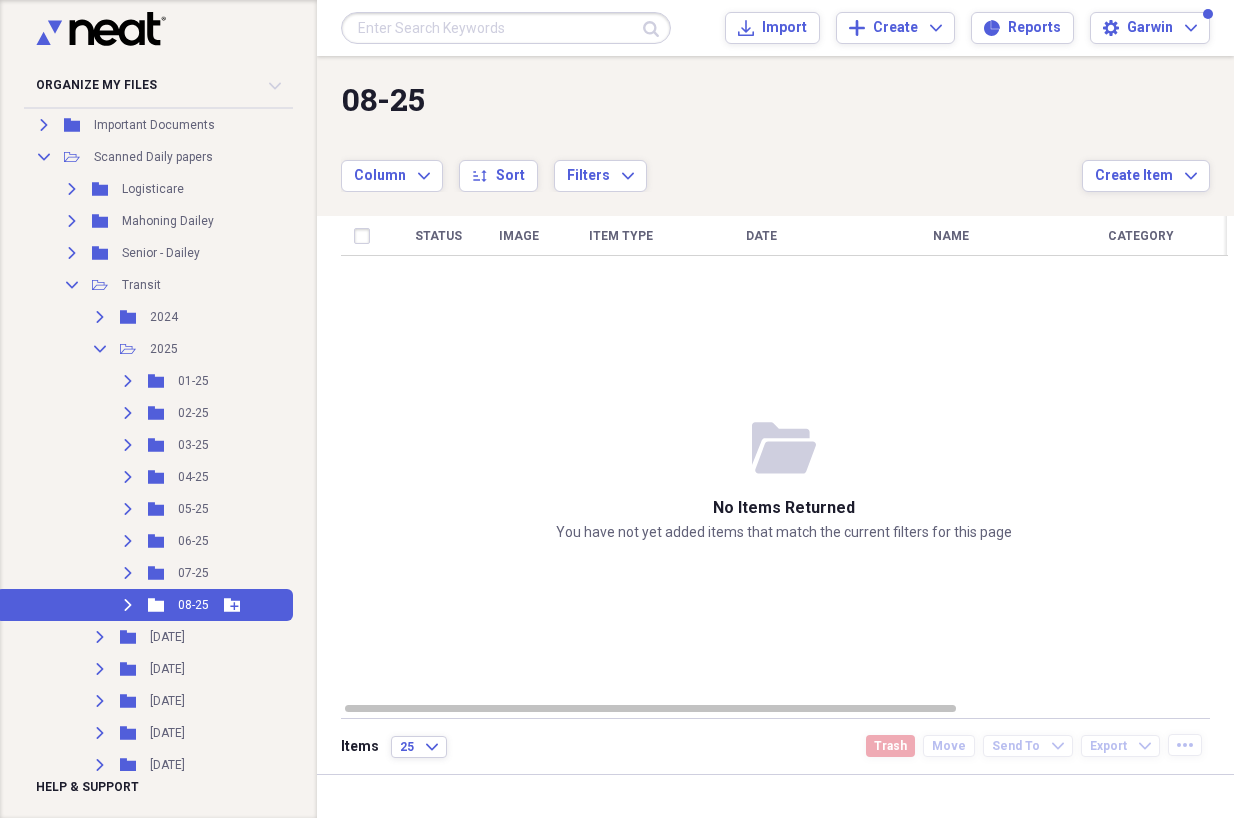 click on "Add Folder" 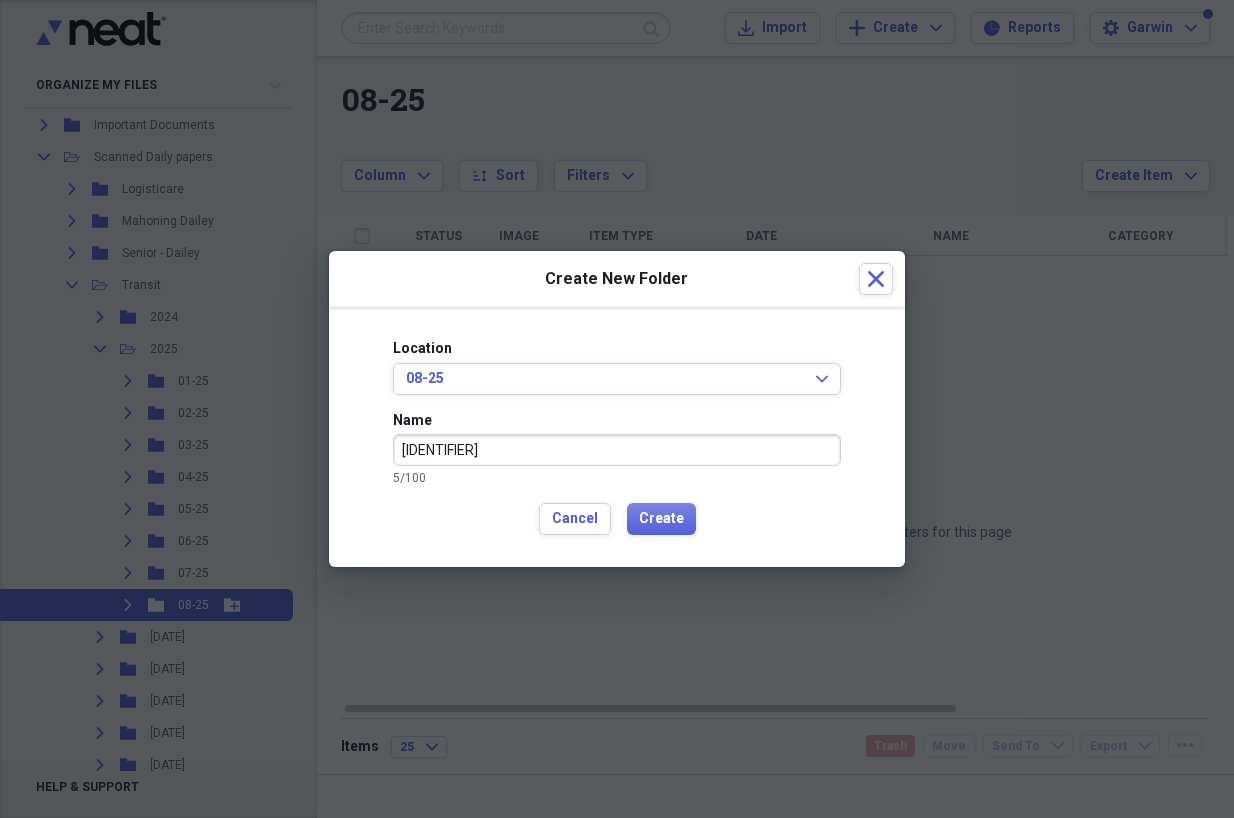 type on "[IDENTIFIER]" 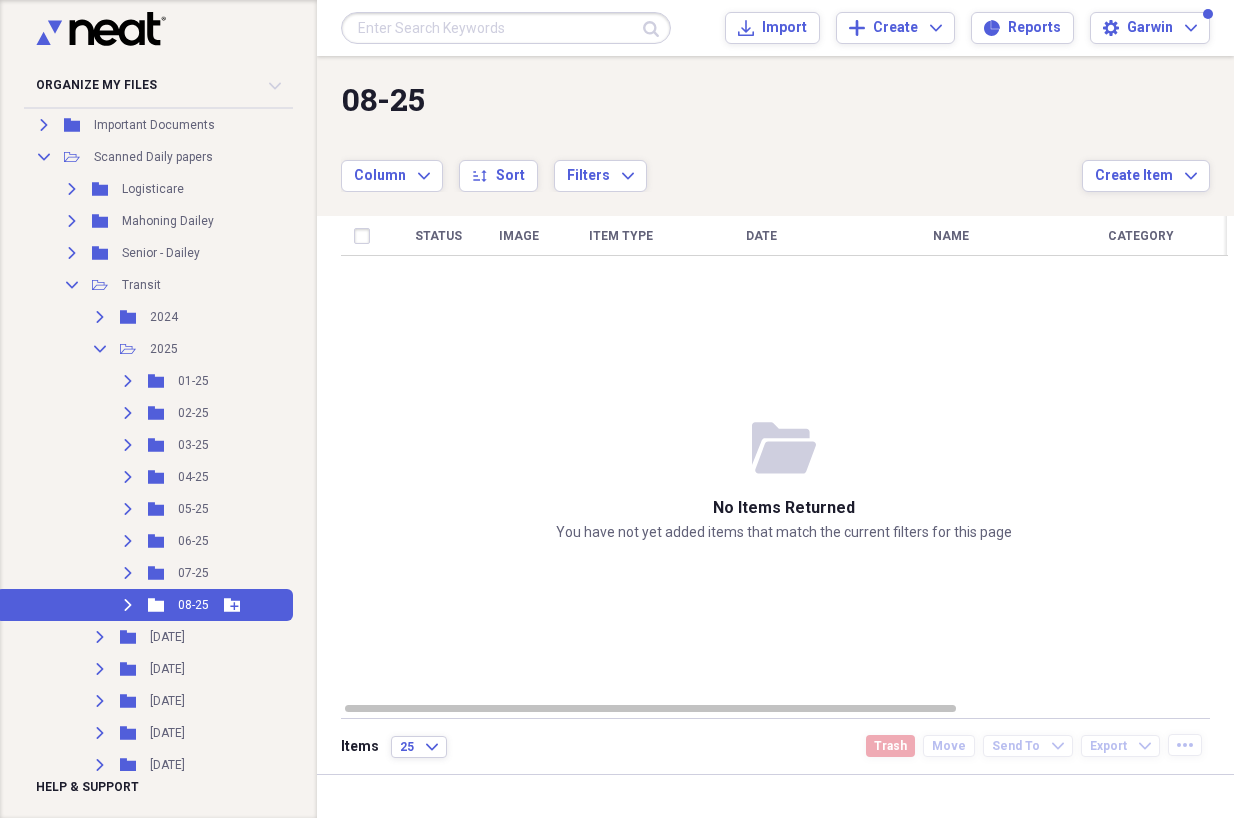 click on "Add Folder" 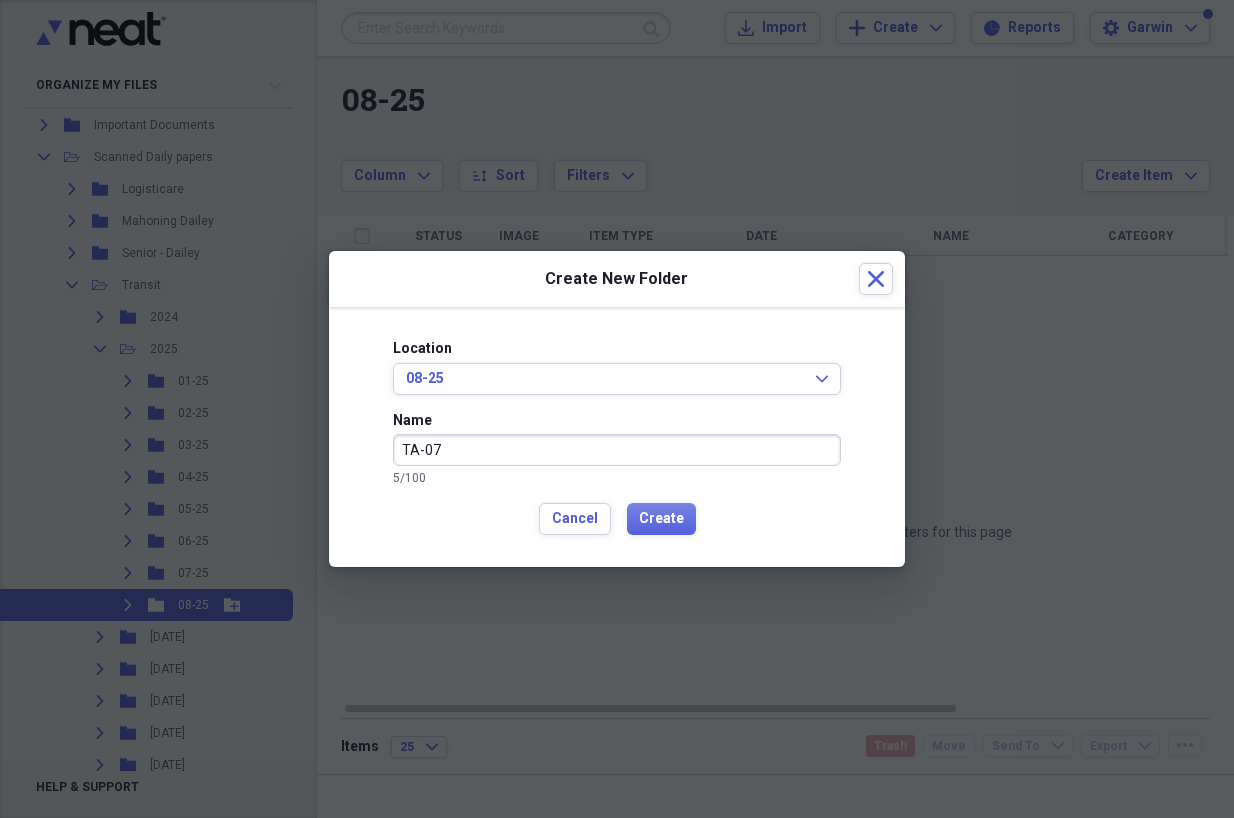 type on "TA-07" 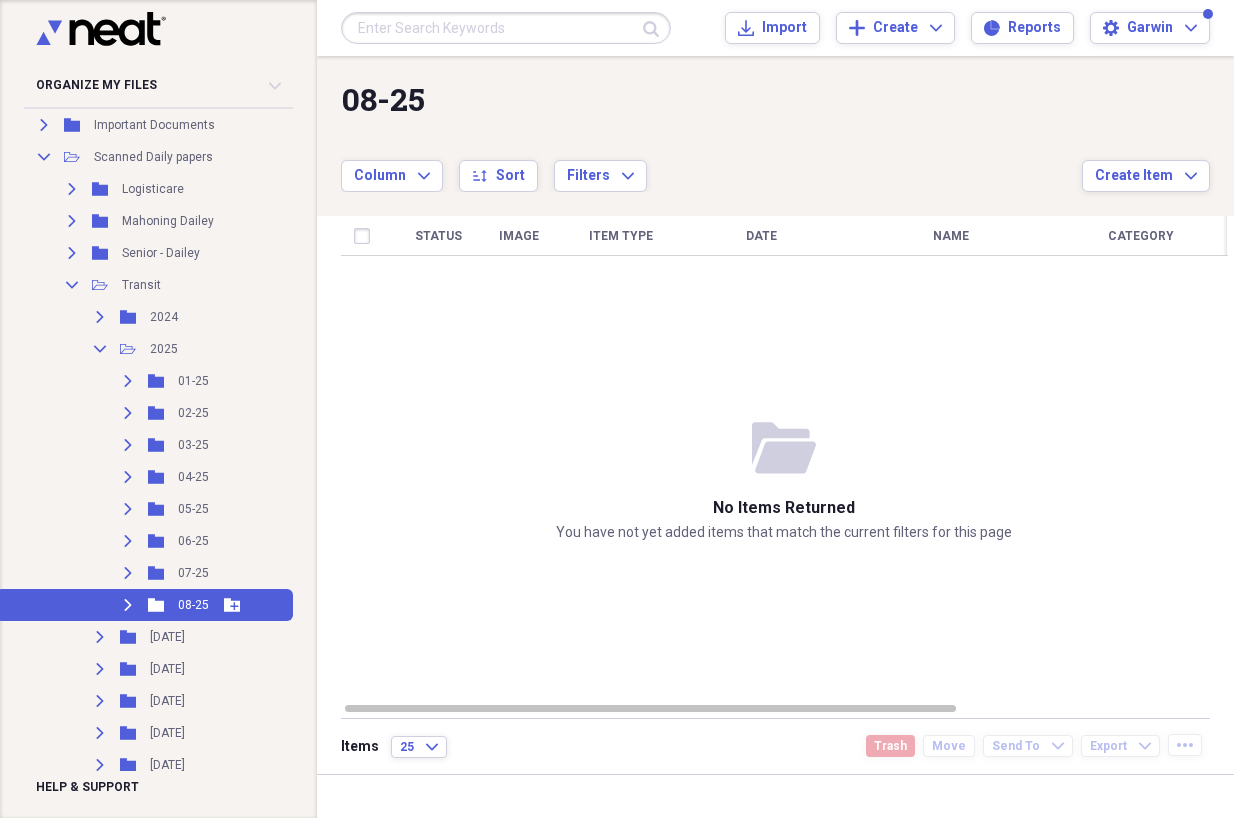 click on "Add Folder" 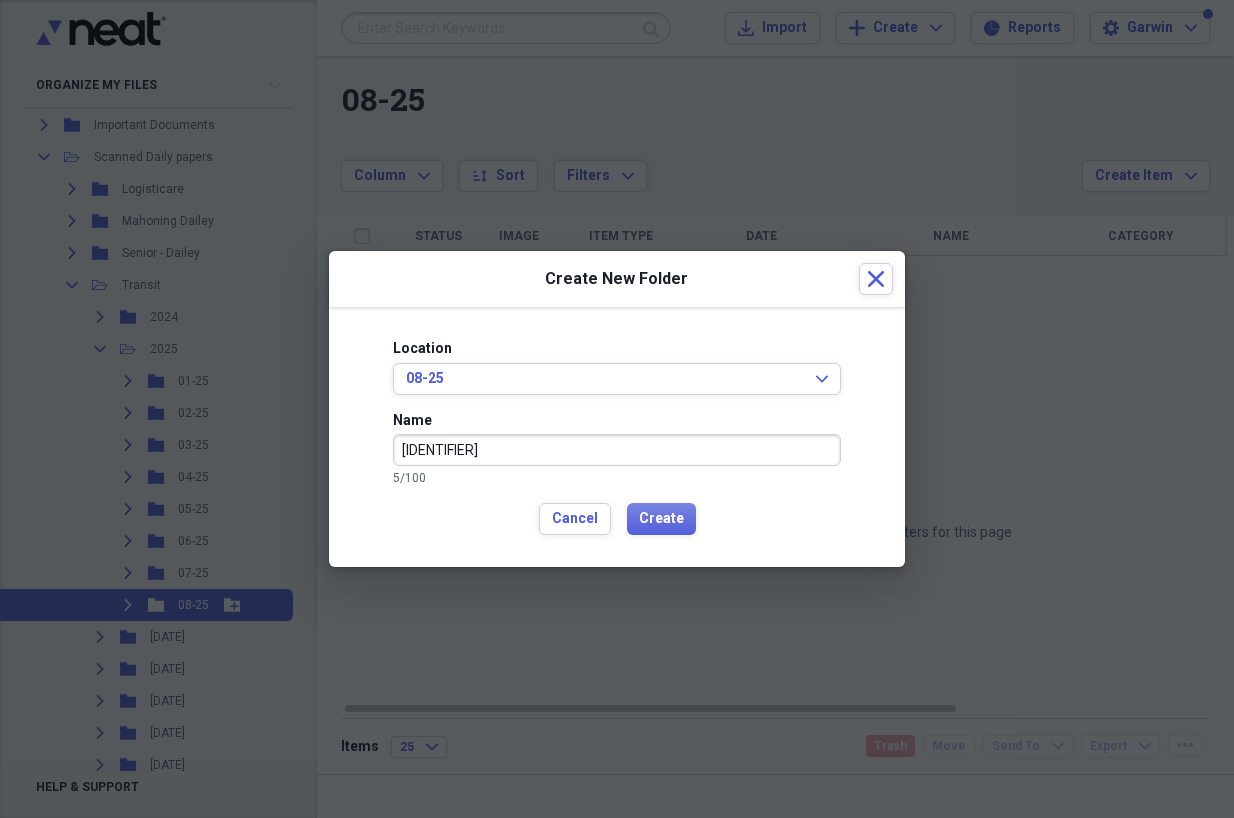 type on "[IDENTIFIER]" 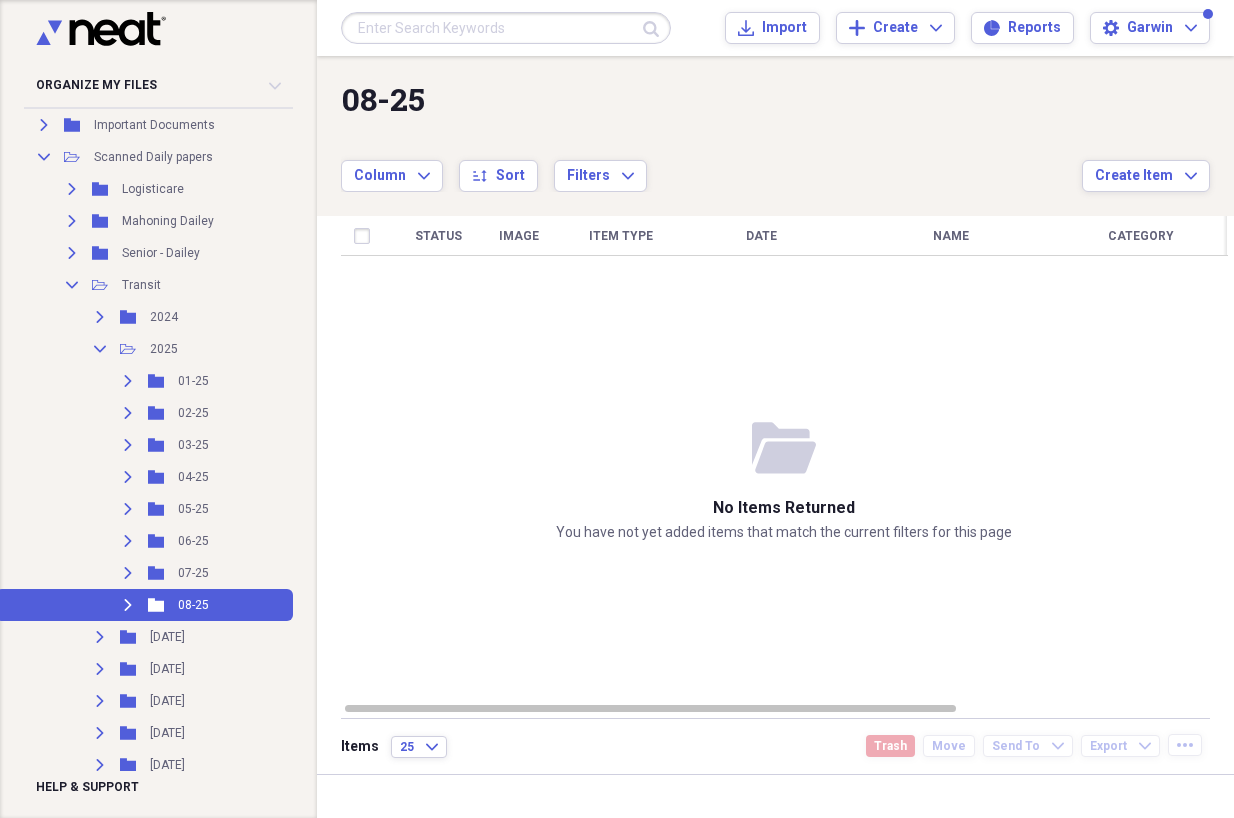 click on "Add Folder" 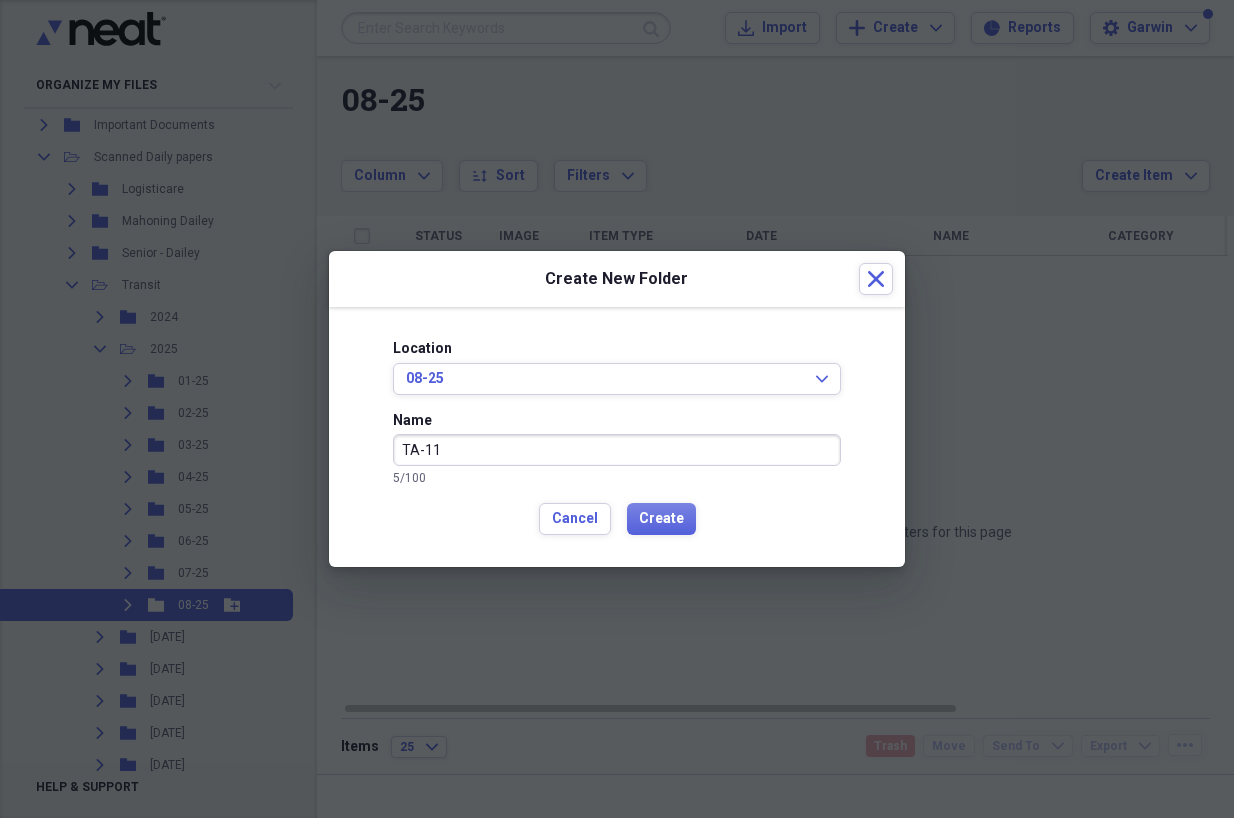 type on "TA-11" 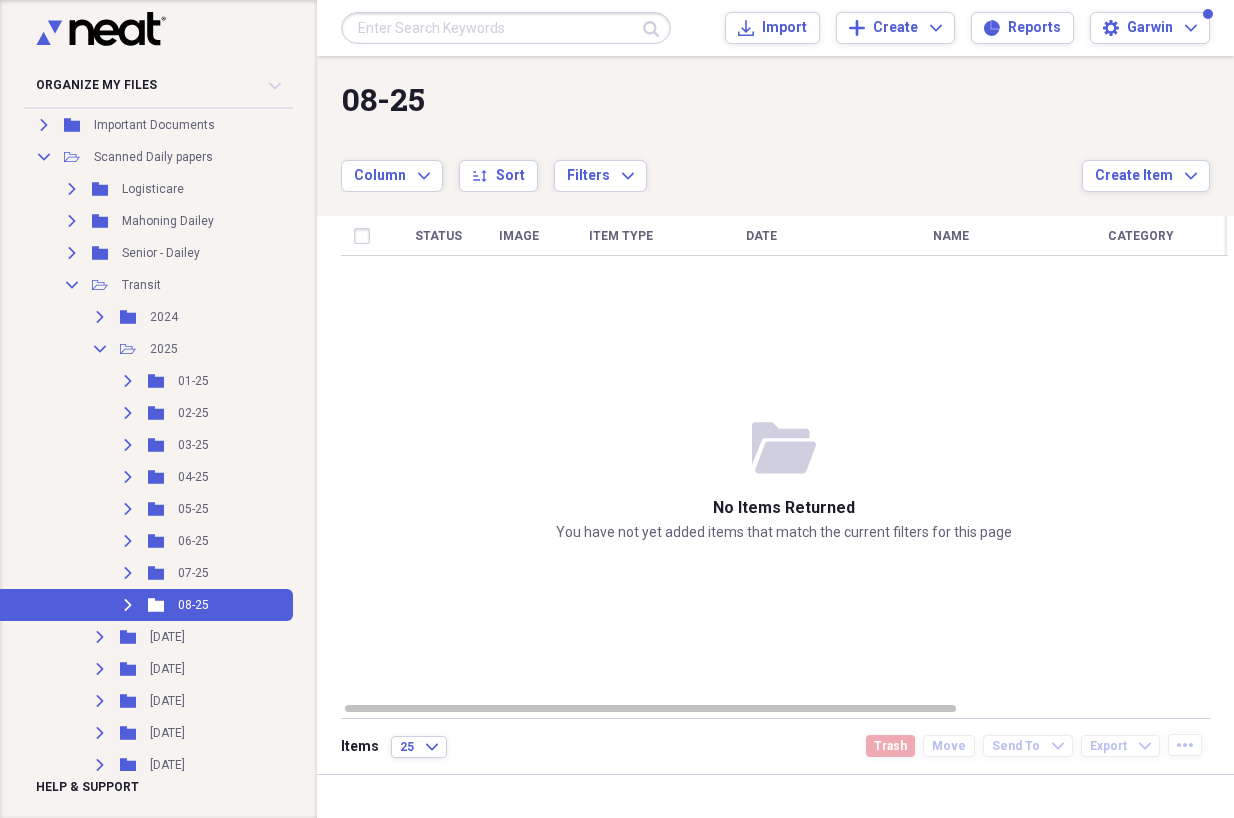 click on "Add Folder" at bounding box center [232, 605] 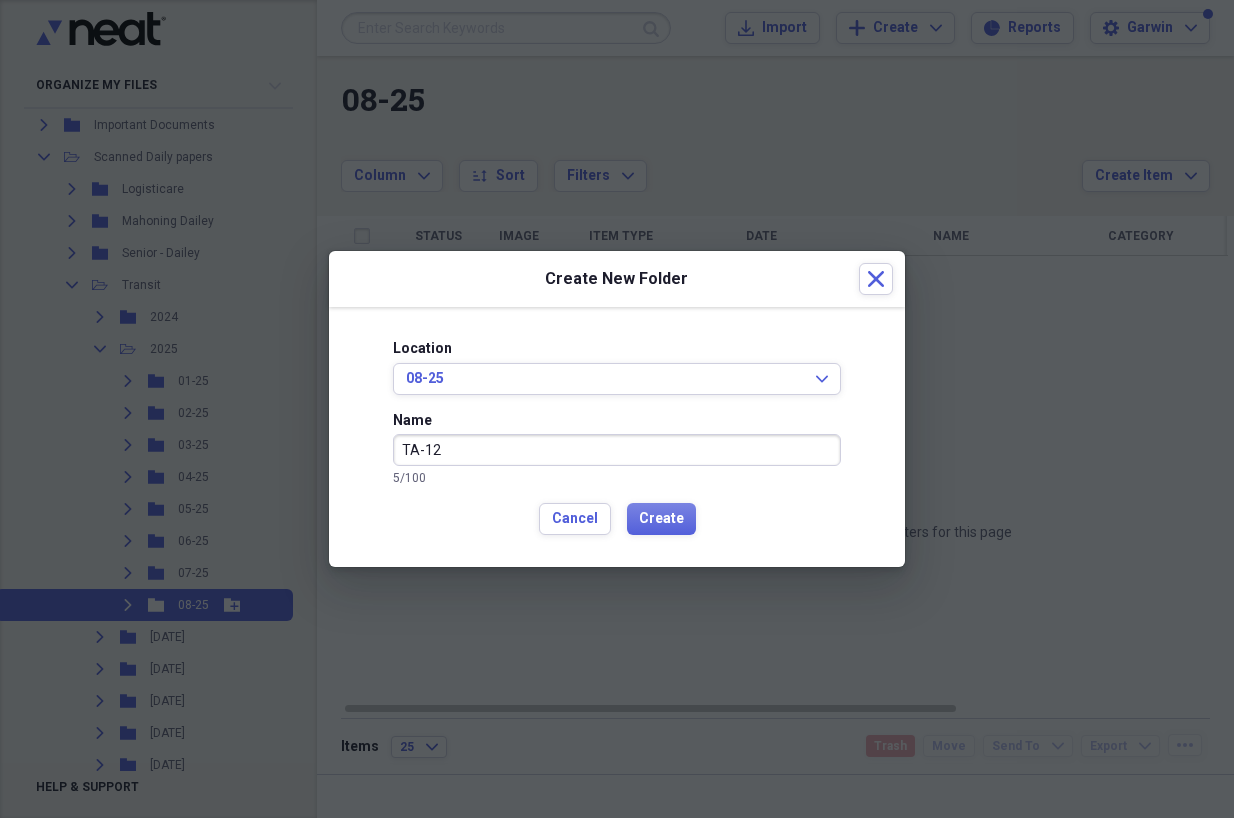 type on "TA-12" 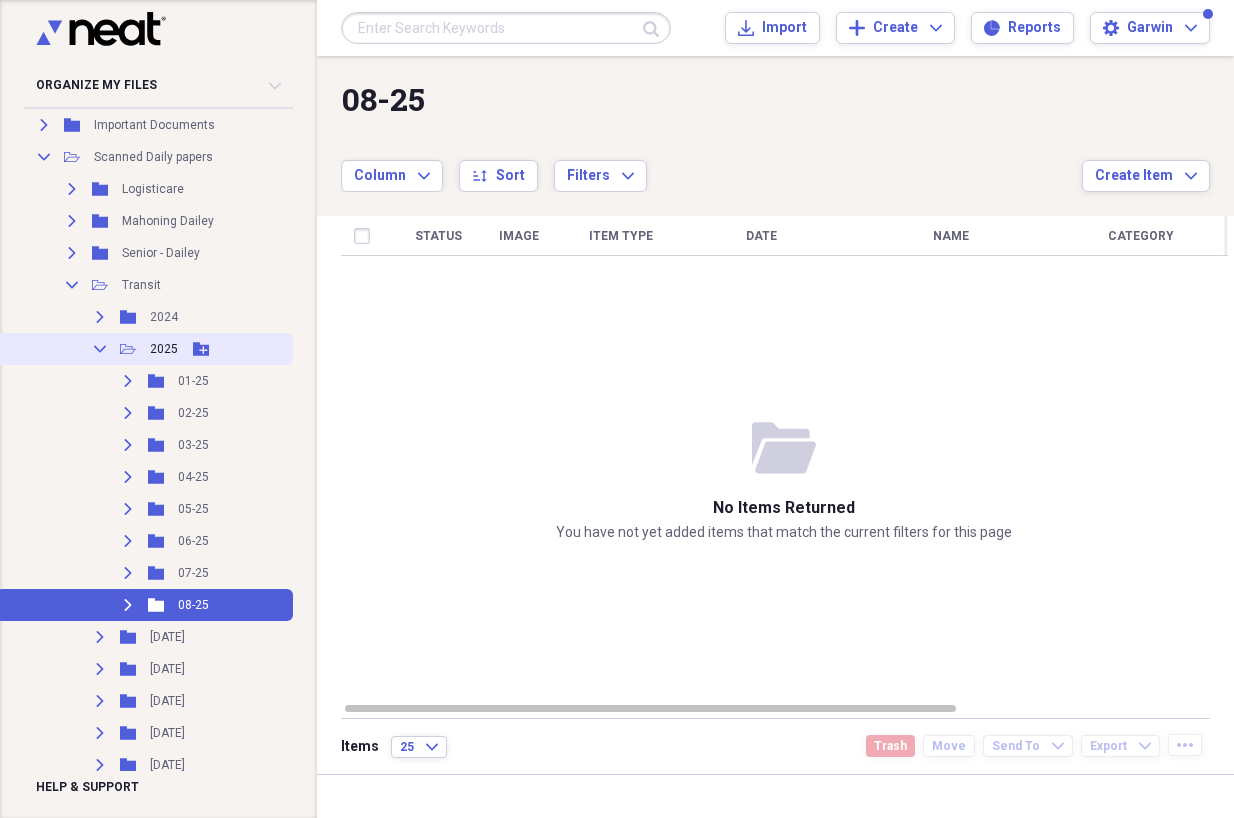 click on "Collapse" 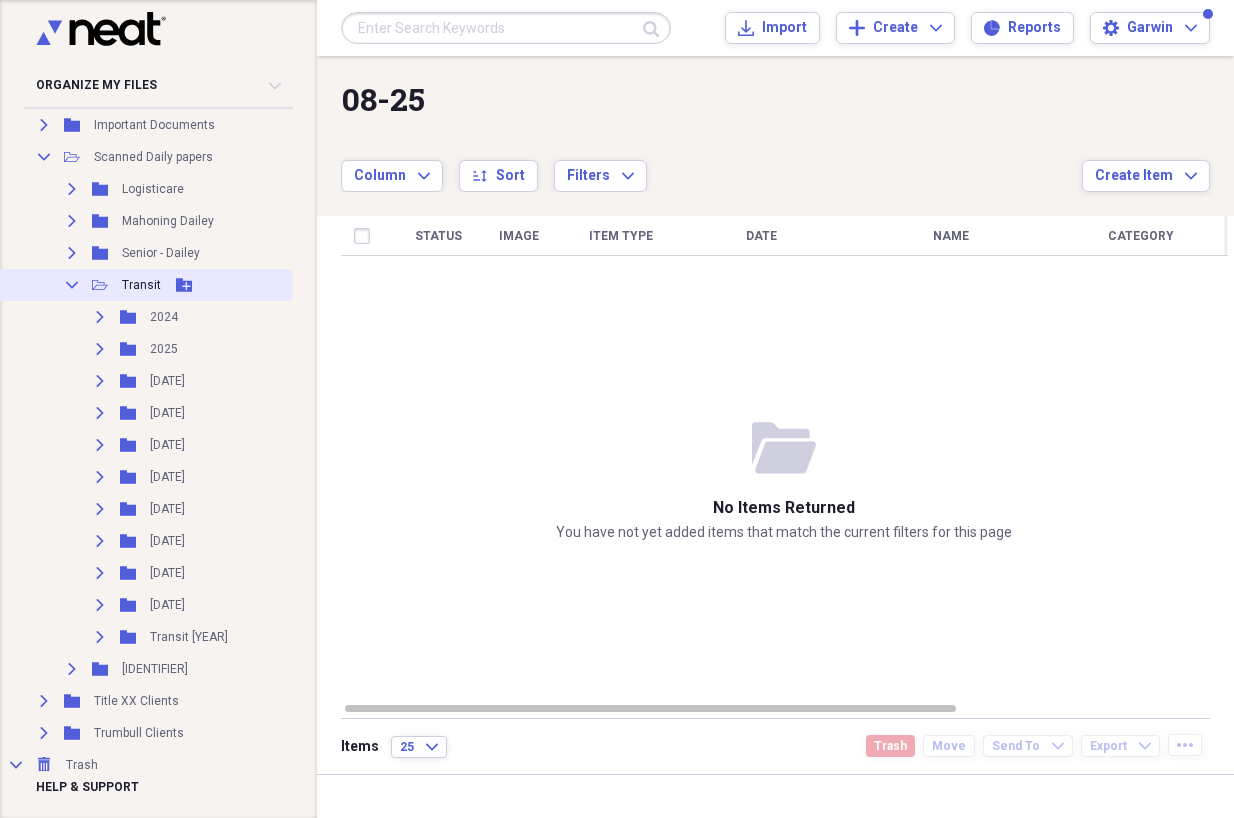 click on "Collapse" 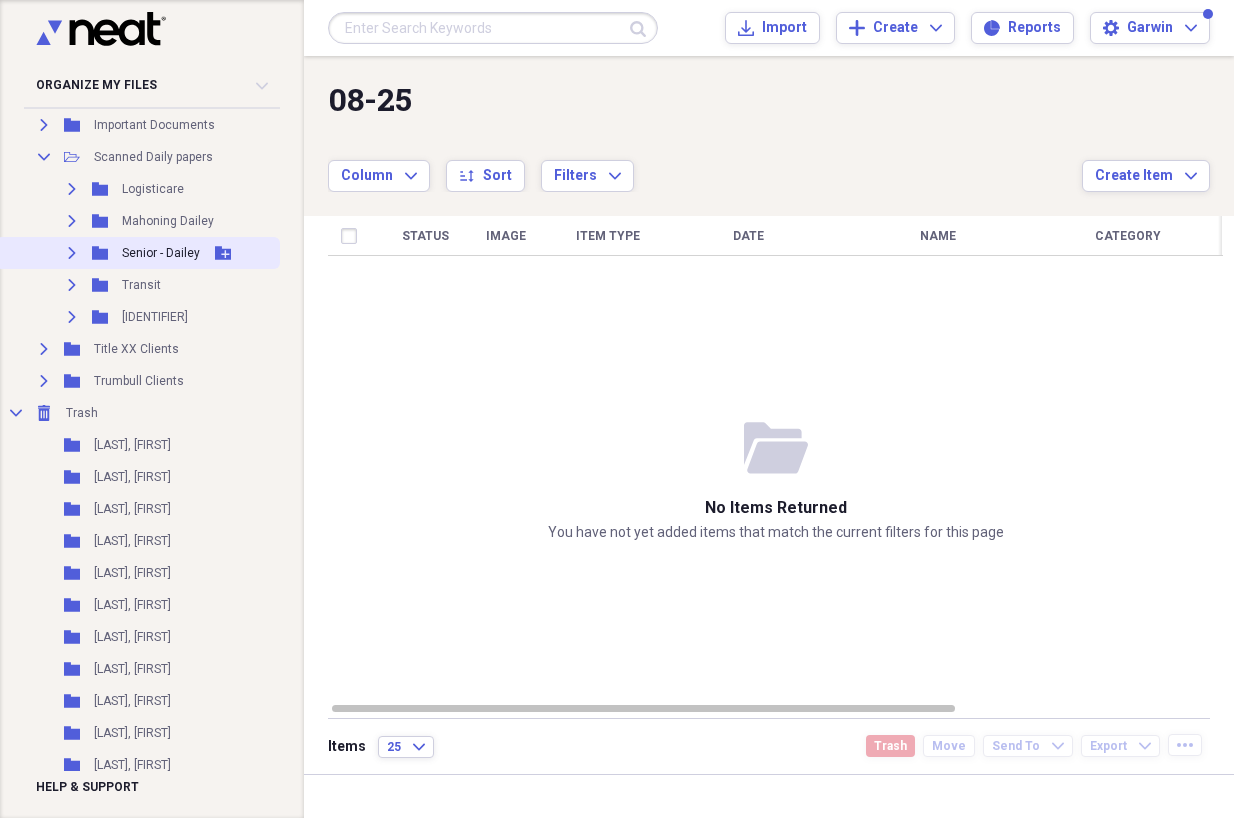 click on "Expand" 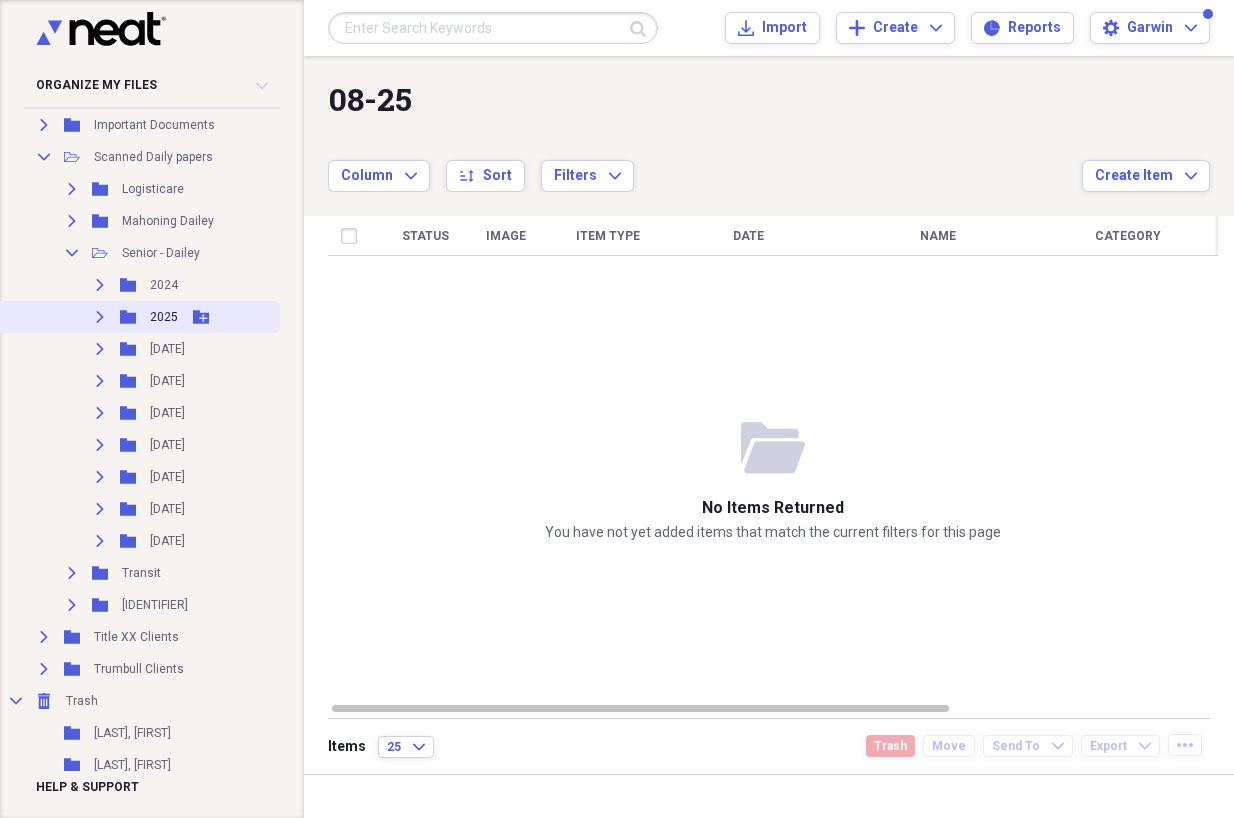 click on "Expand" 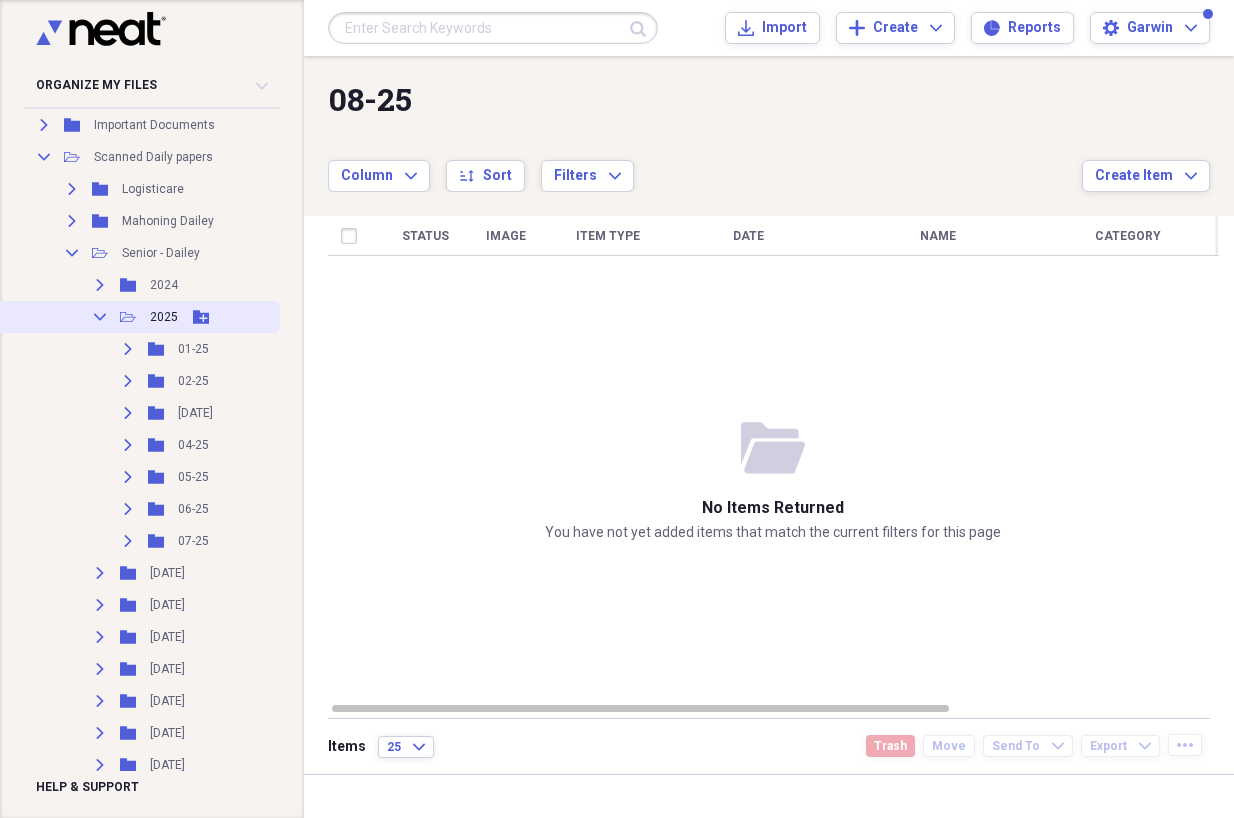 click 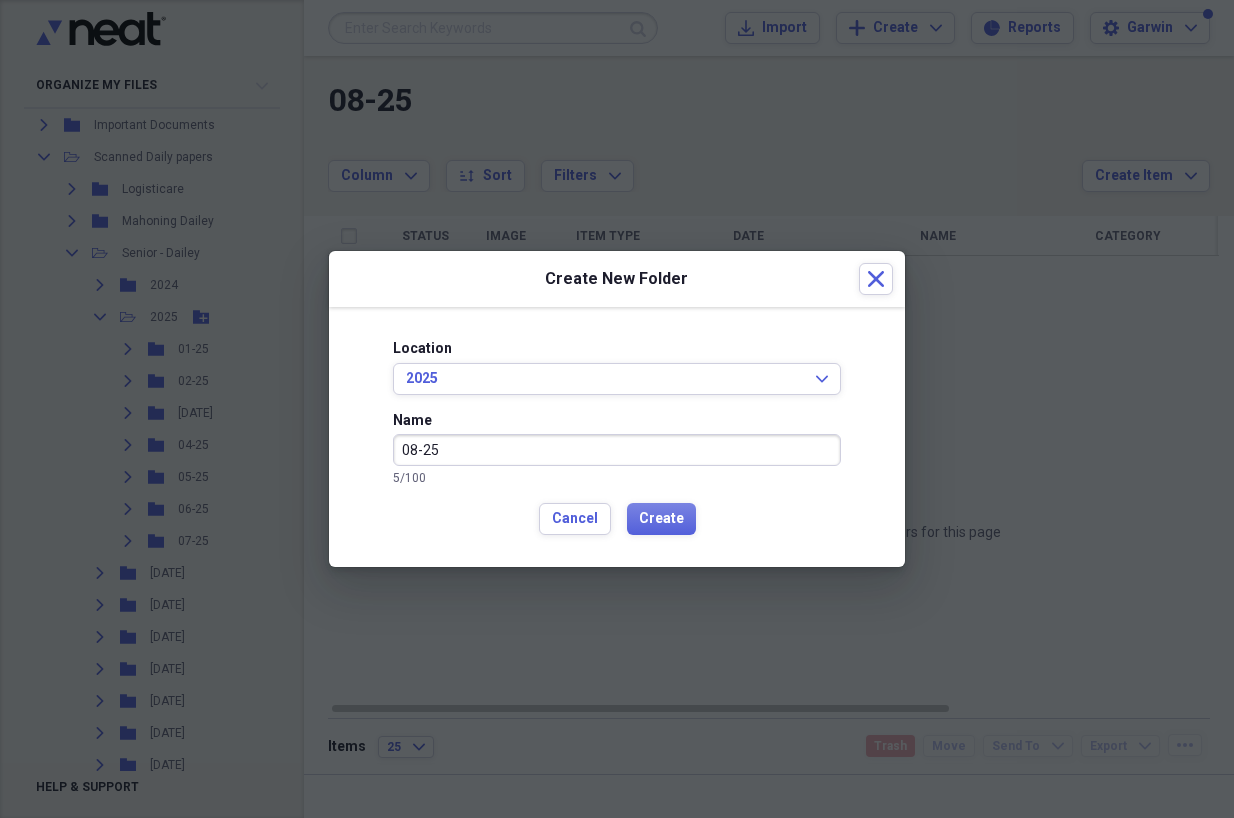 type on "08-25" 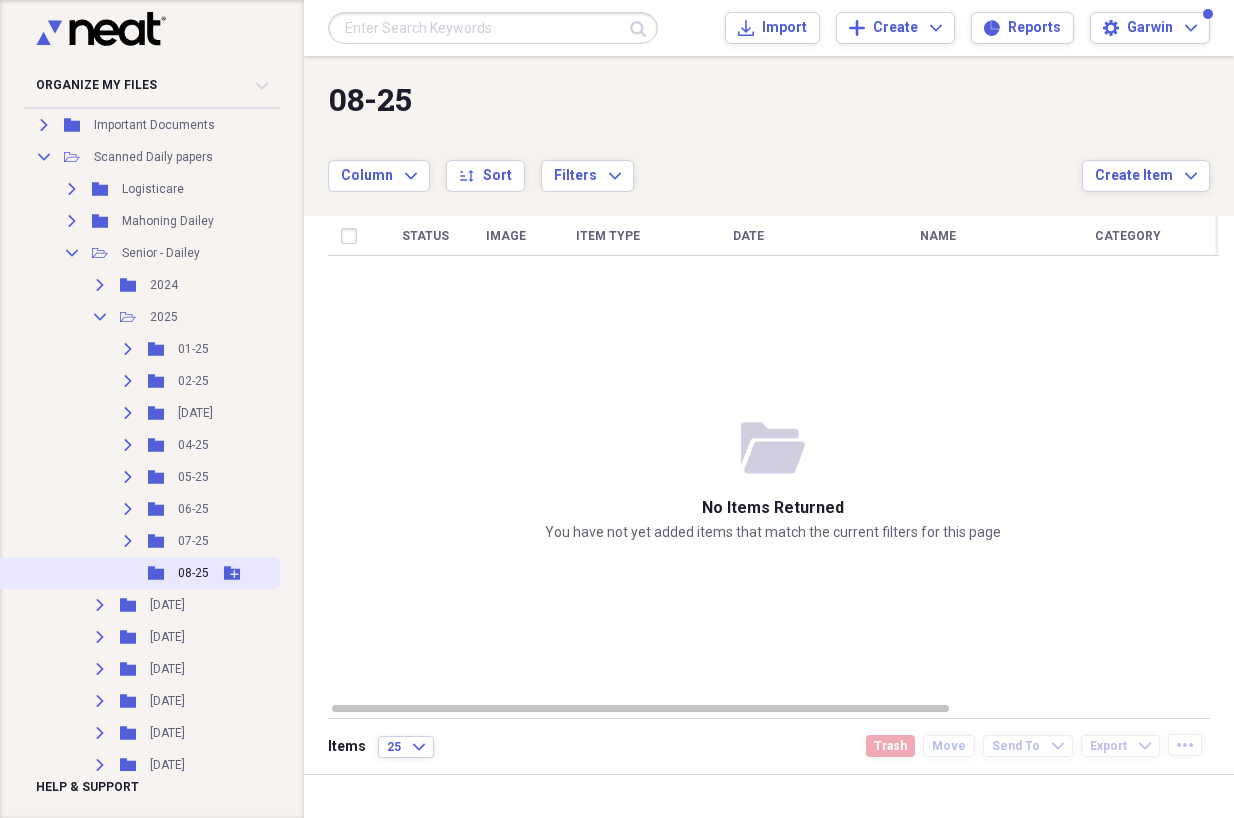 click 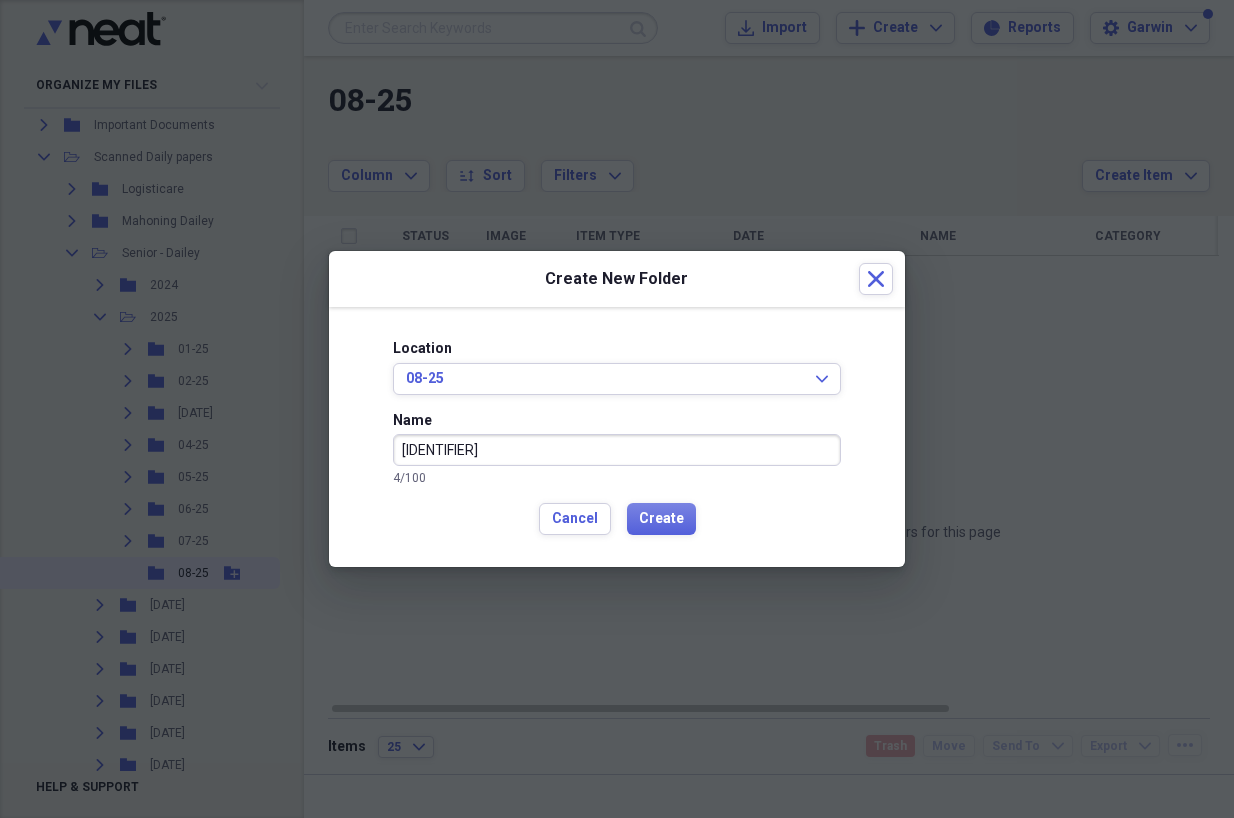 type on "[IDENTIFIER]" 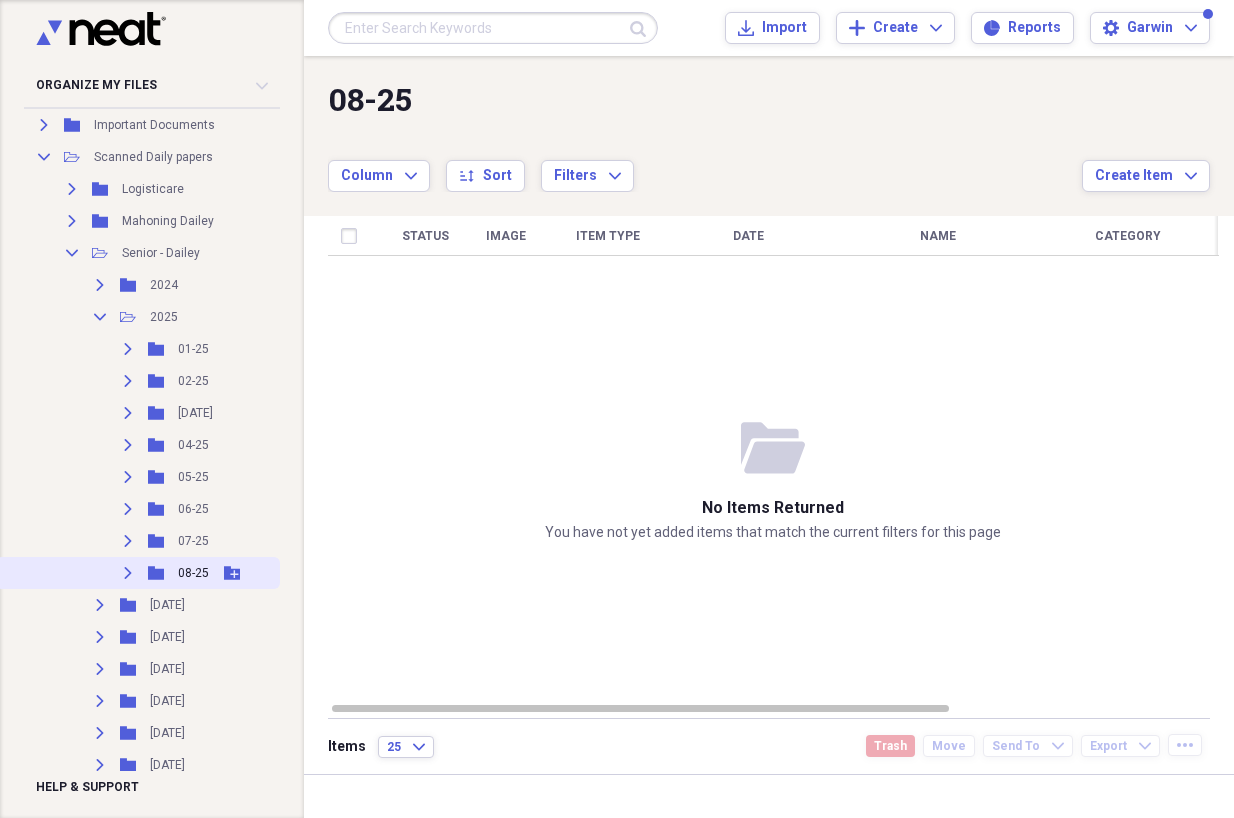 click 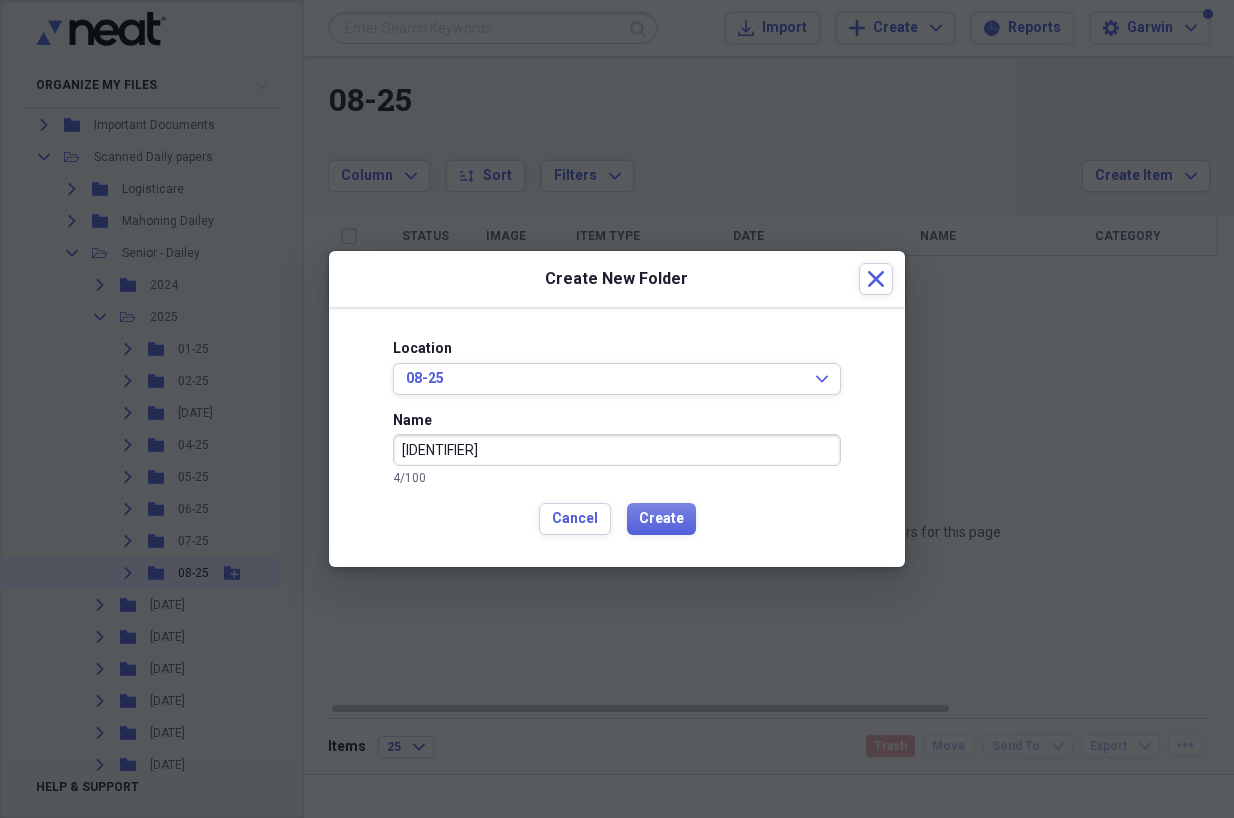 type on "[IDENTIFIER]" 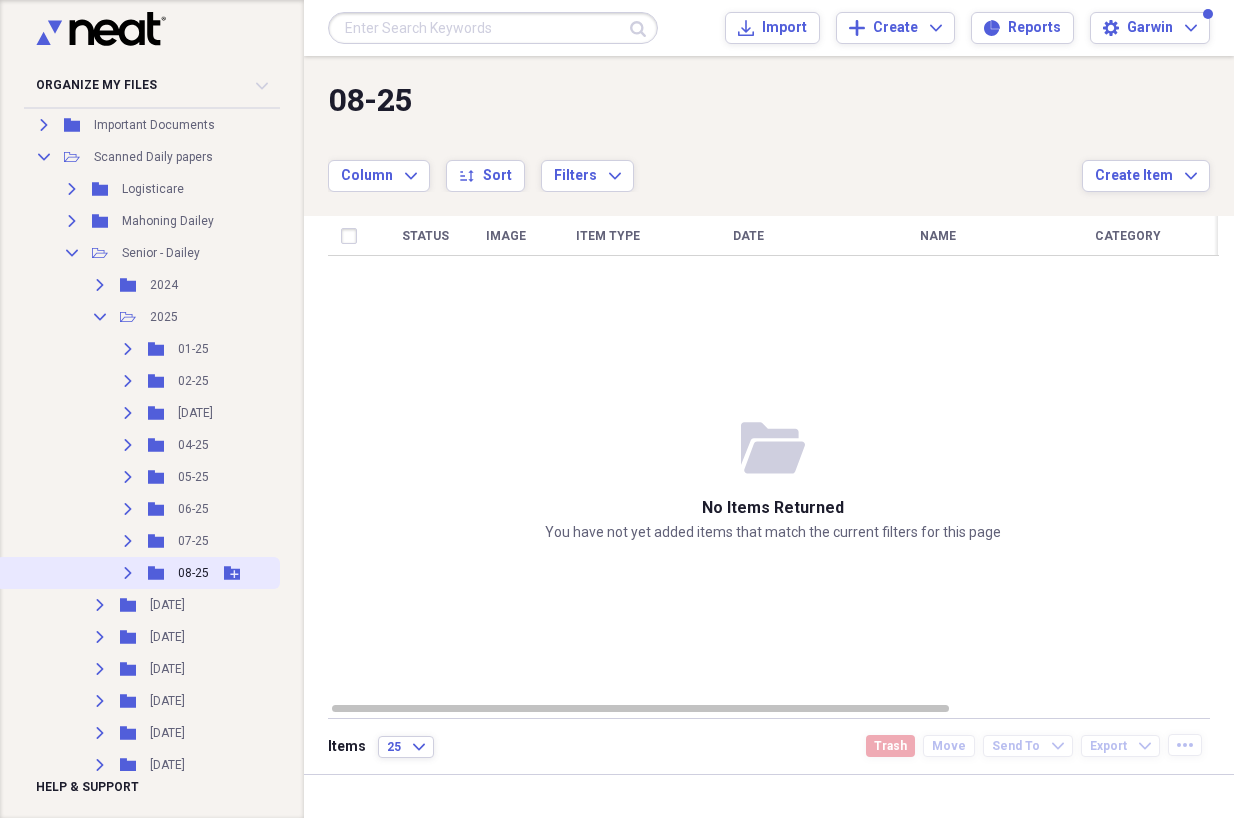 click 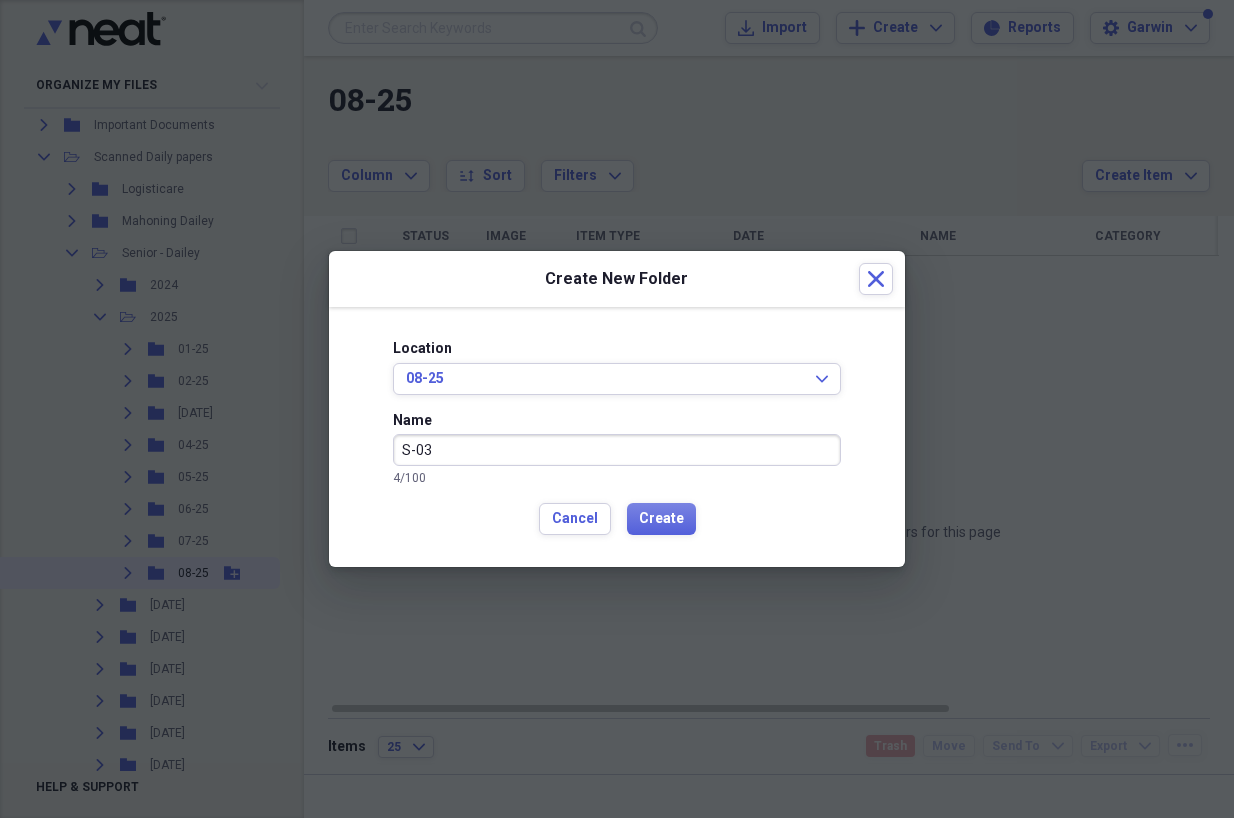 type on "S-03" 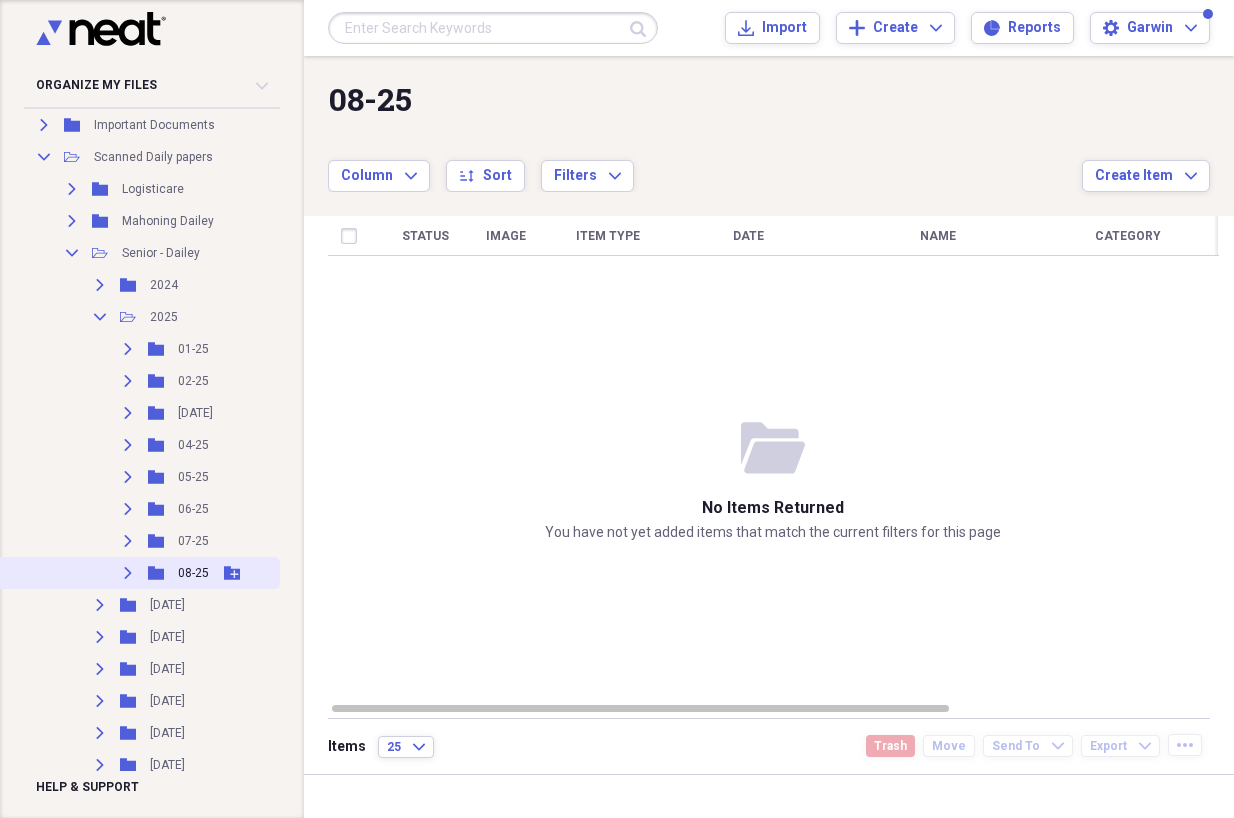 click 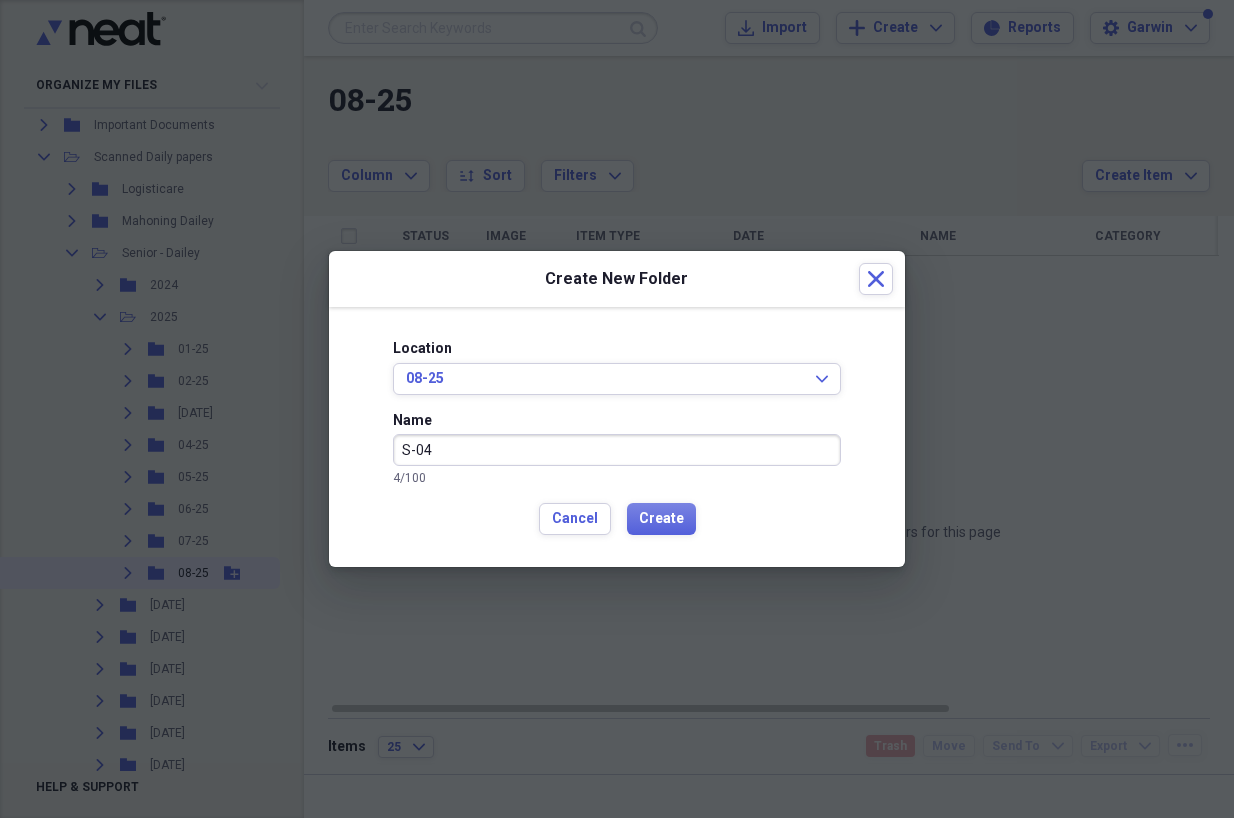 type on "S-04" 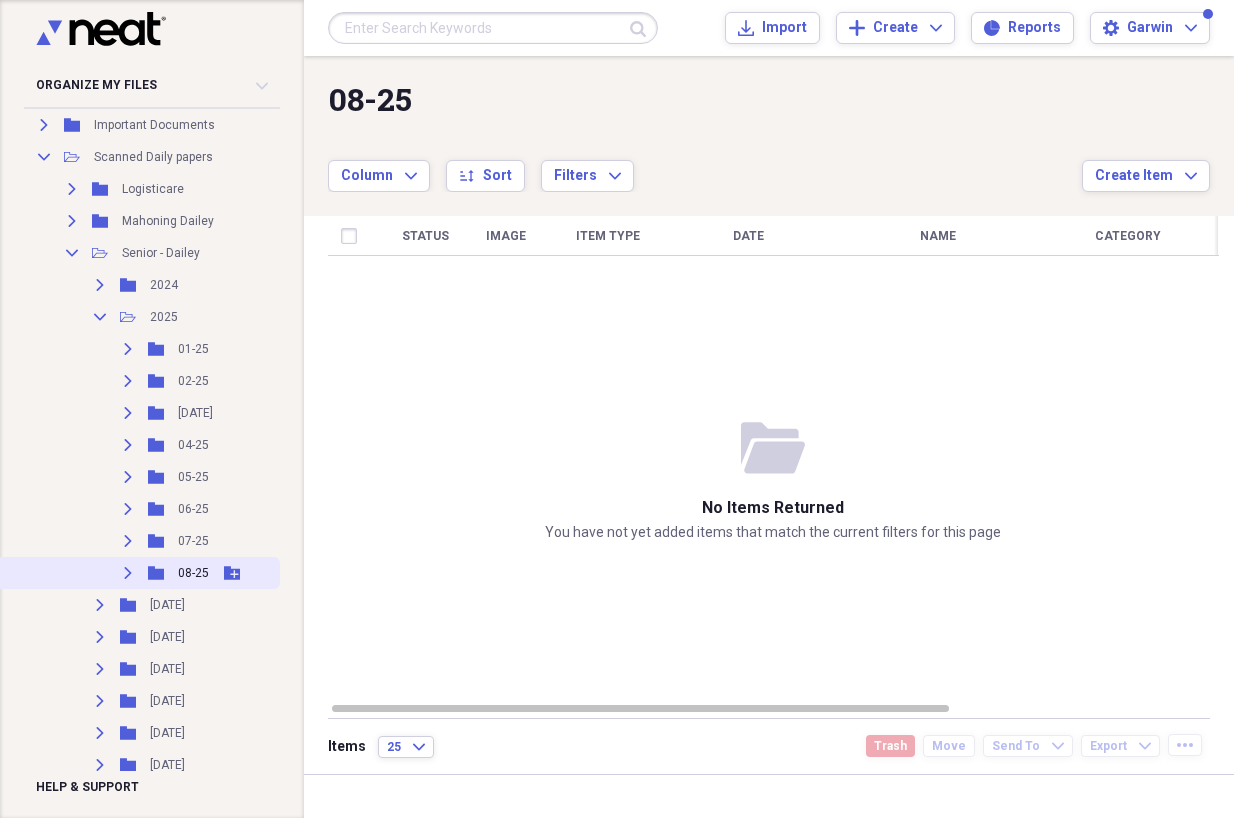 click 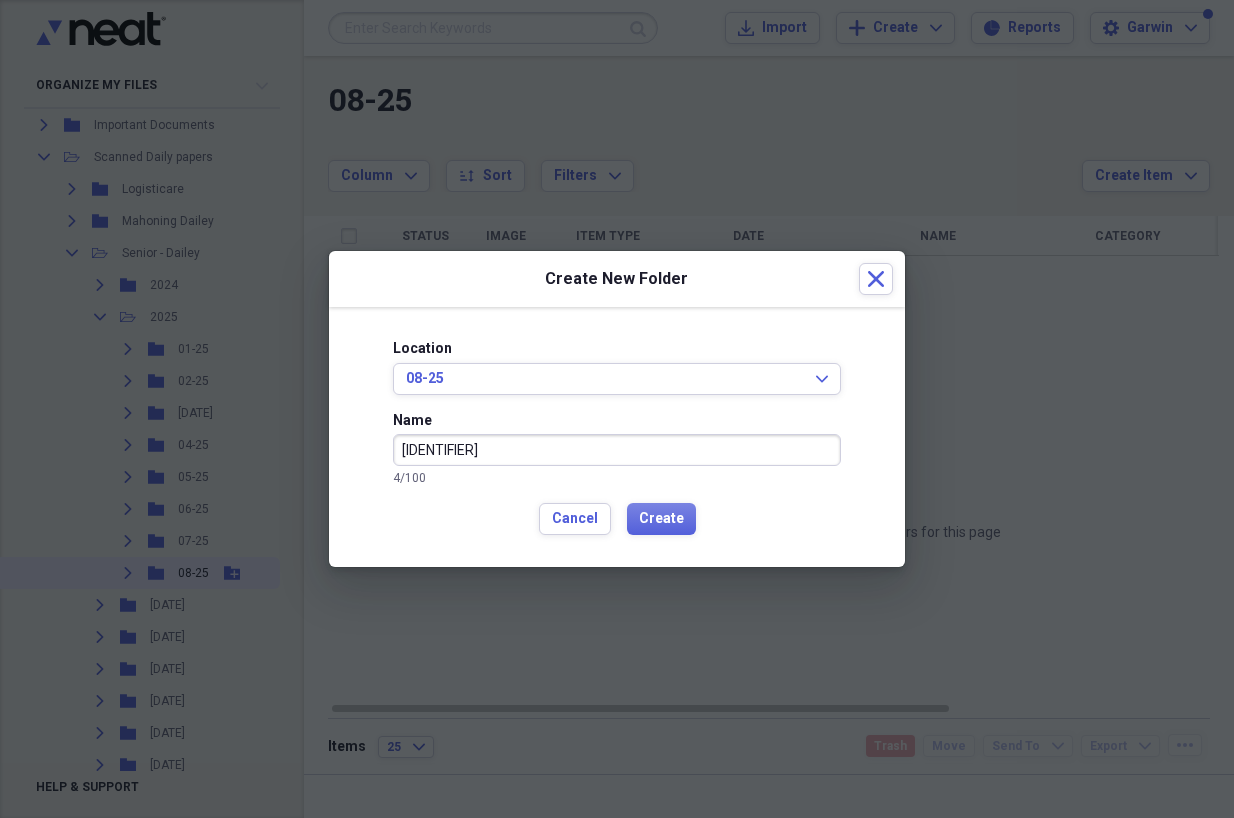 type on "[IDENTIFIER]" 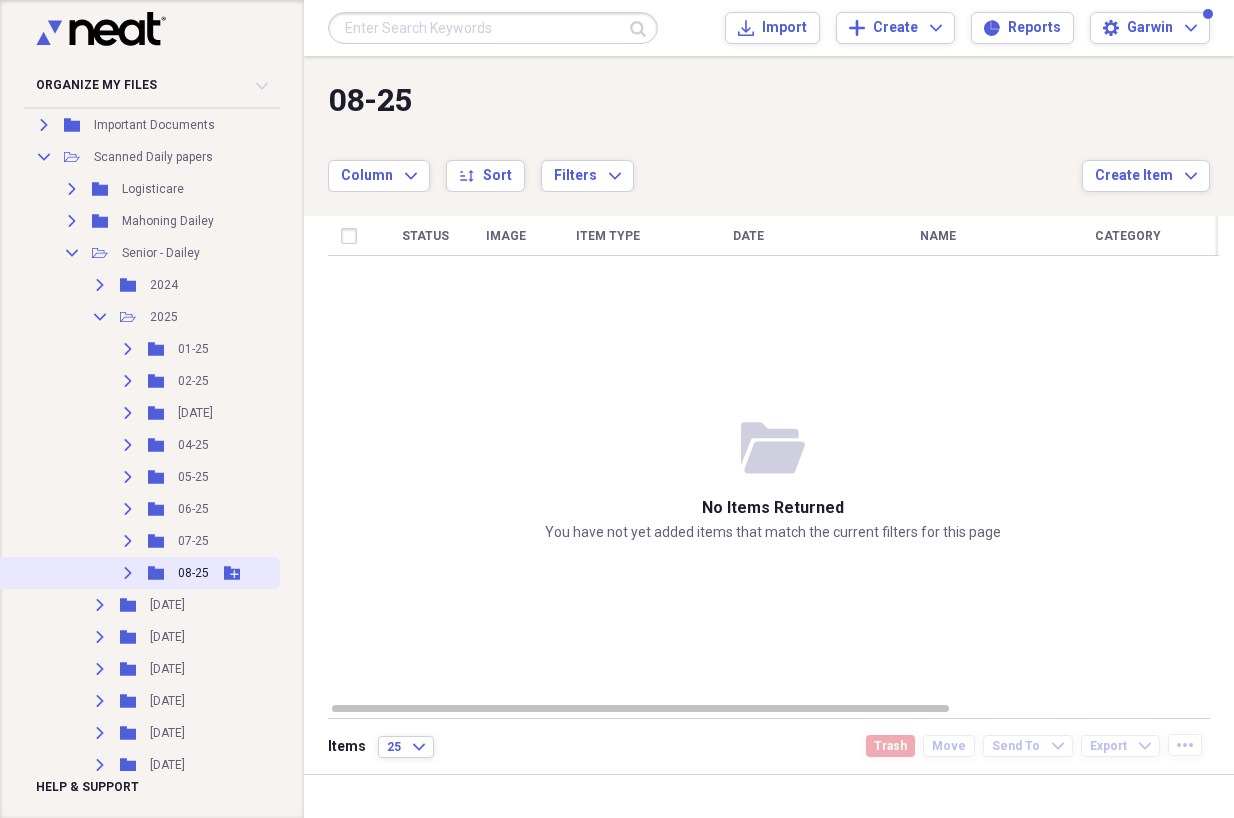 click on "Expand" 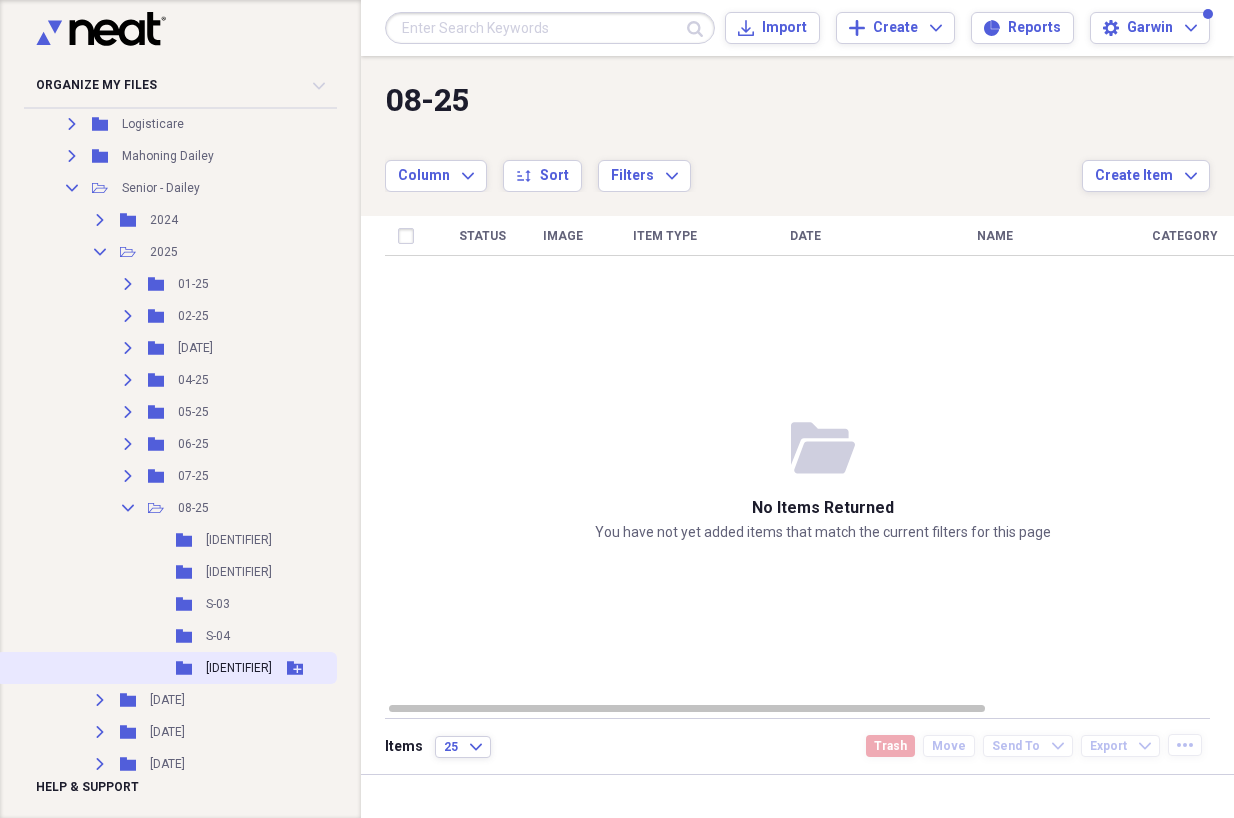scroll, scrollTop: 300, scrollLeft: 0, axis: vertical 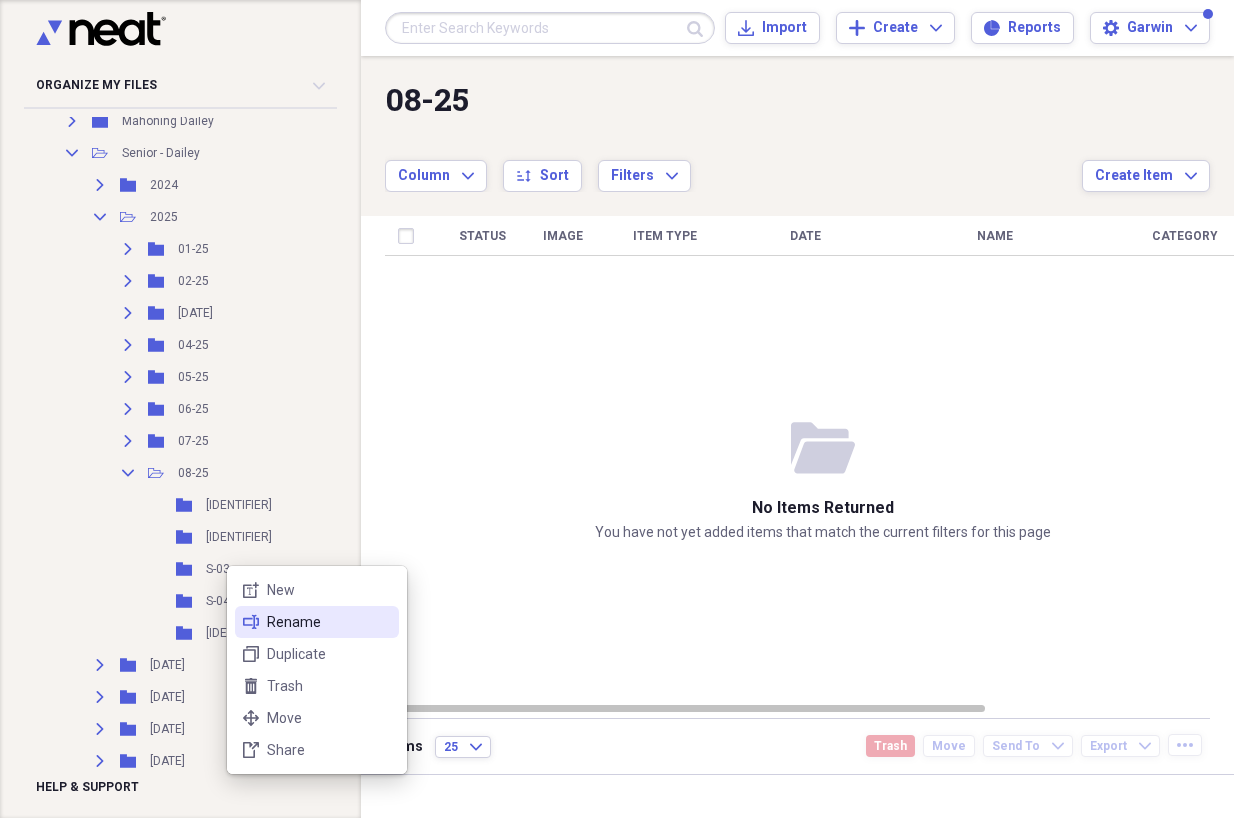 click on "Rename" at bounding box center [329, 622] 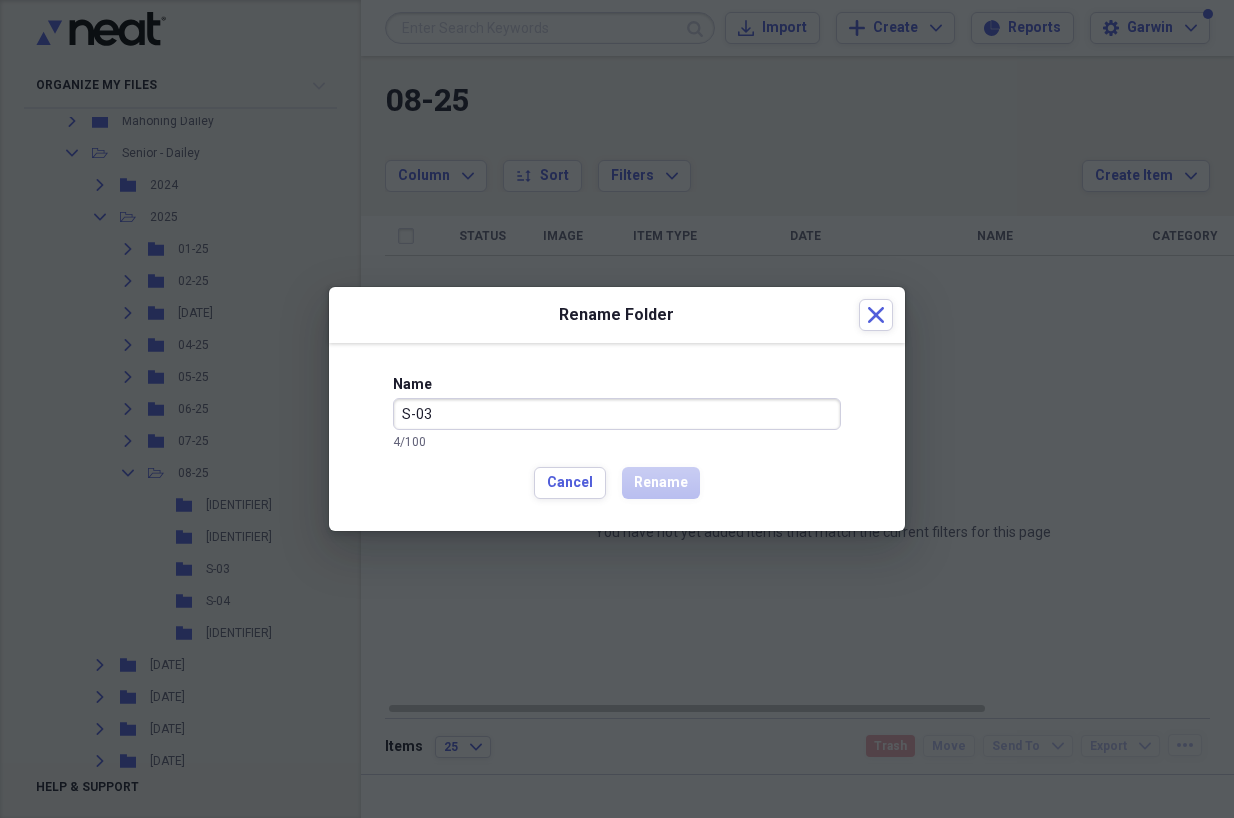 drag, startPoint x: 434, startPoint y: 415, endPoint x: 423, endPoint y: 415, distance: 11 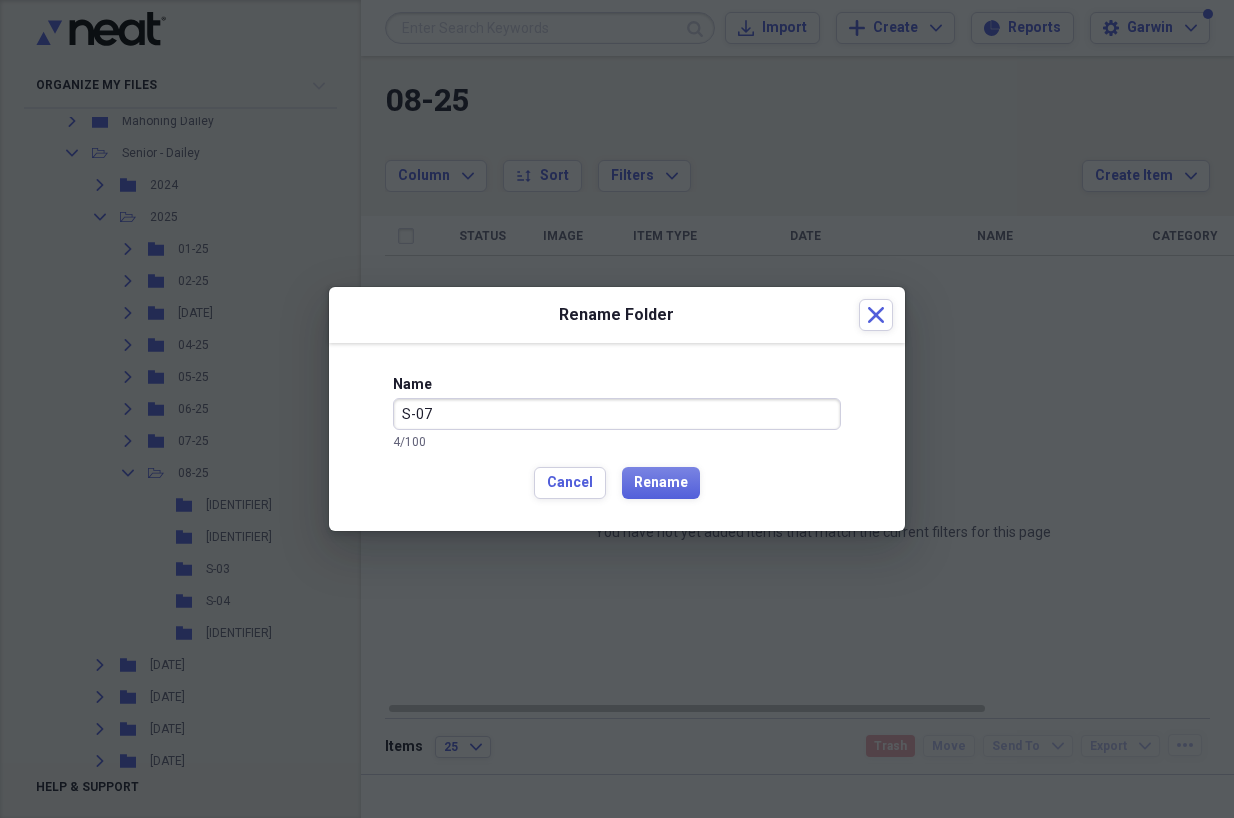type on "S-07" 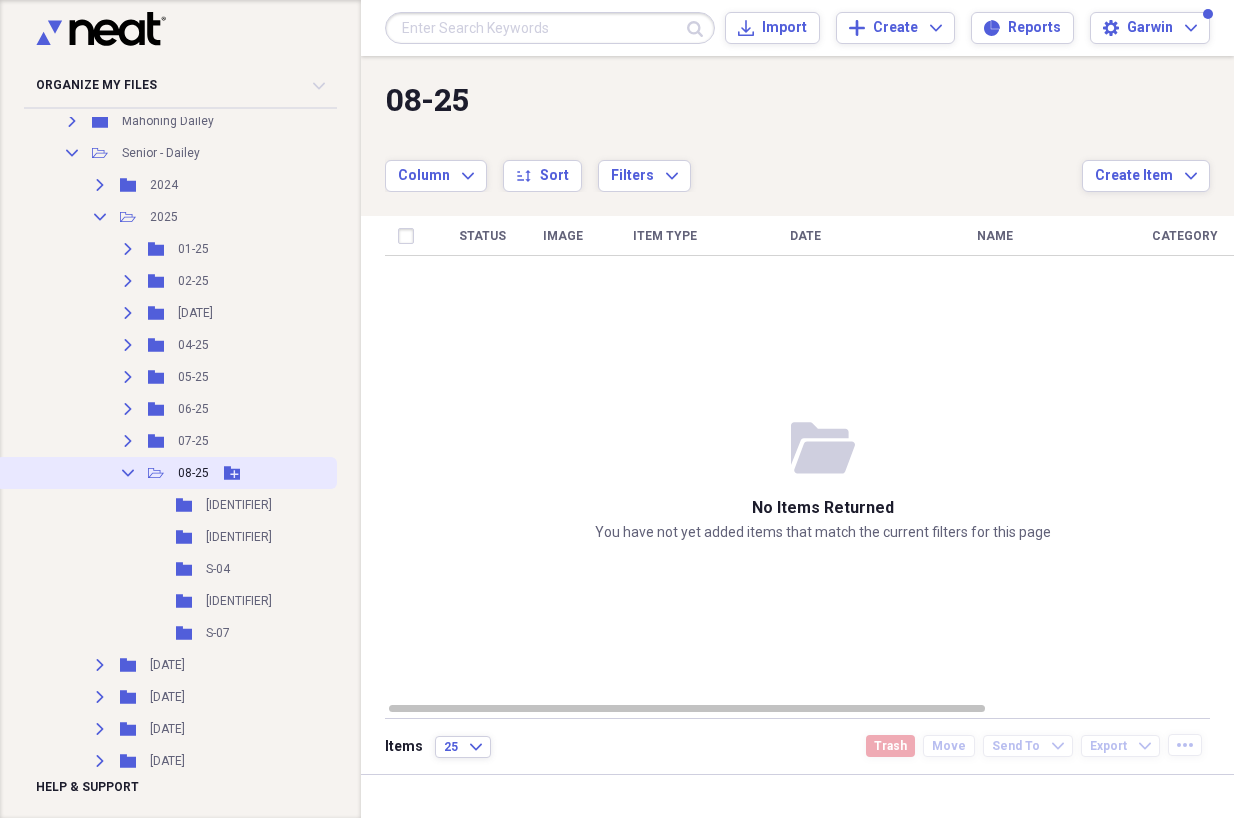 click on "Add Folder" at bounding box center [232, 473] 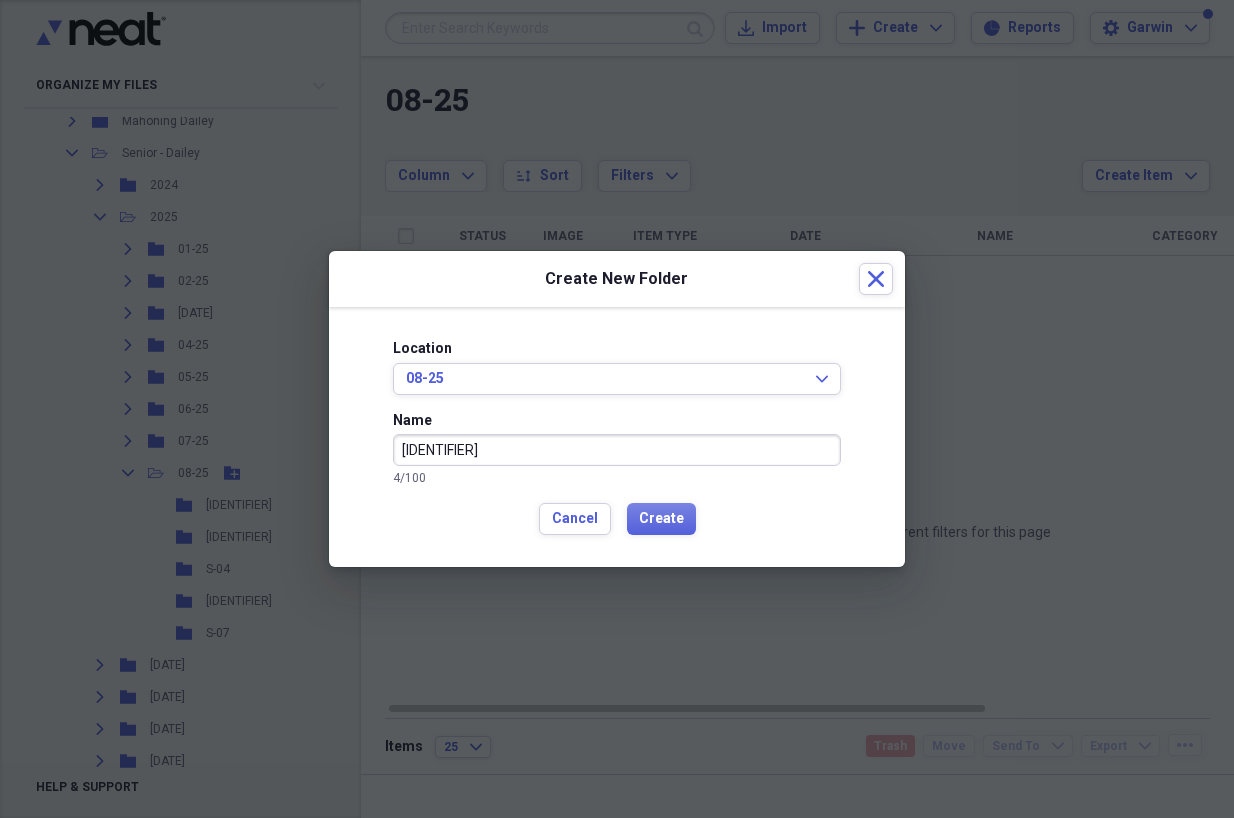 type on "[IDENTIFIER]" 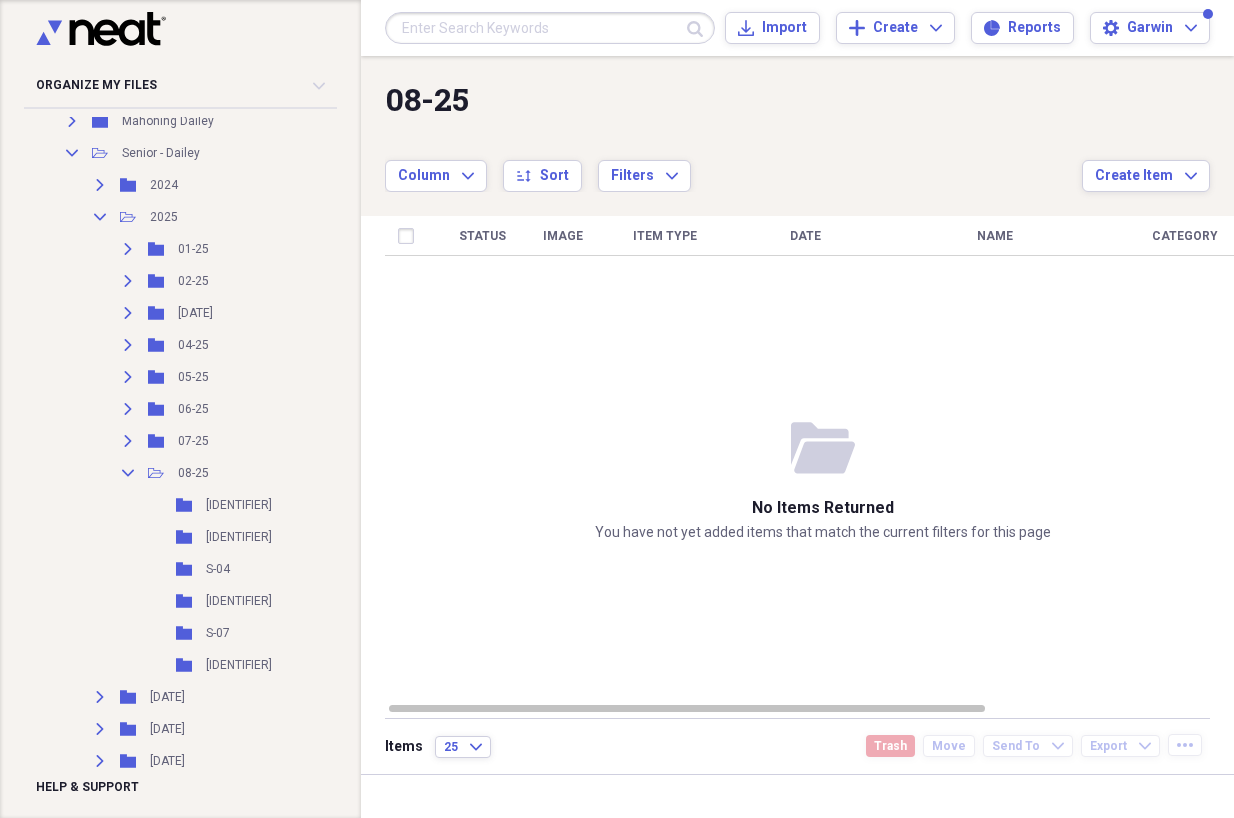 click on "Add Folder" at bounding box center (232, 473) 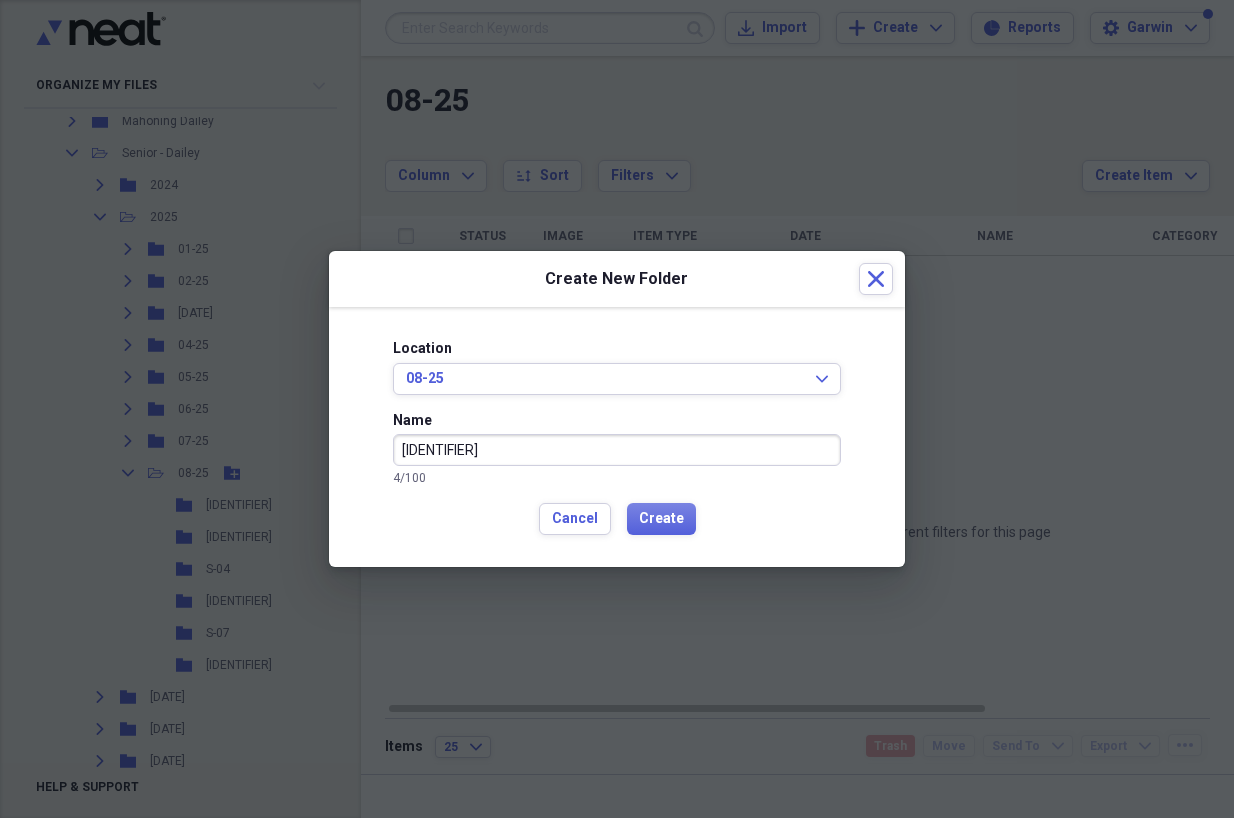 type on "[IDENTIFIER]" 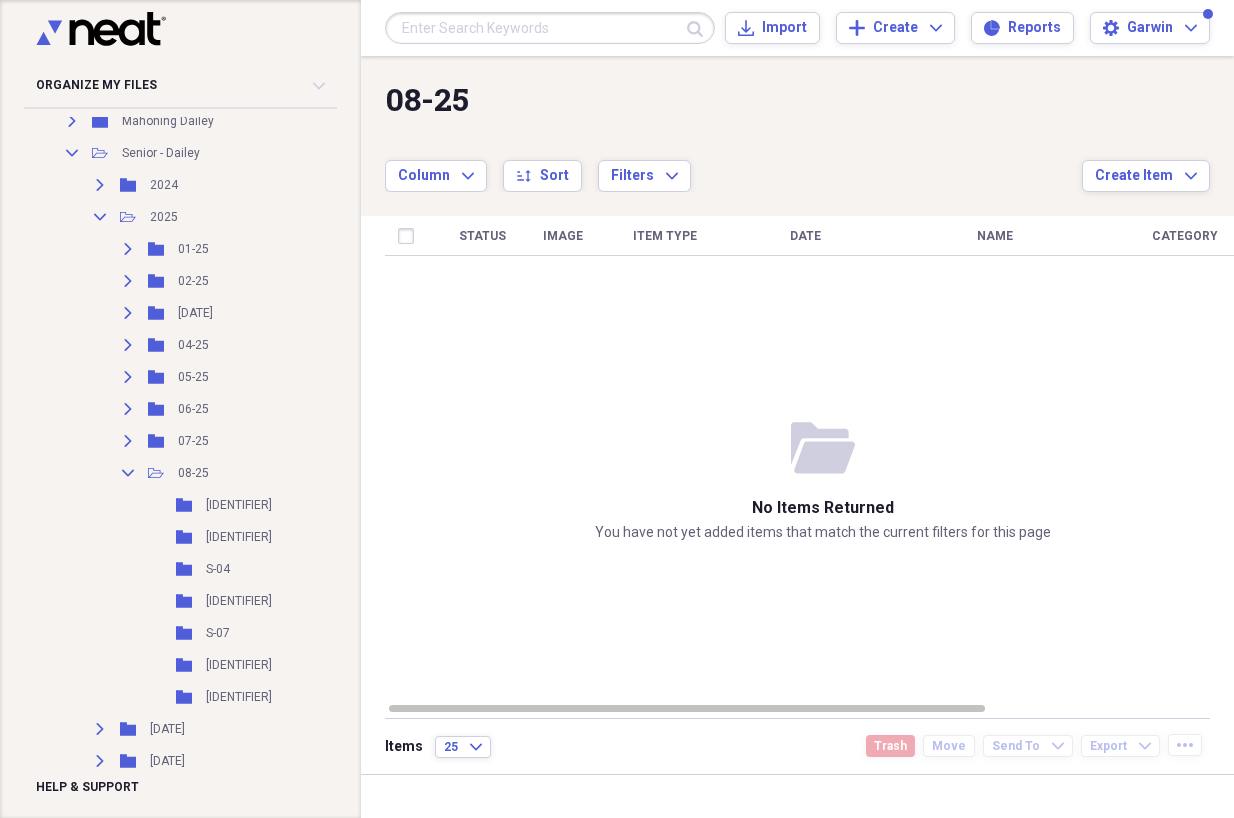 click 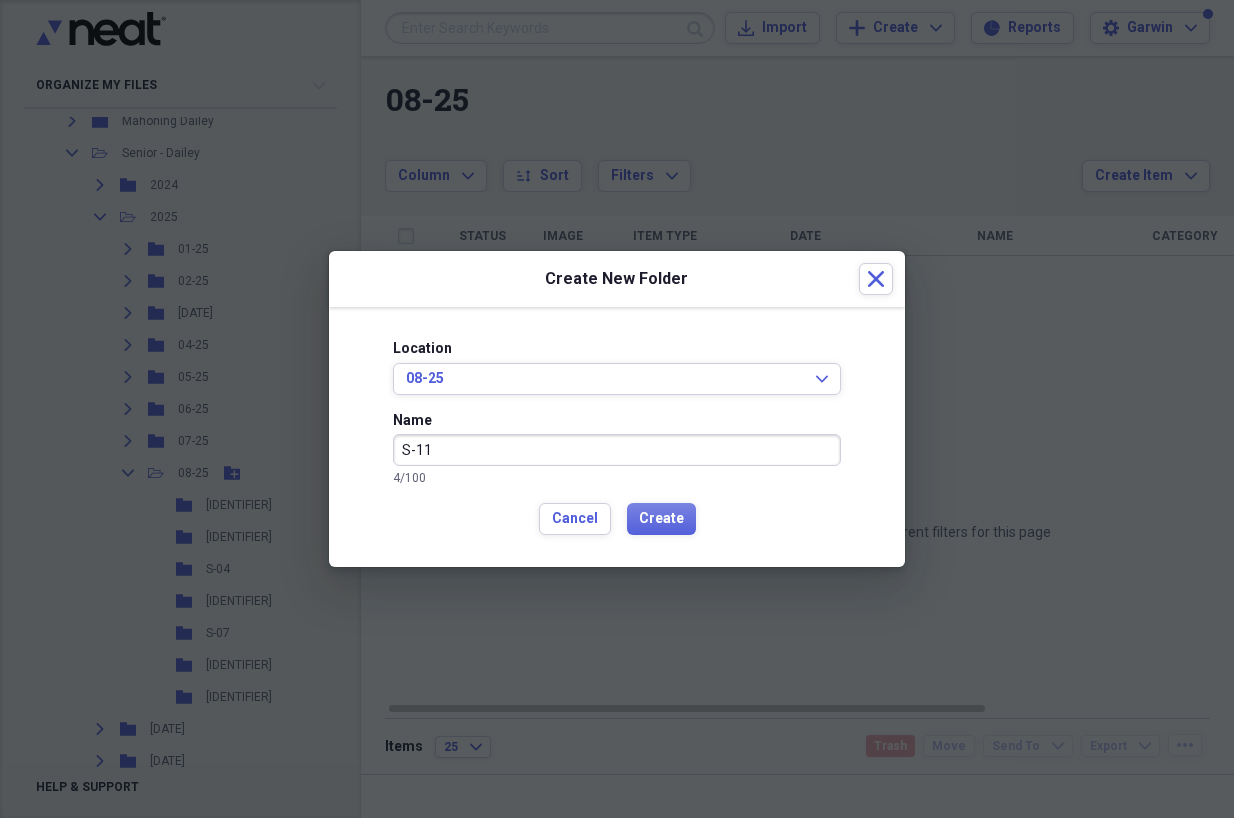 type on "S-11" 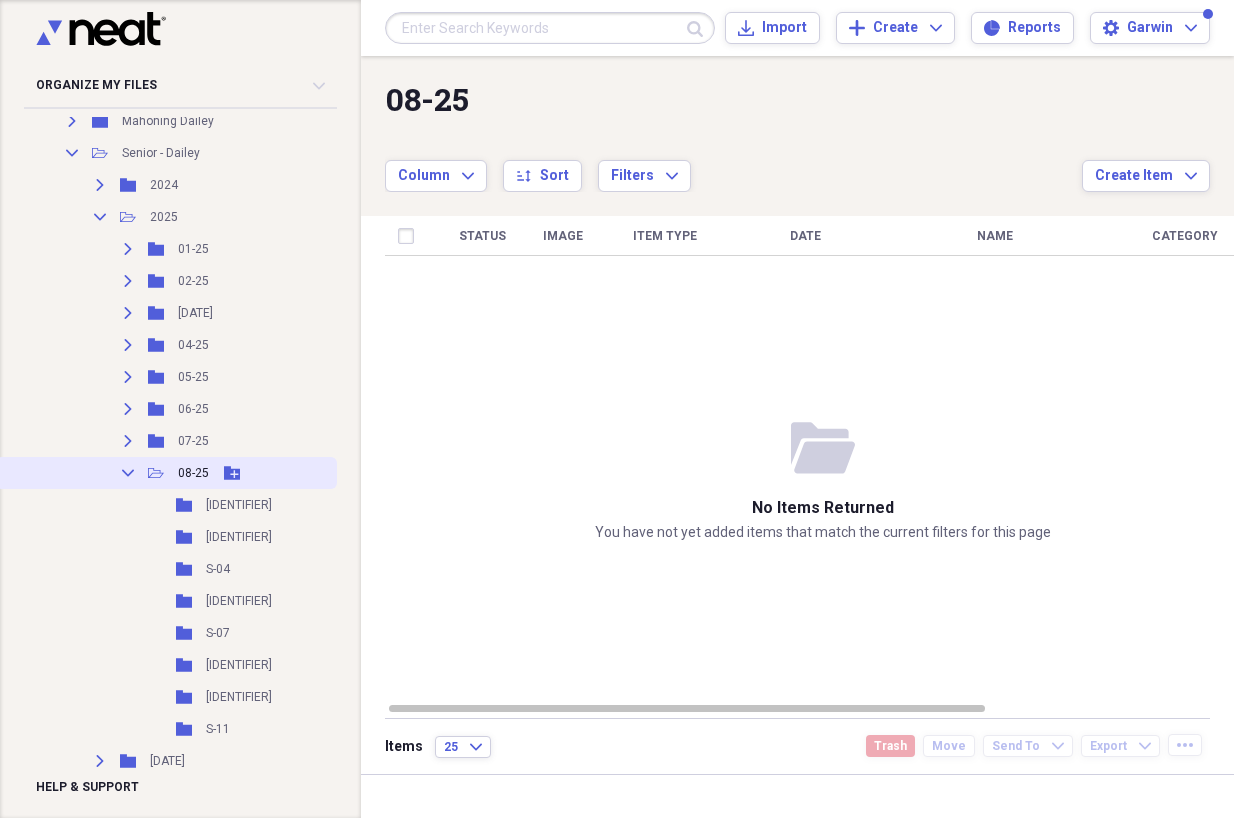 click on "Add Folder" 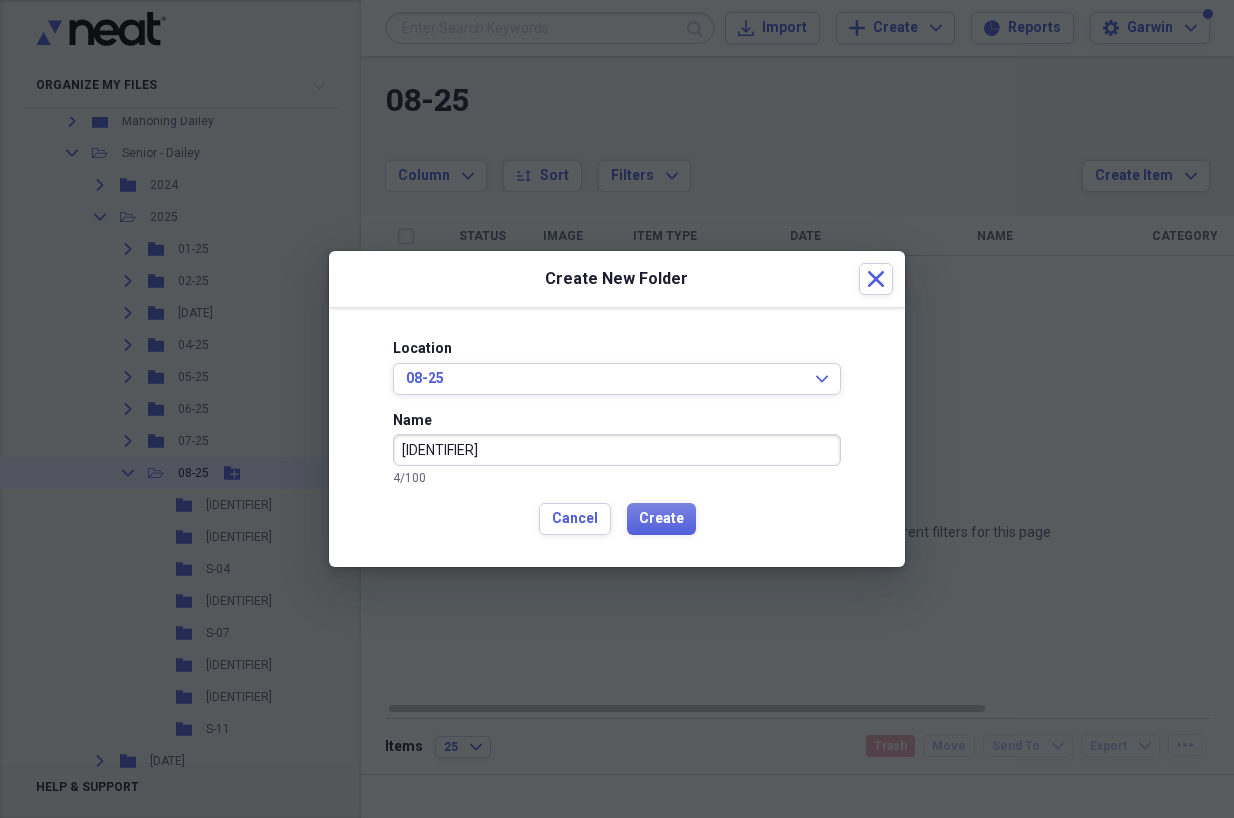 type on "[IDENTIFIER]" 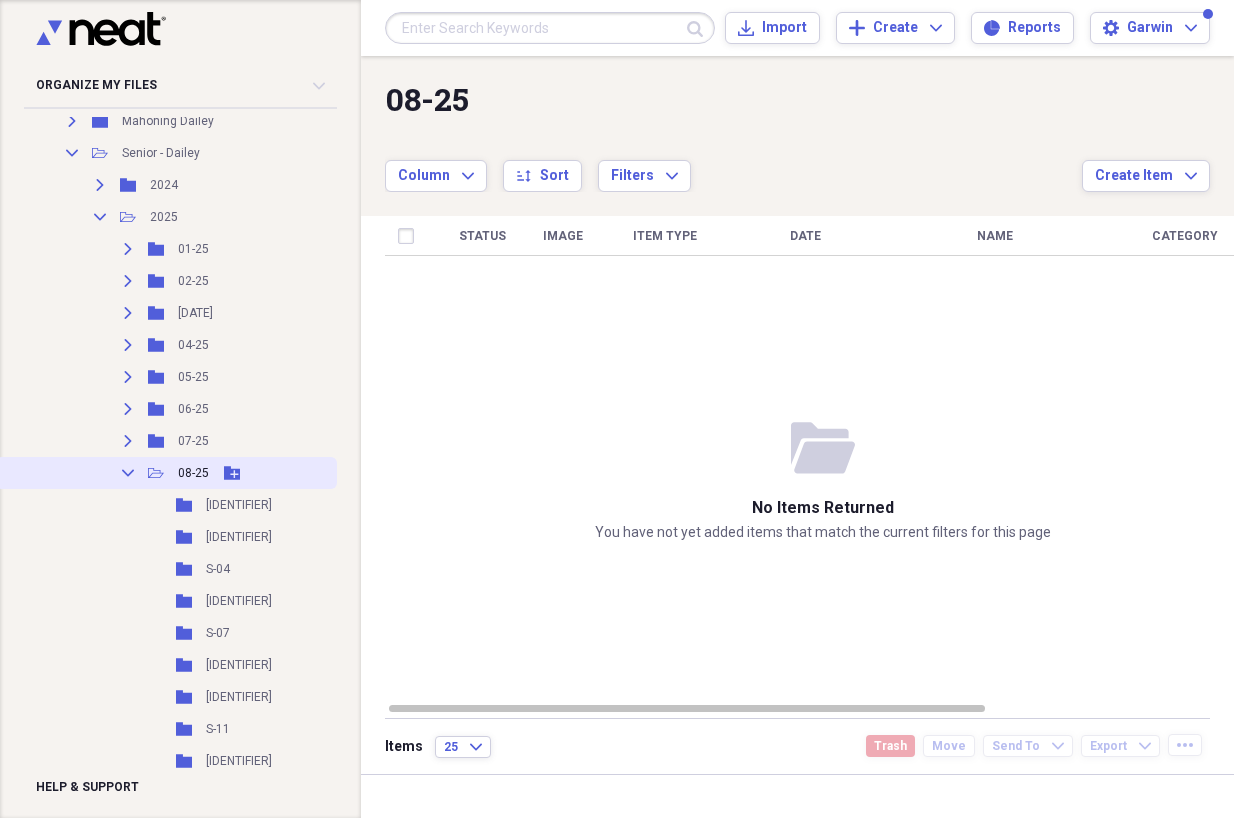 click on "Collapse" 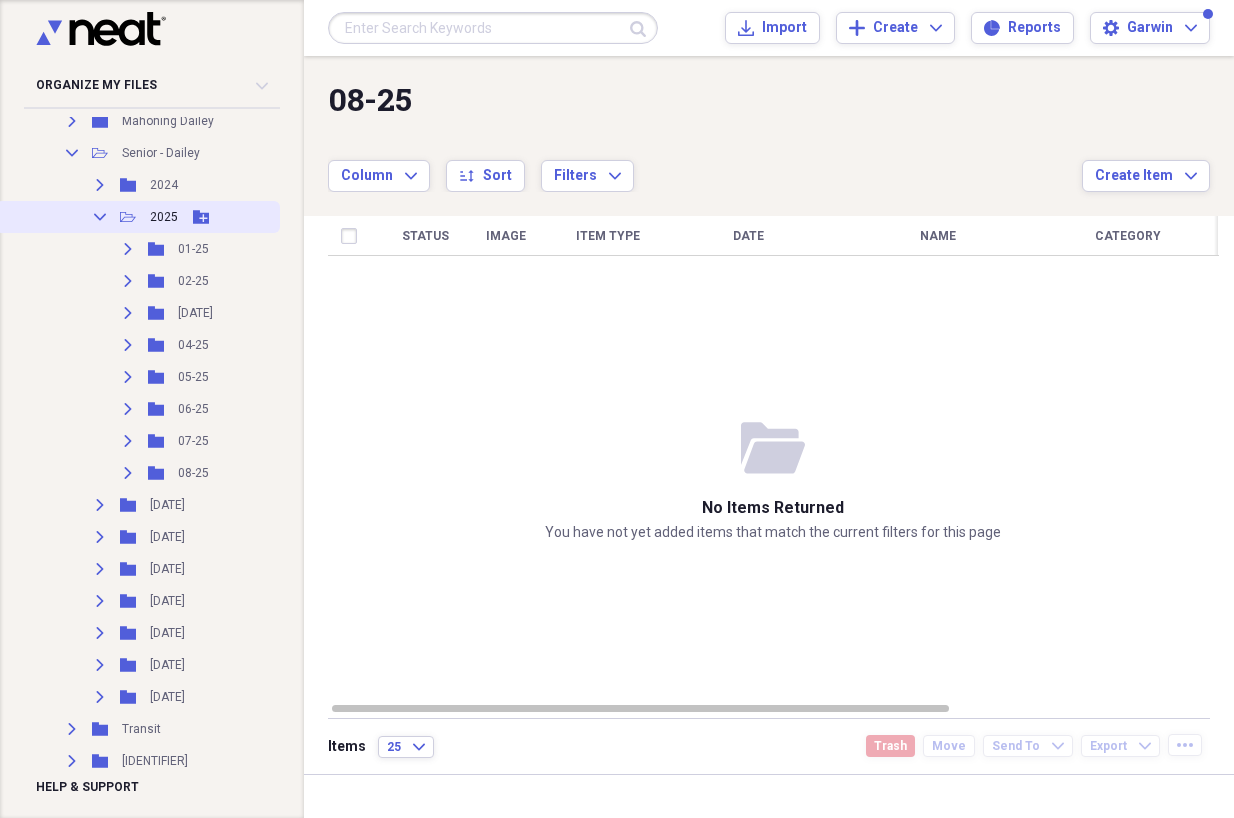 click on "Collapse" 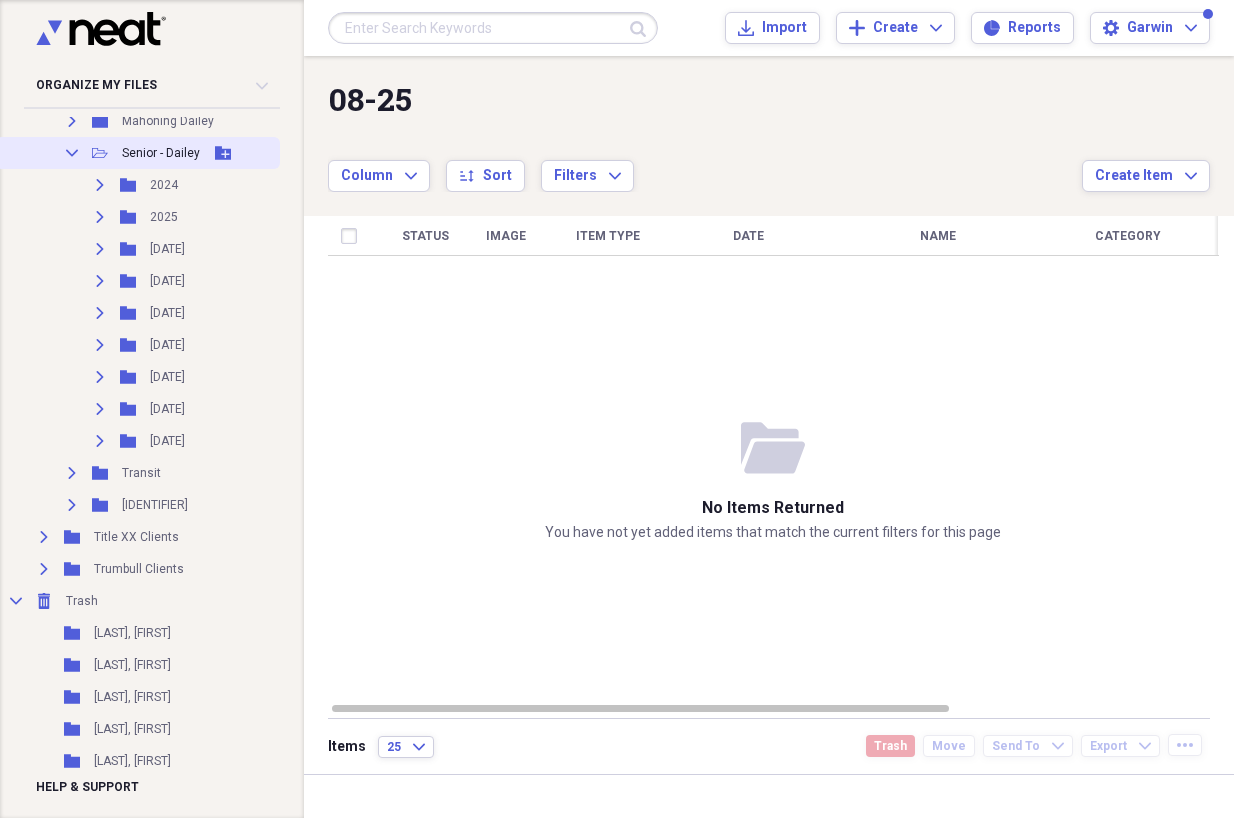 click 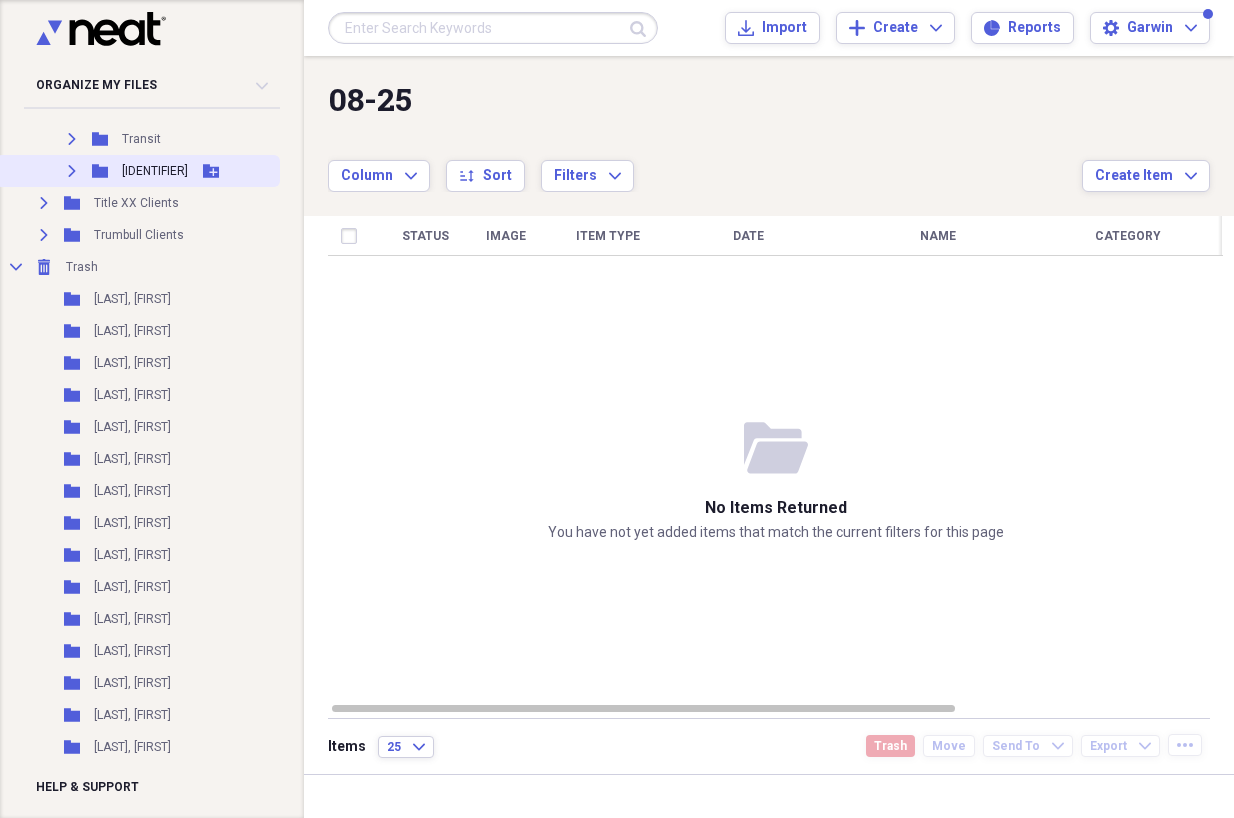 scroll, scrollTop: 300, scrollLeft: 0, axis: vertical 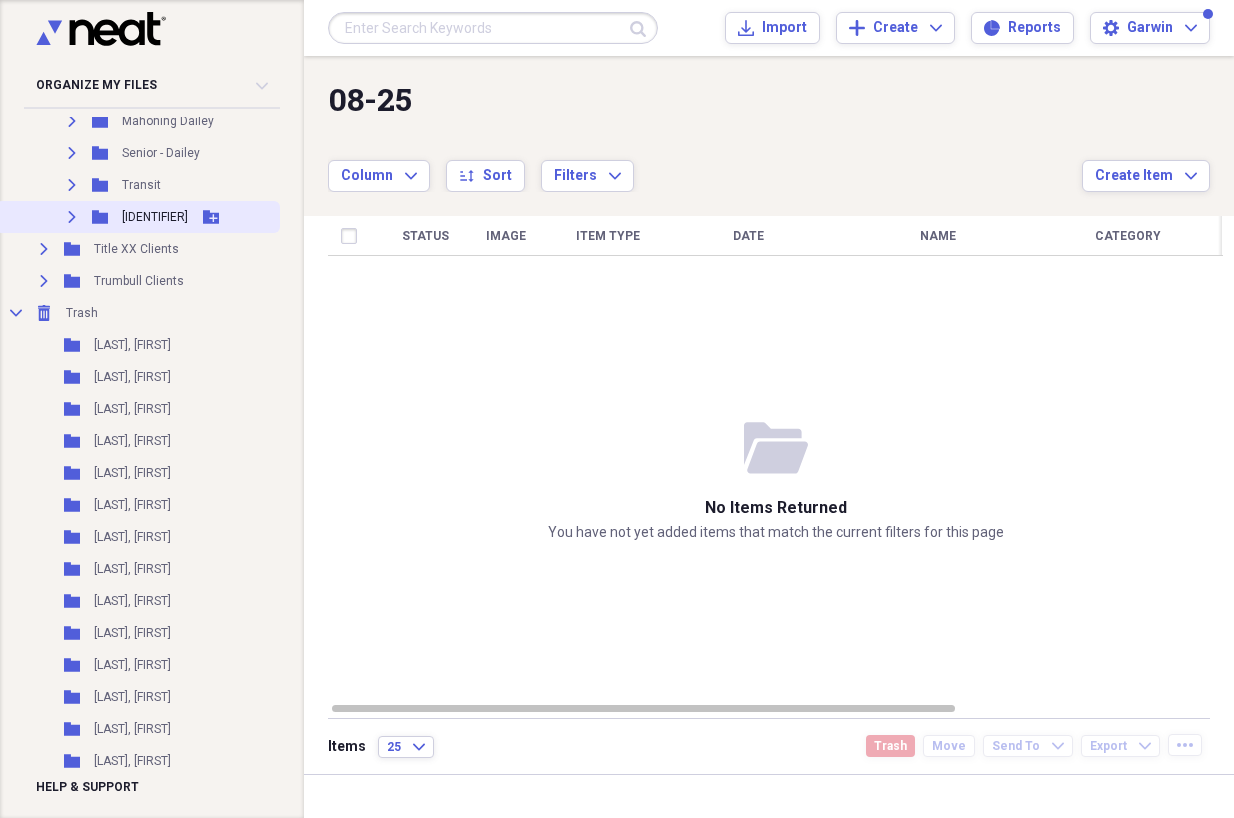 click on "Expand" at bounding box center (72, 217) 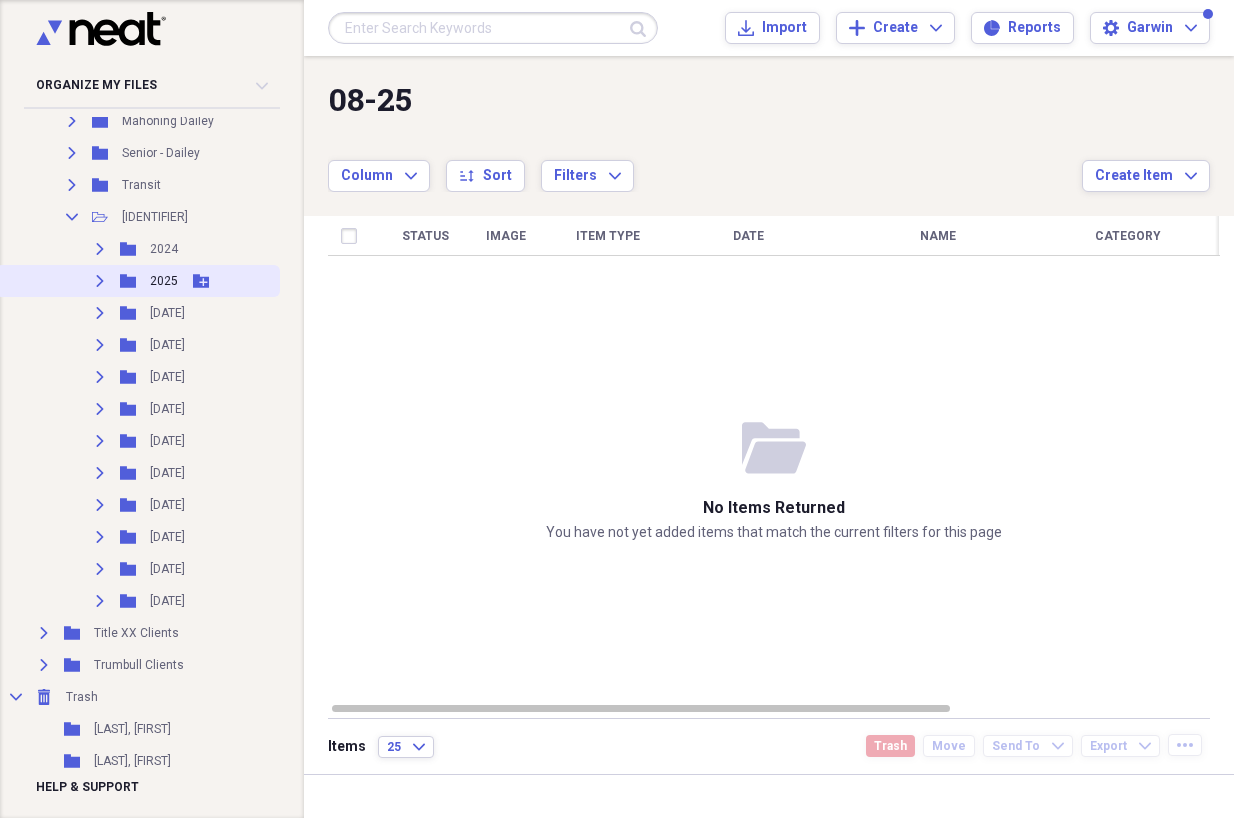 click on "Expand Folder 2025 Add Folder" at bounding box center [138, 281] 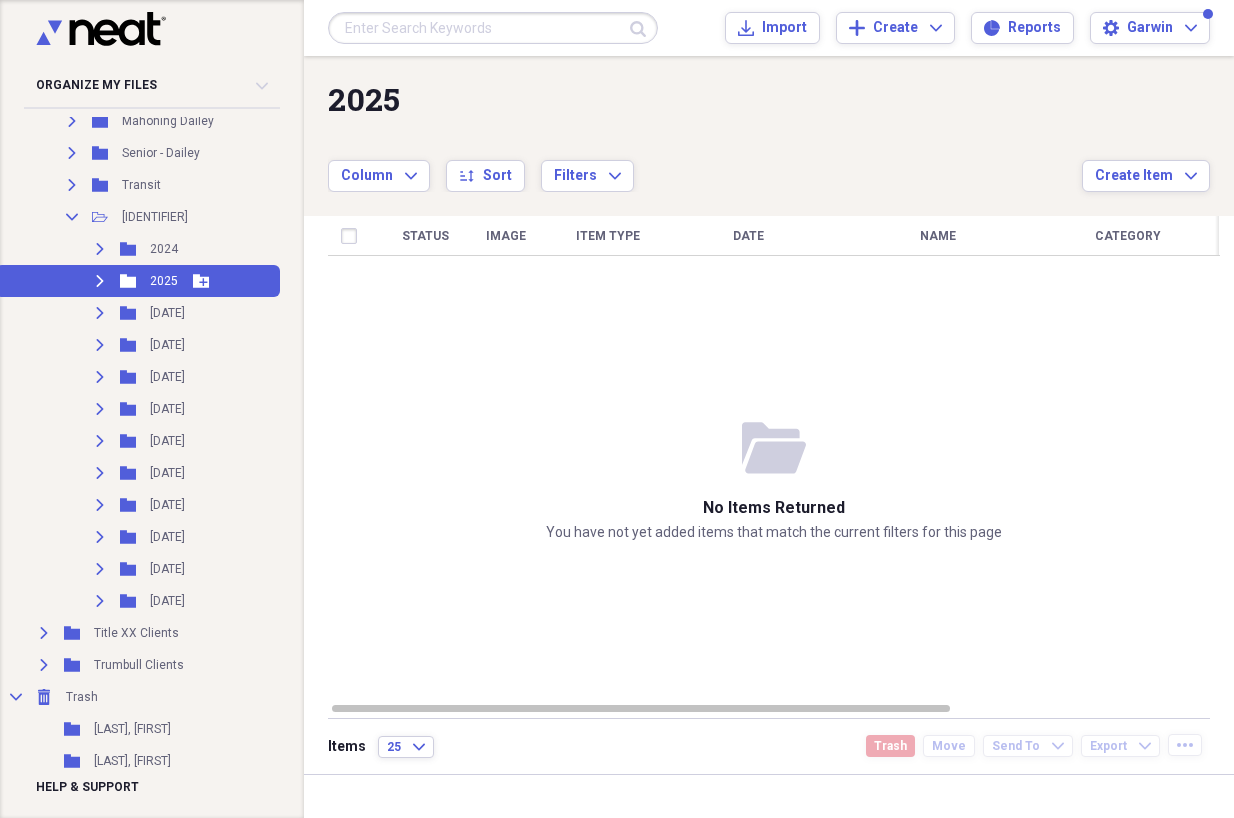 click on "Expand" 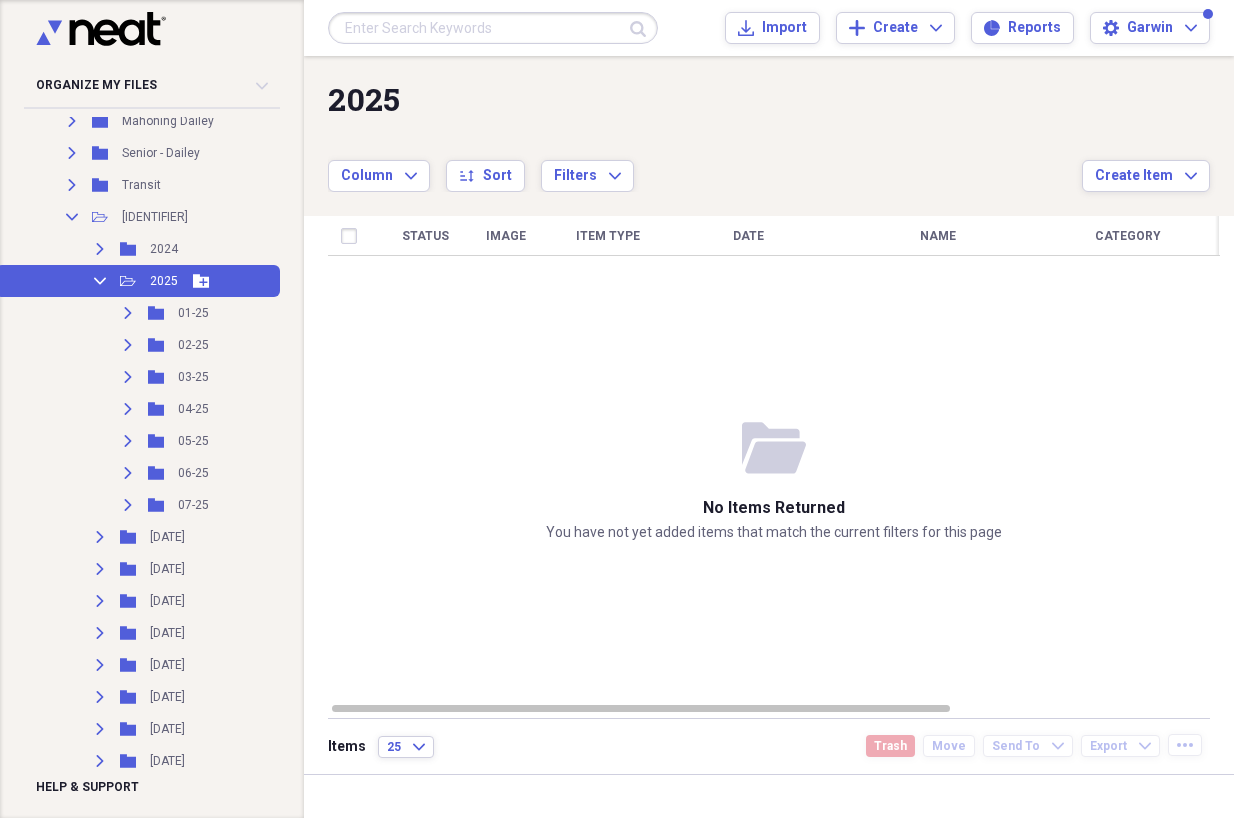 click 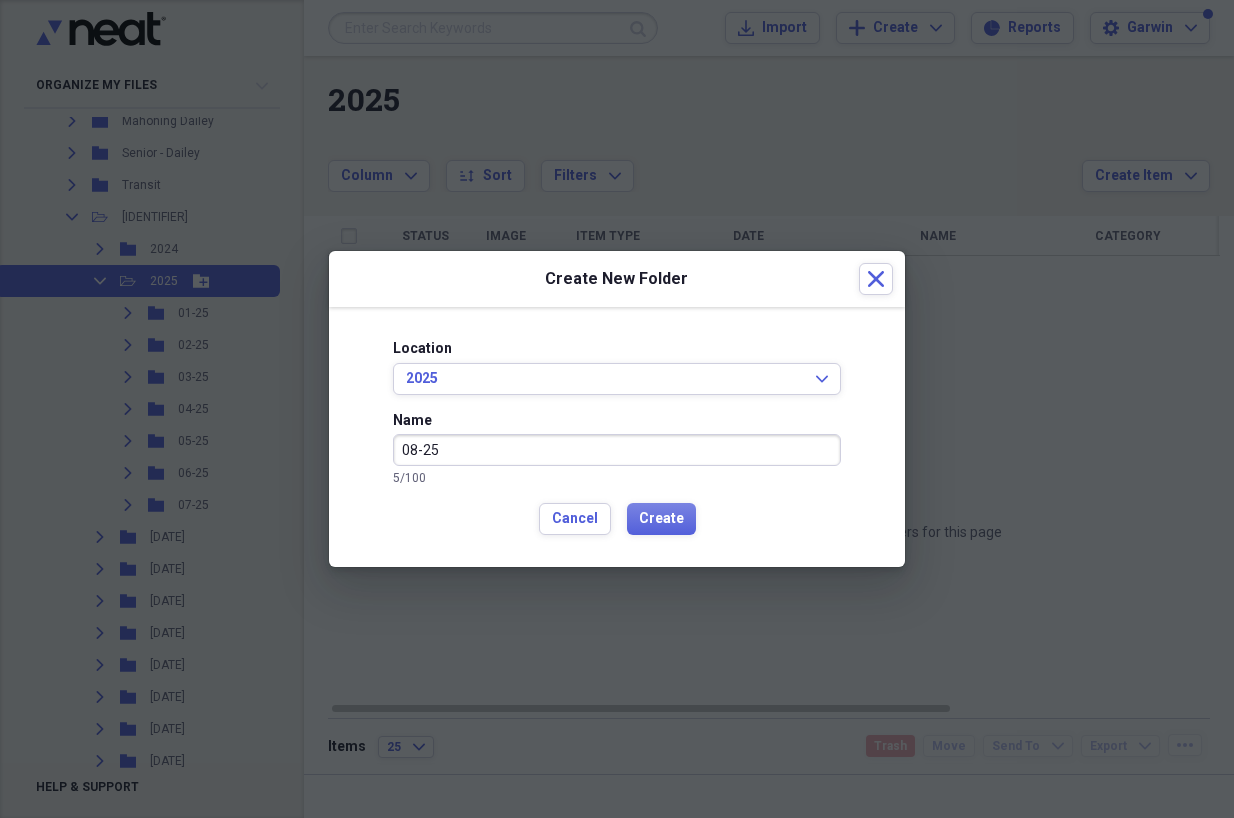 type on "08-25" 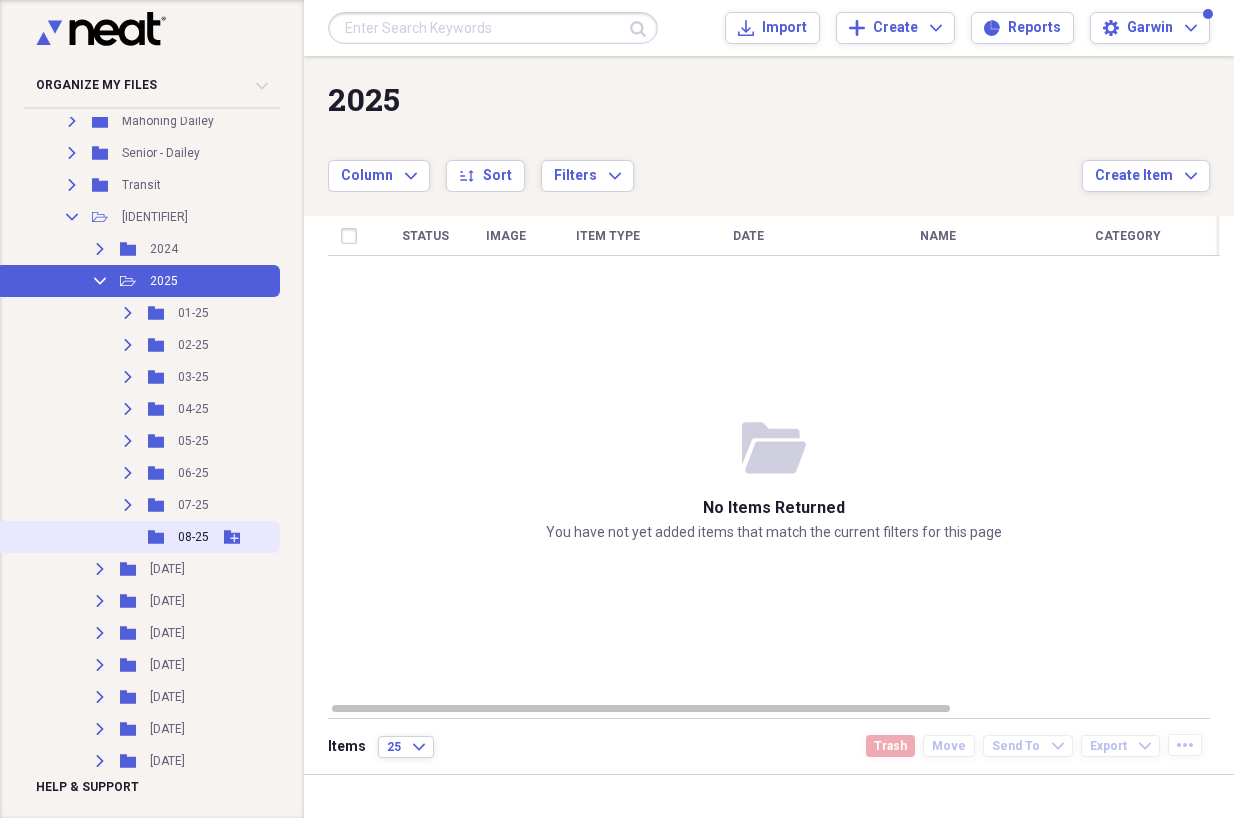 click 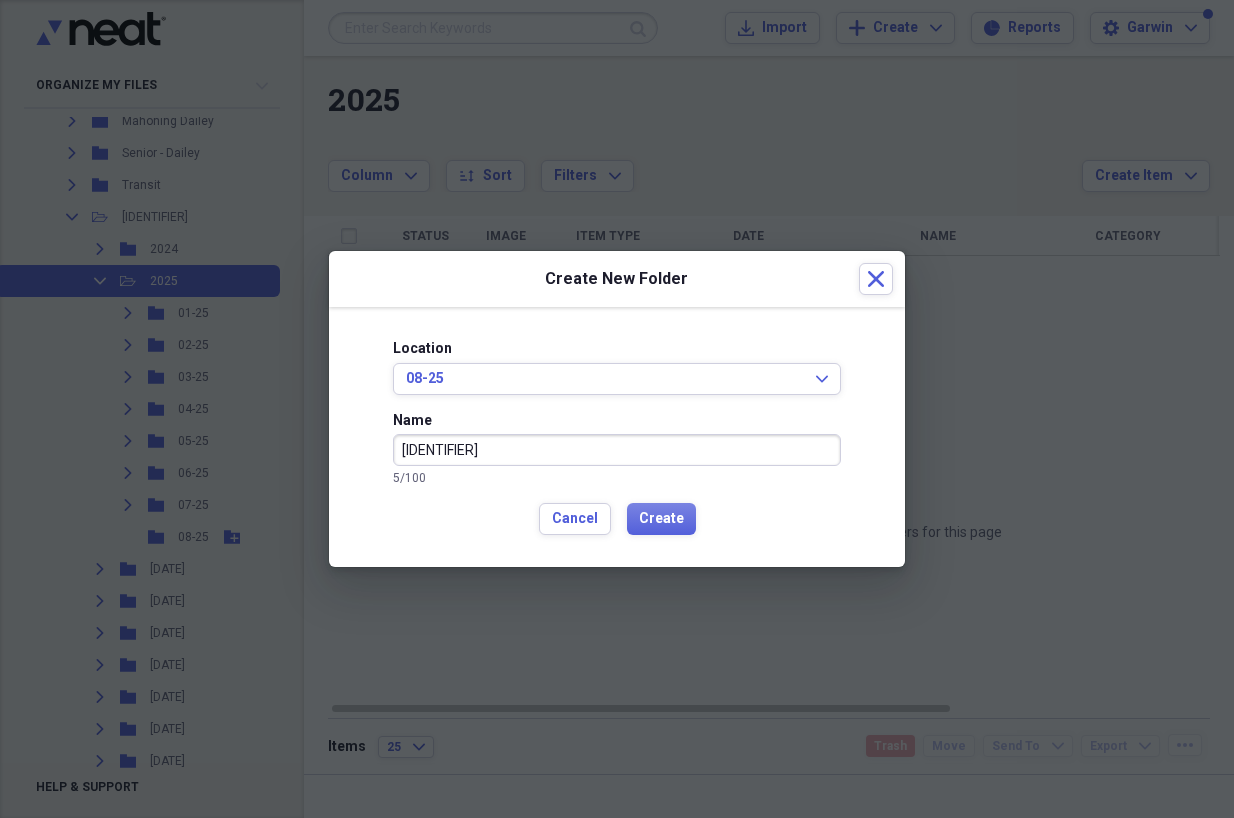 type on "[IDENTIFIER]" 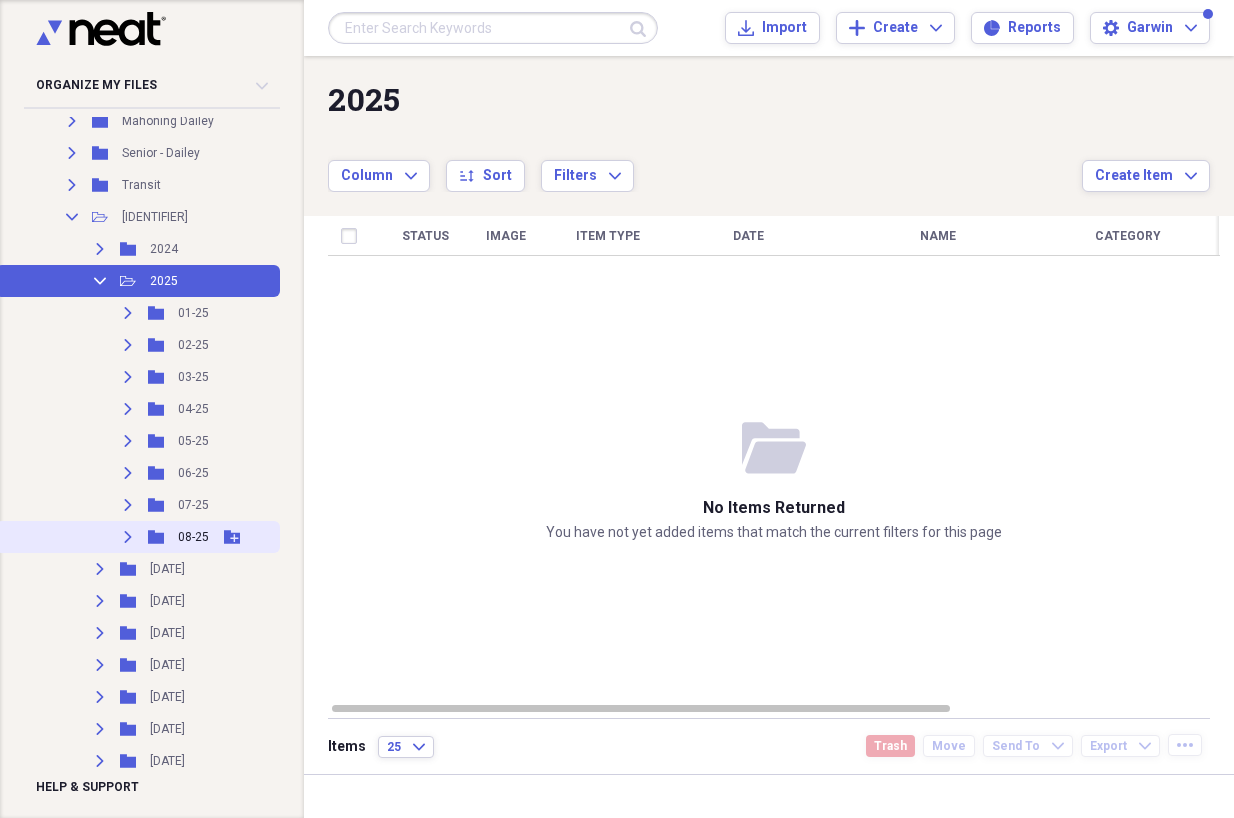 click 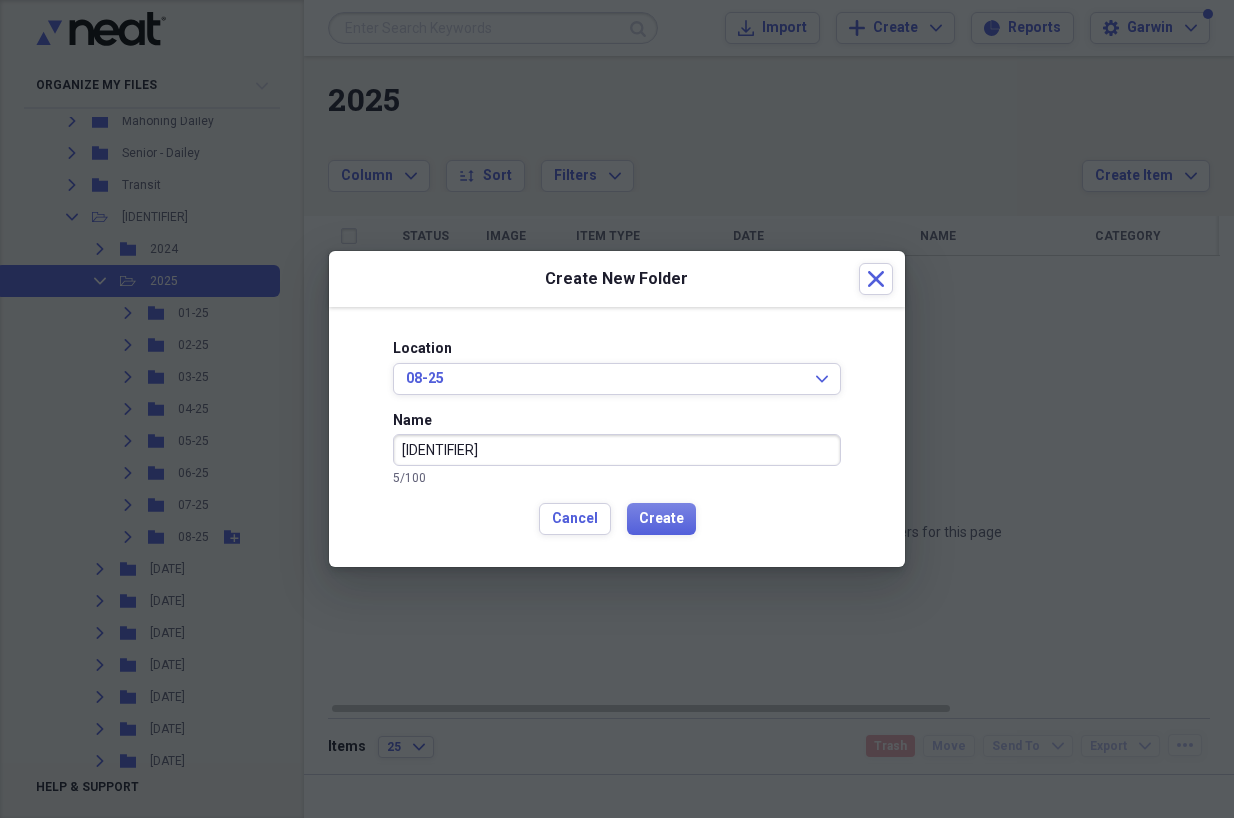 type on "[IDENTIFIER]" 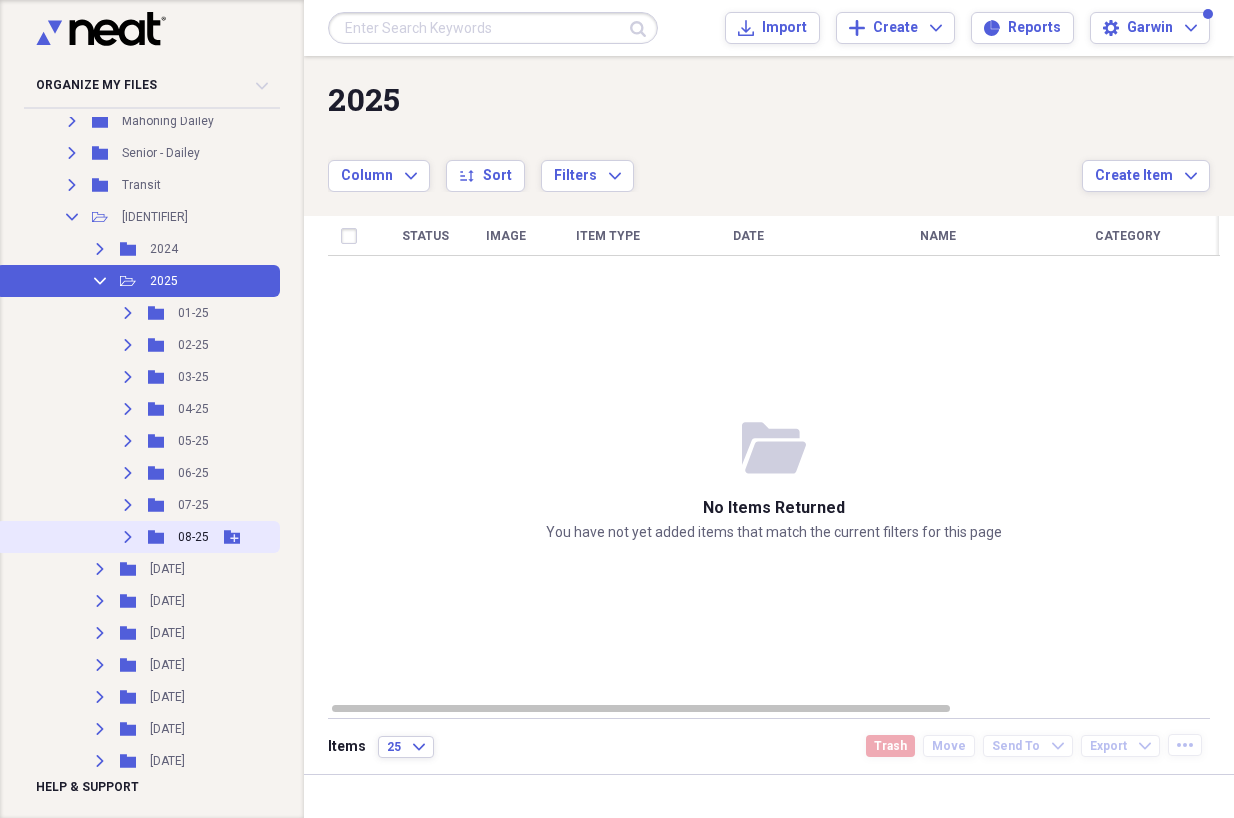 click 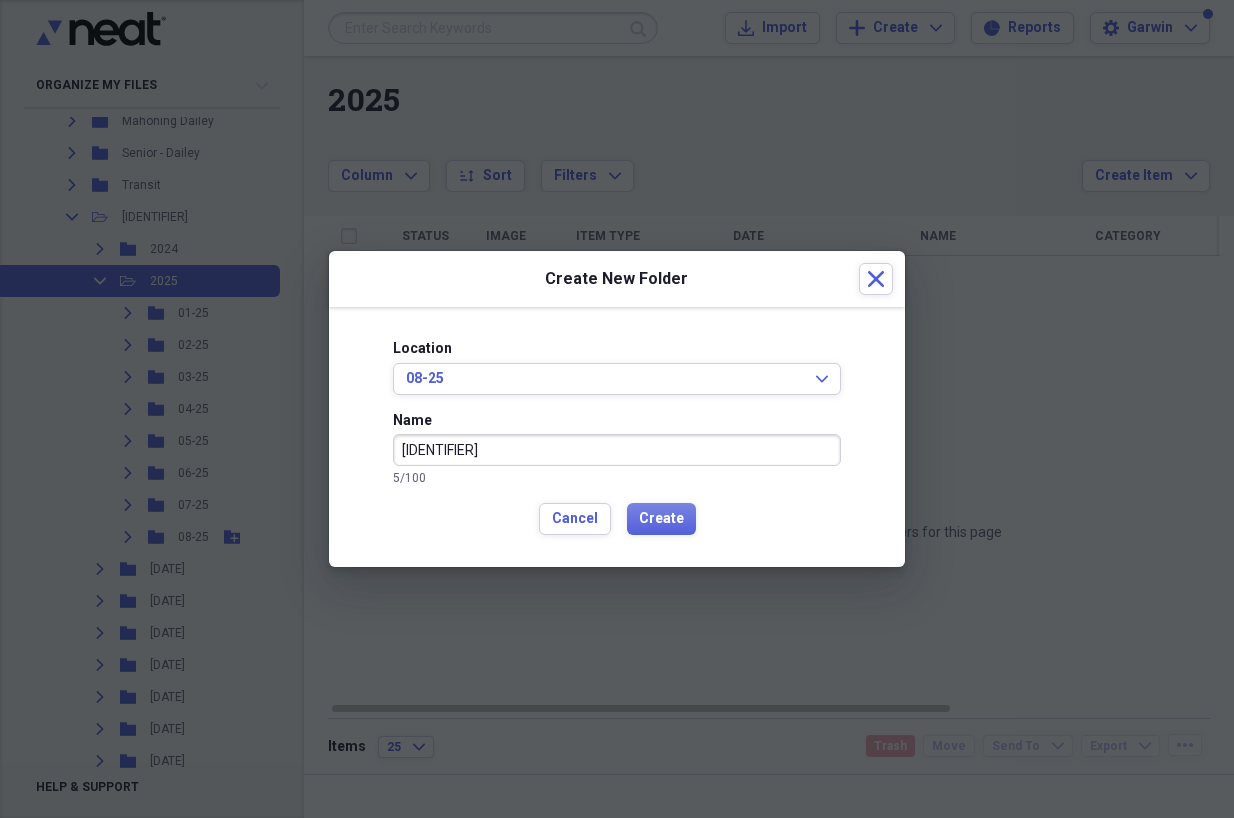 type on "[IDENTIFIER]" 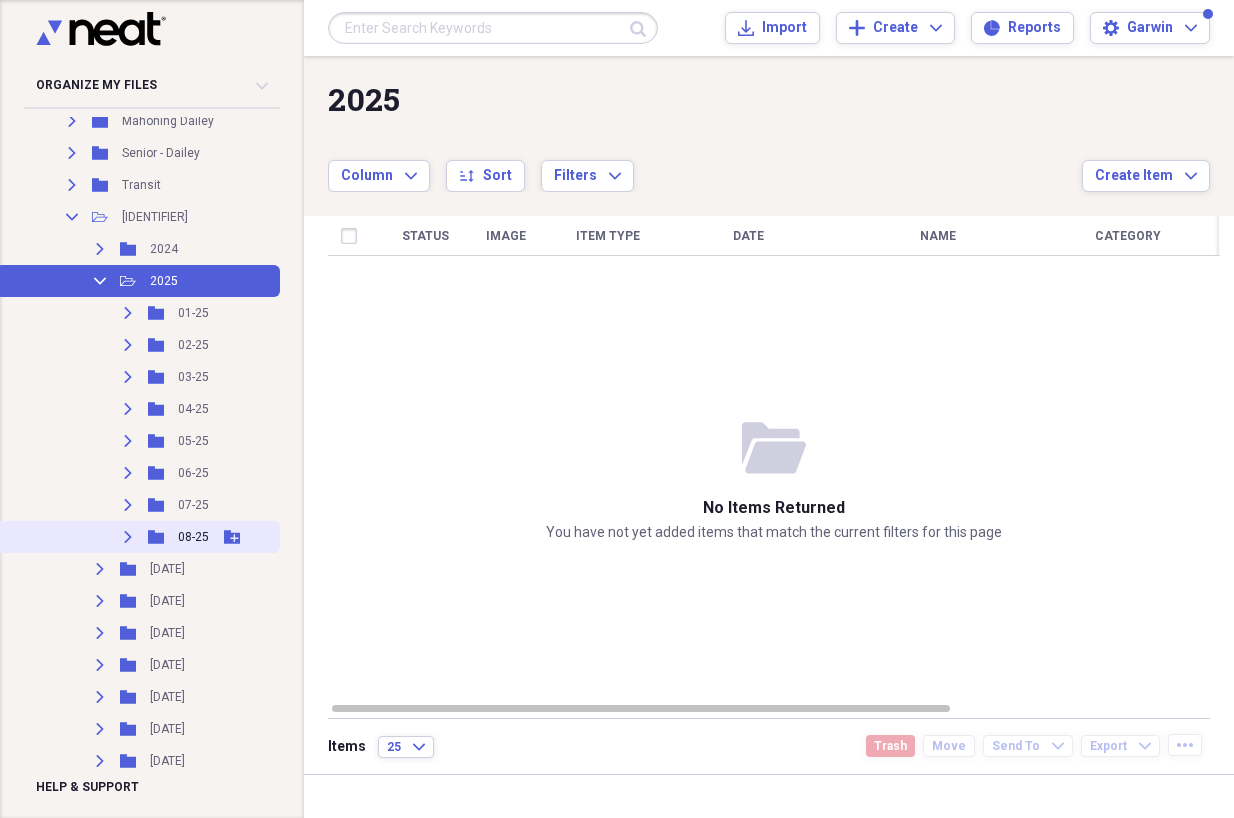 click 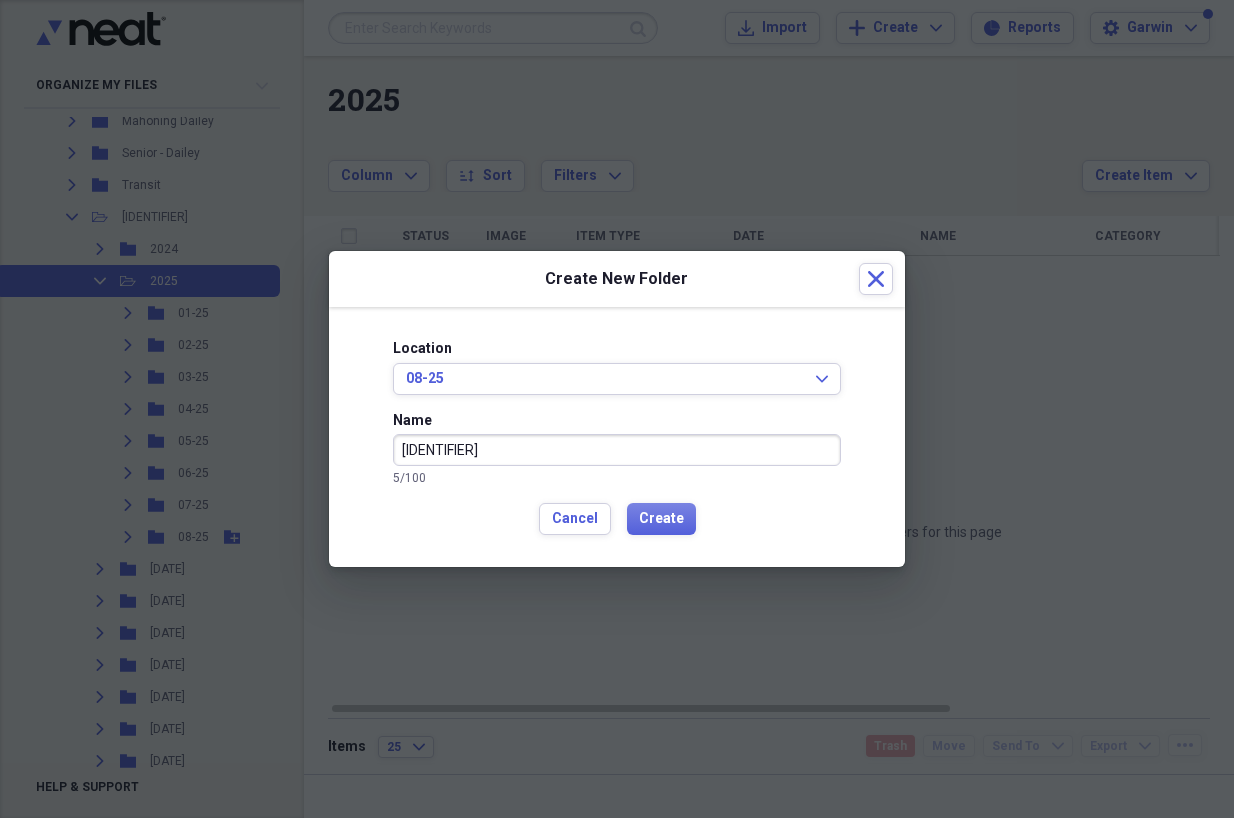 type on "[IDENTIFIER]" 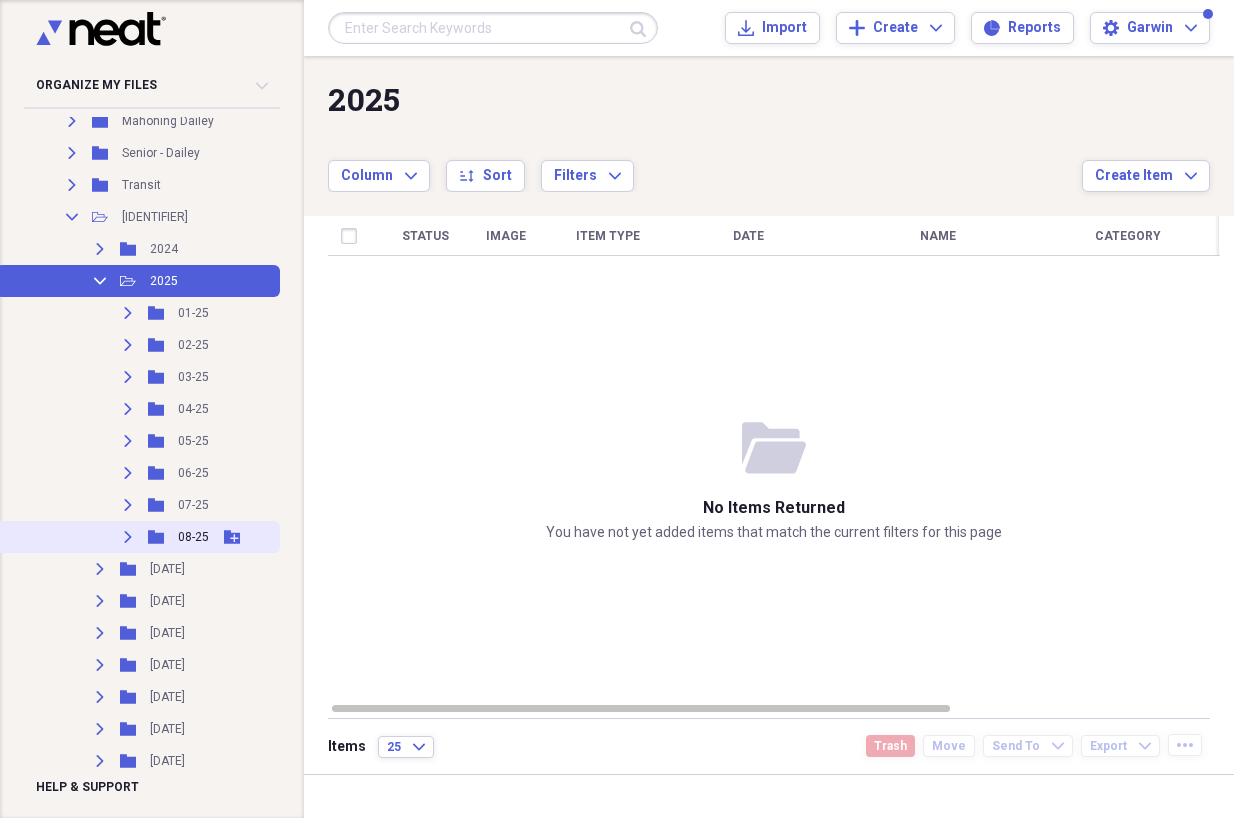 click 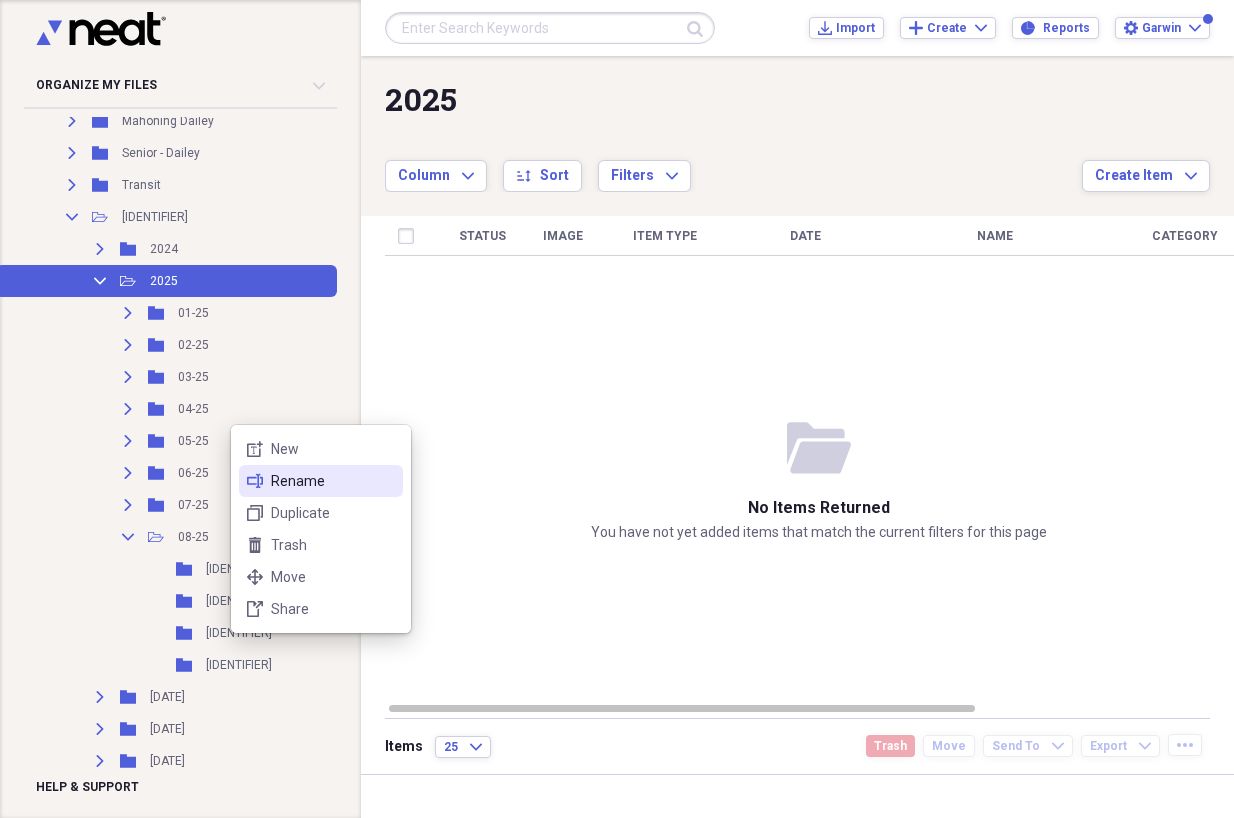 click on "Rename" at bounding box center (333, 481) 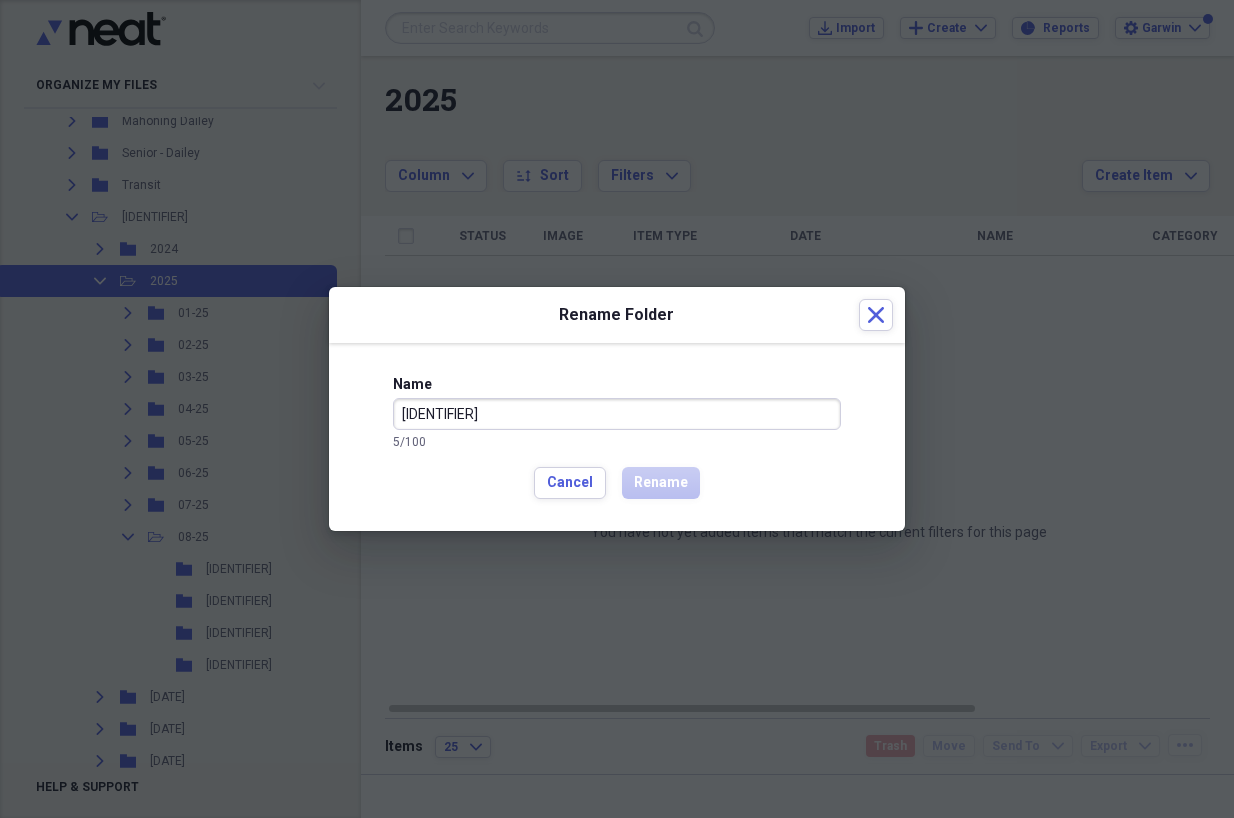 drag, startPoint x: 443, startPoint y: 410, endPoint x: 432, endPoint y: 410, distance: 11 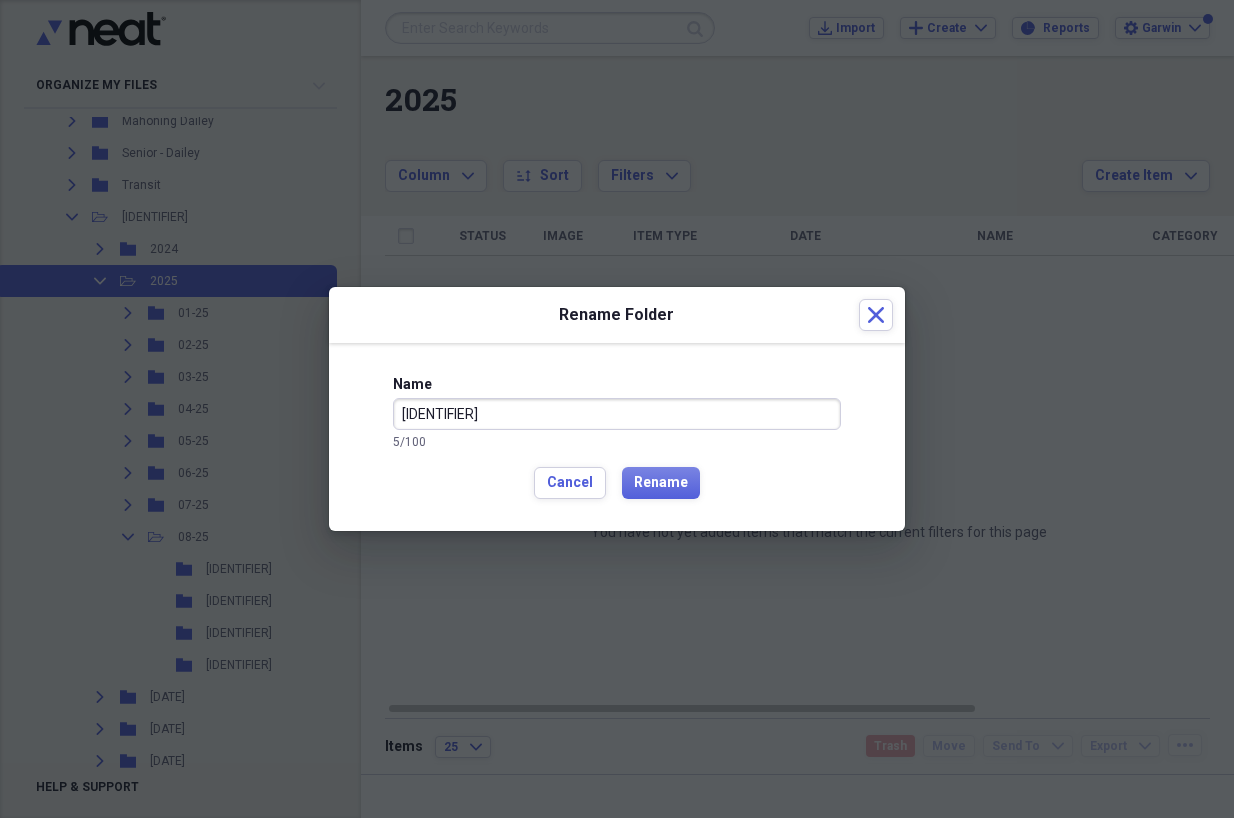 type on "[IDENTIFIER]" 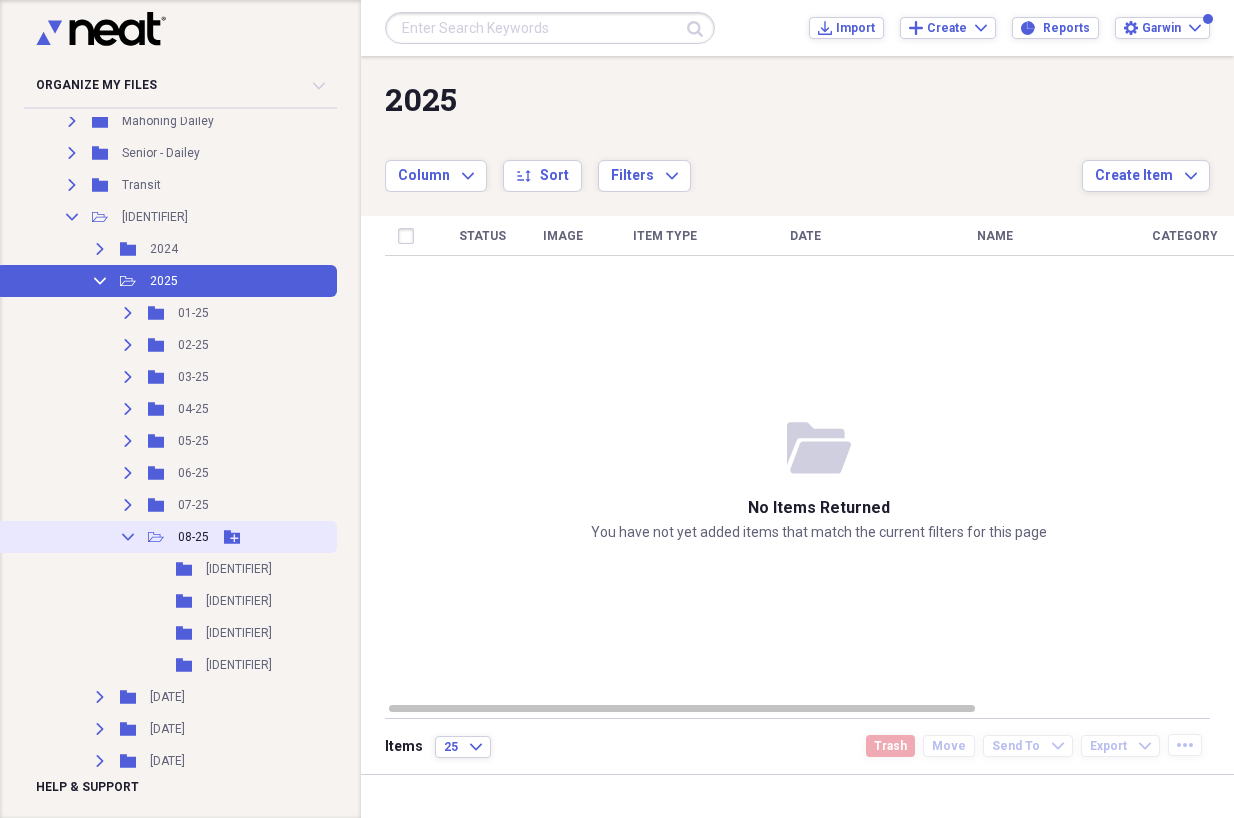 click 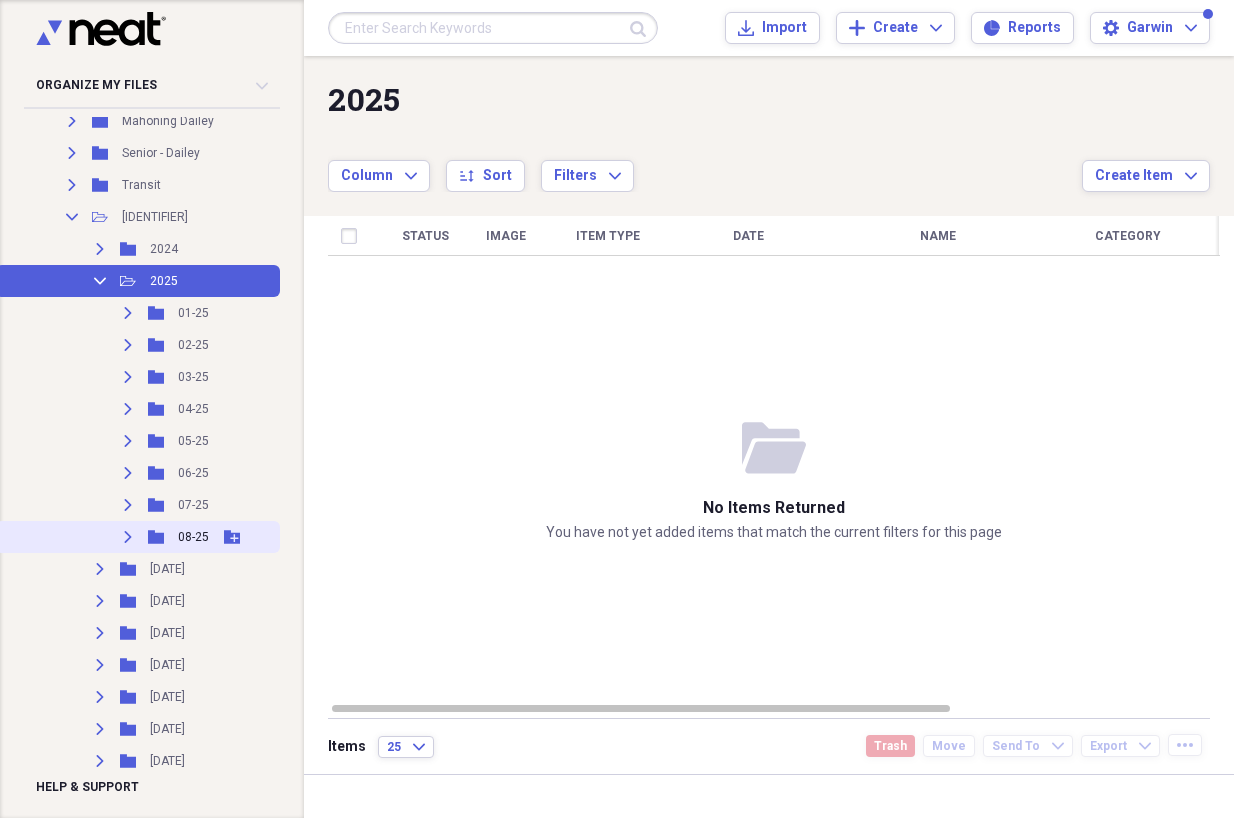 click 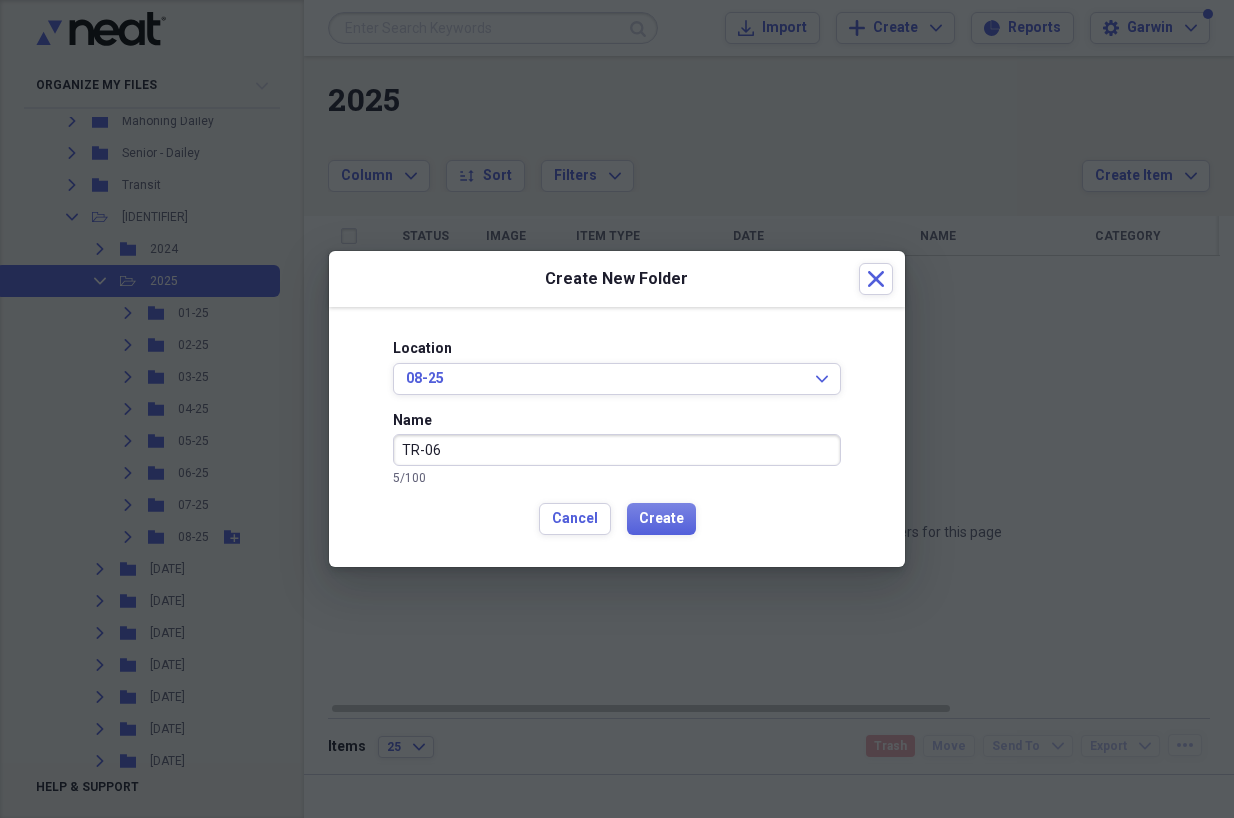 type on "TR-06" 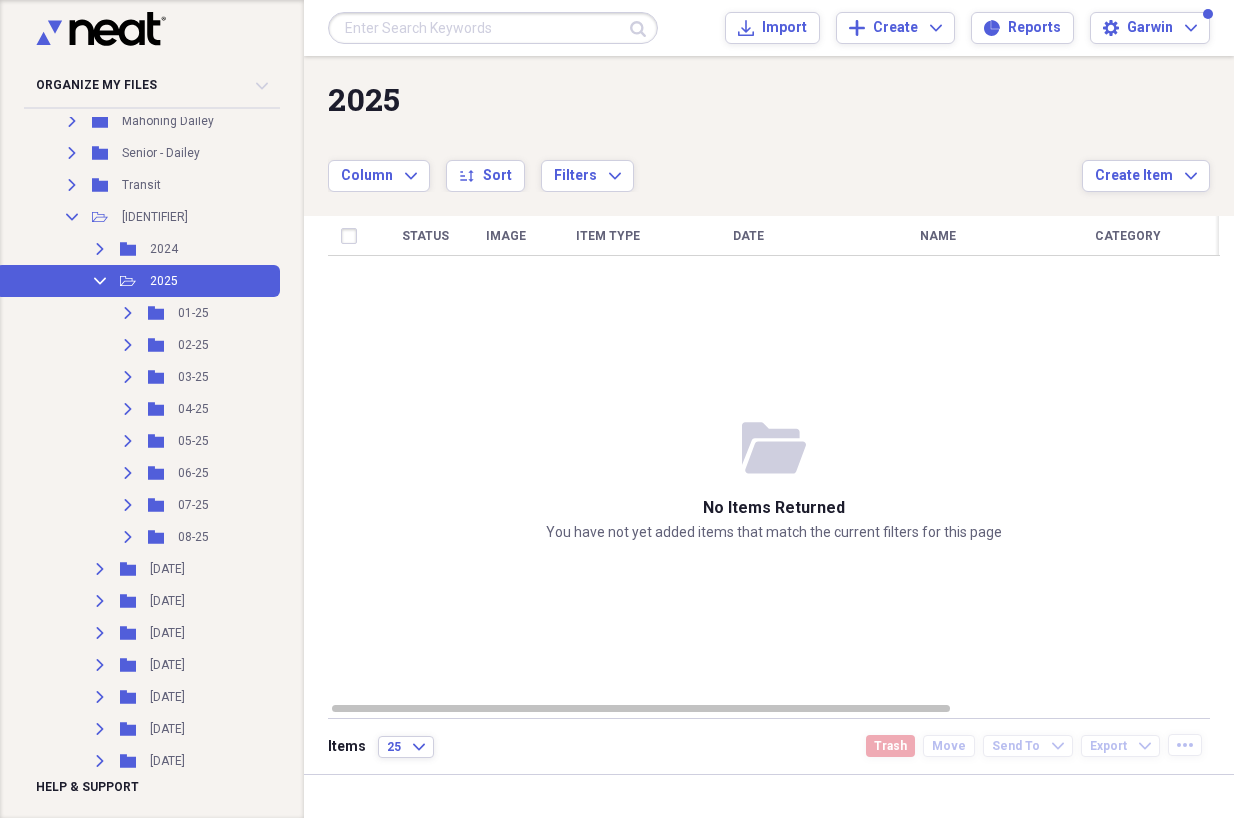 click on "Add Folder" 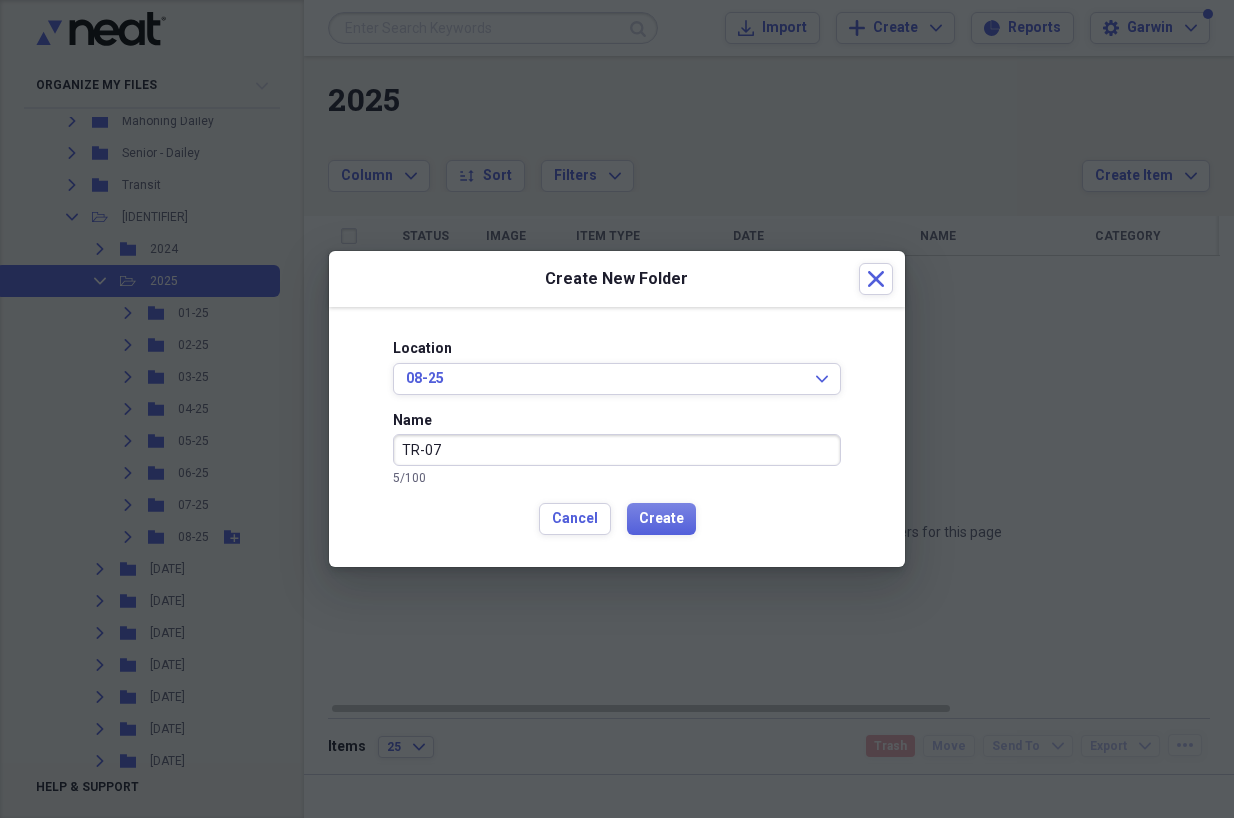 type on "TR-07" 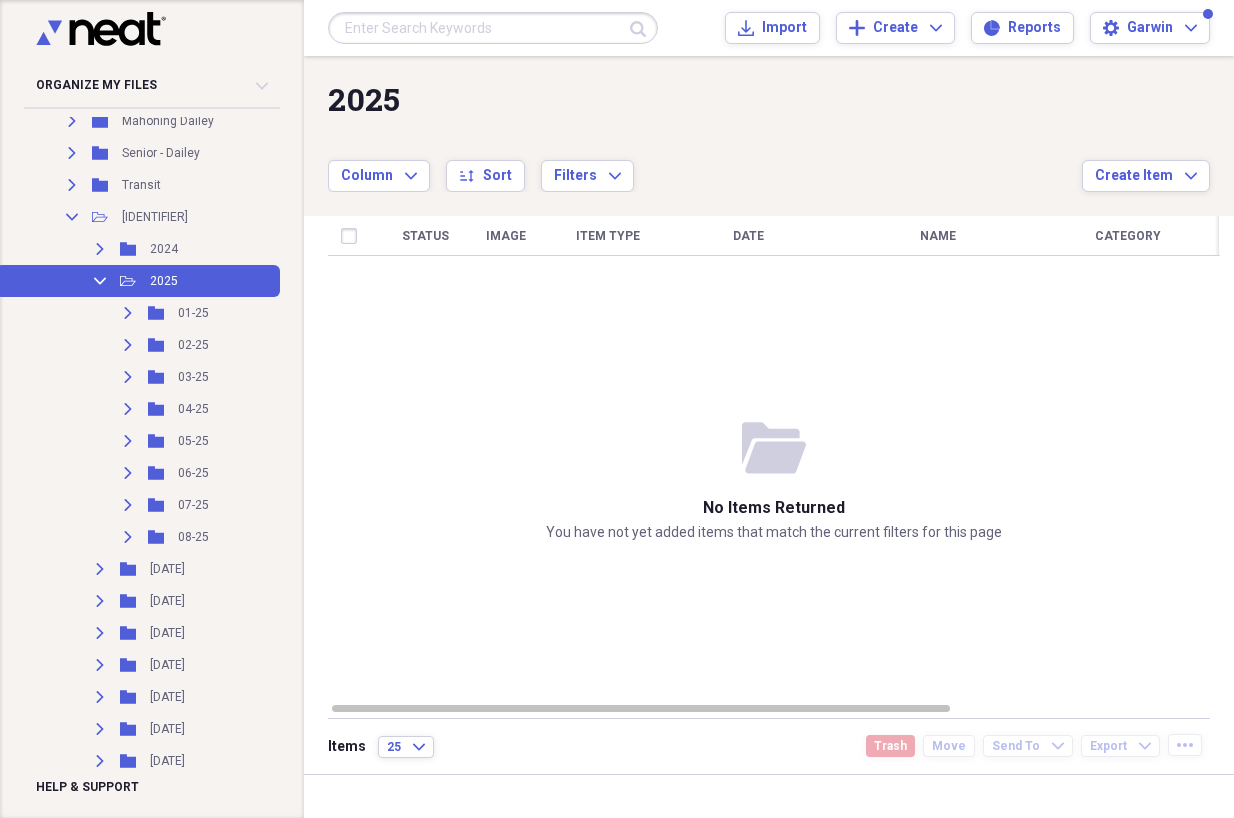 click on "Add Folder" 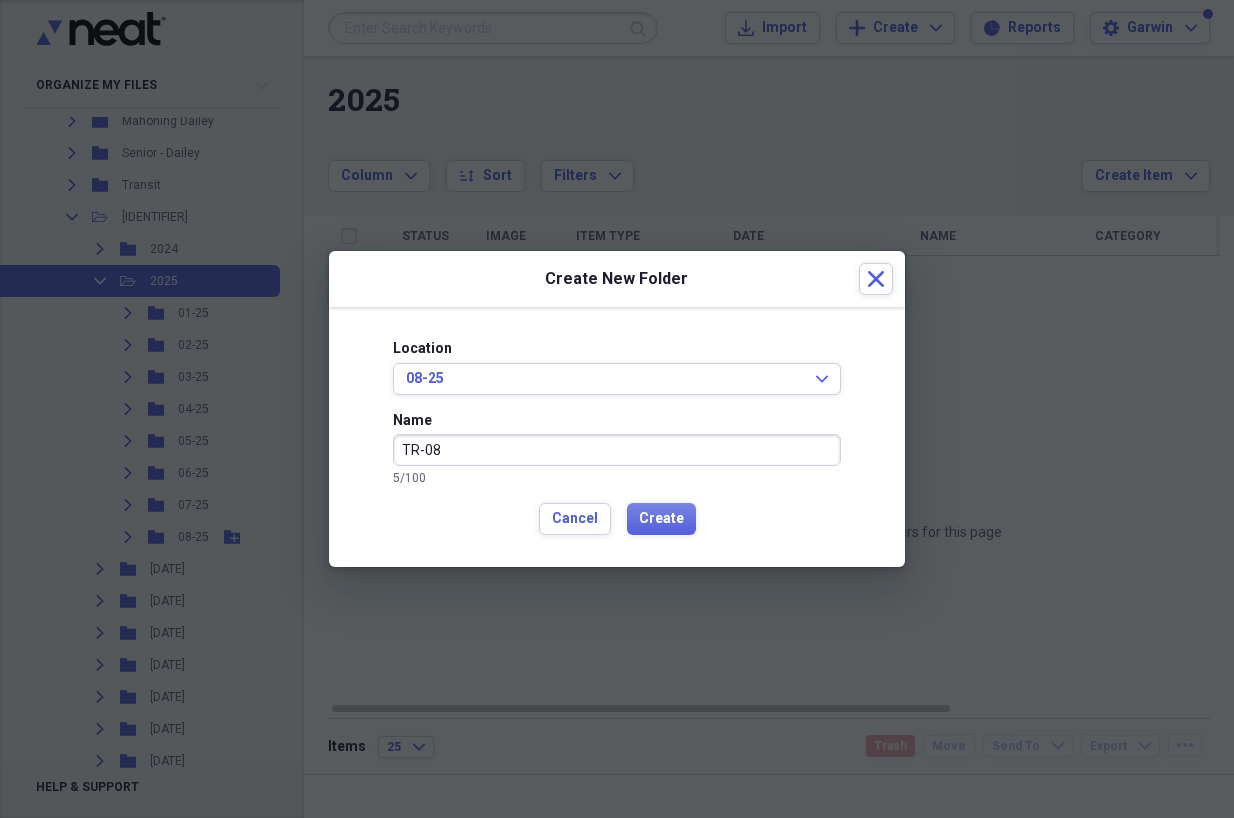 type on "TR-08" 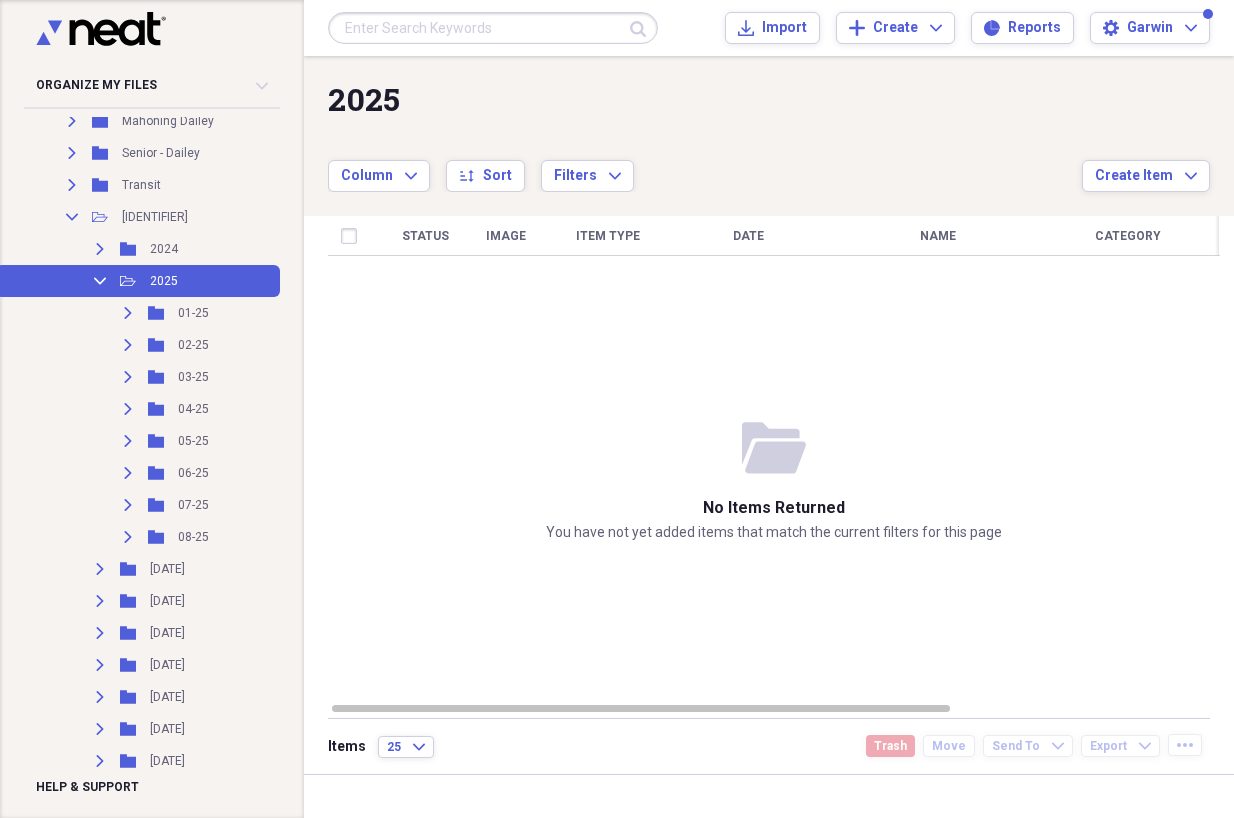 click on "Add Folder" 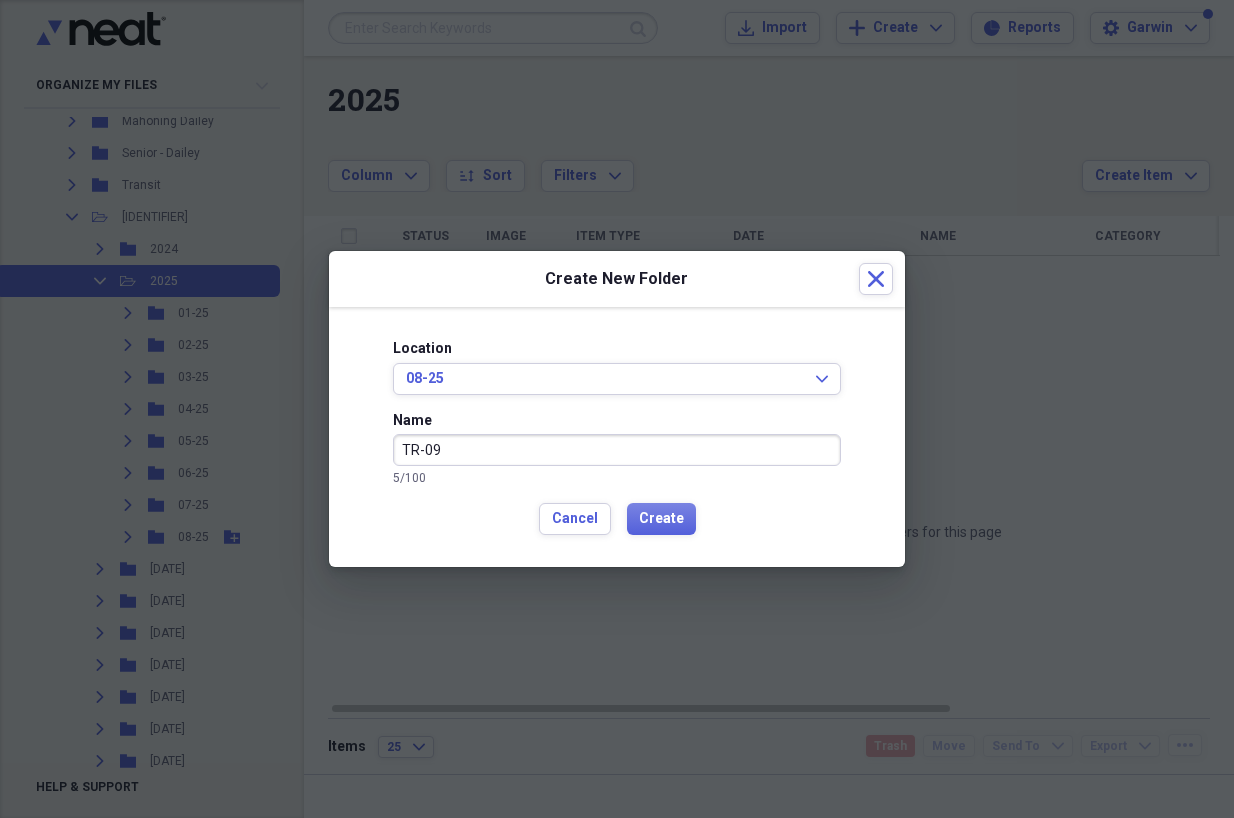 type on "TR-09" 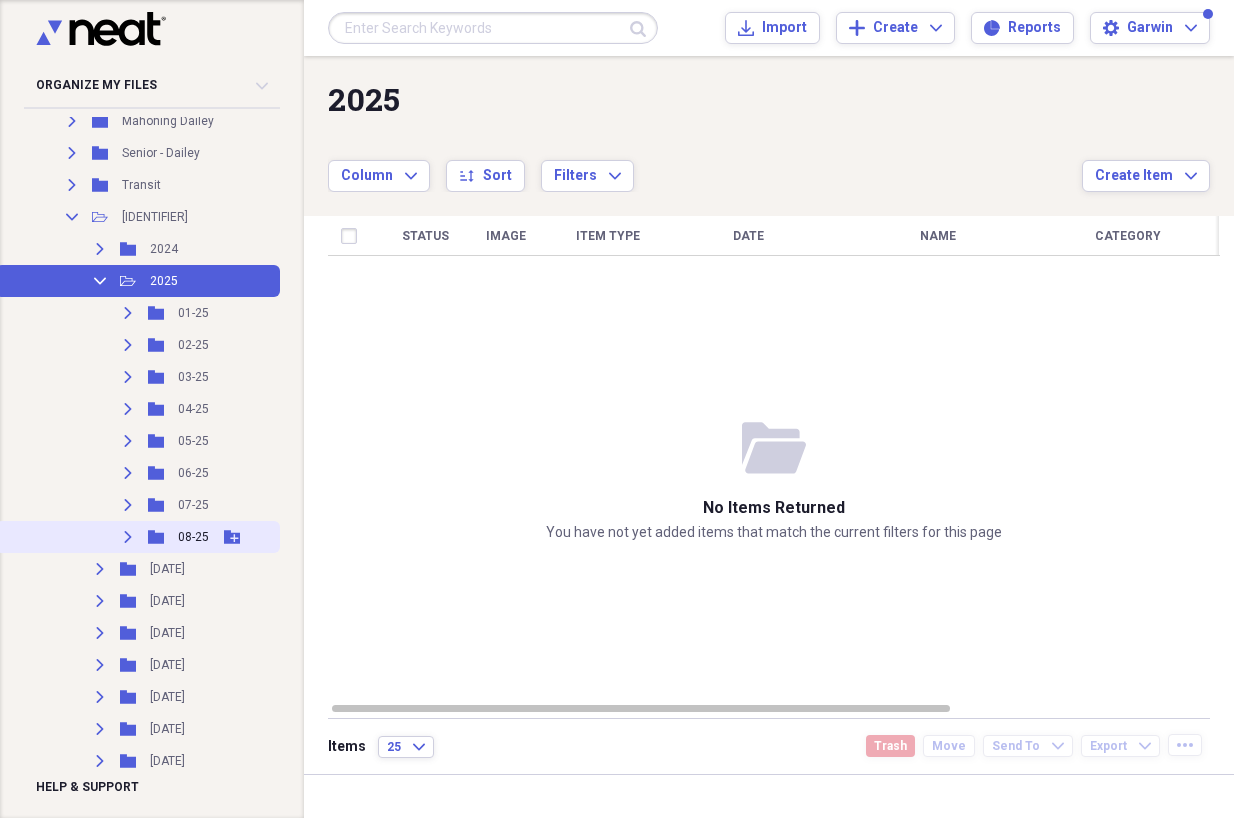 click on "Add Folder" 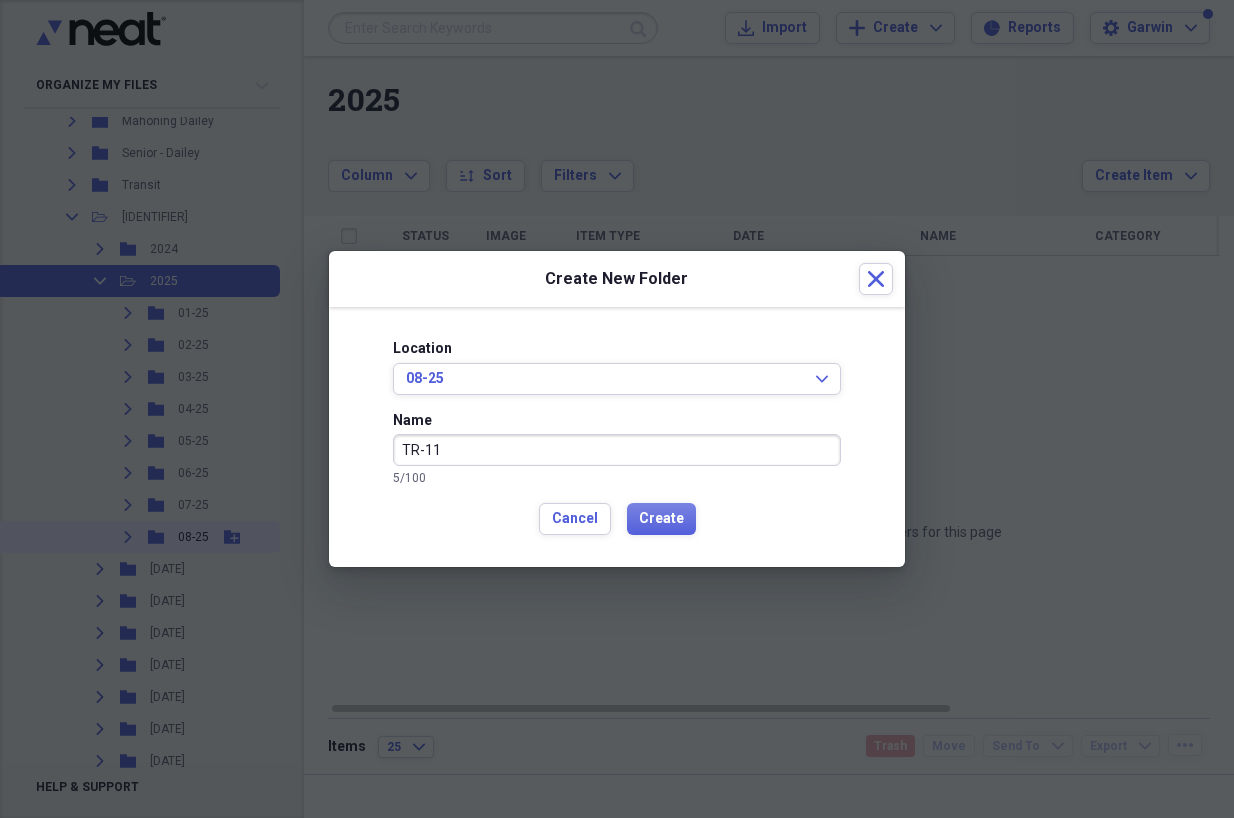 type on "TR-11" 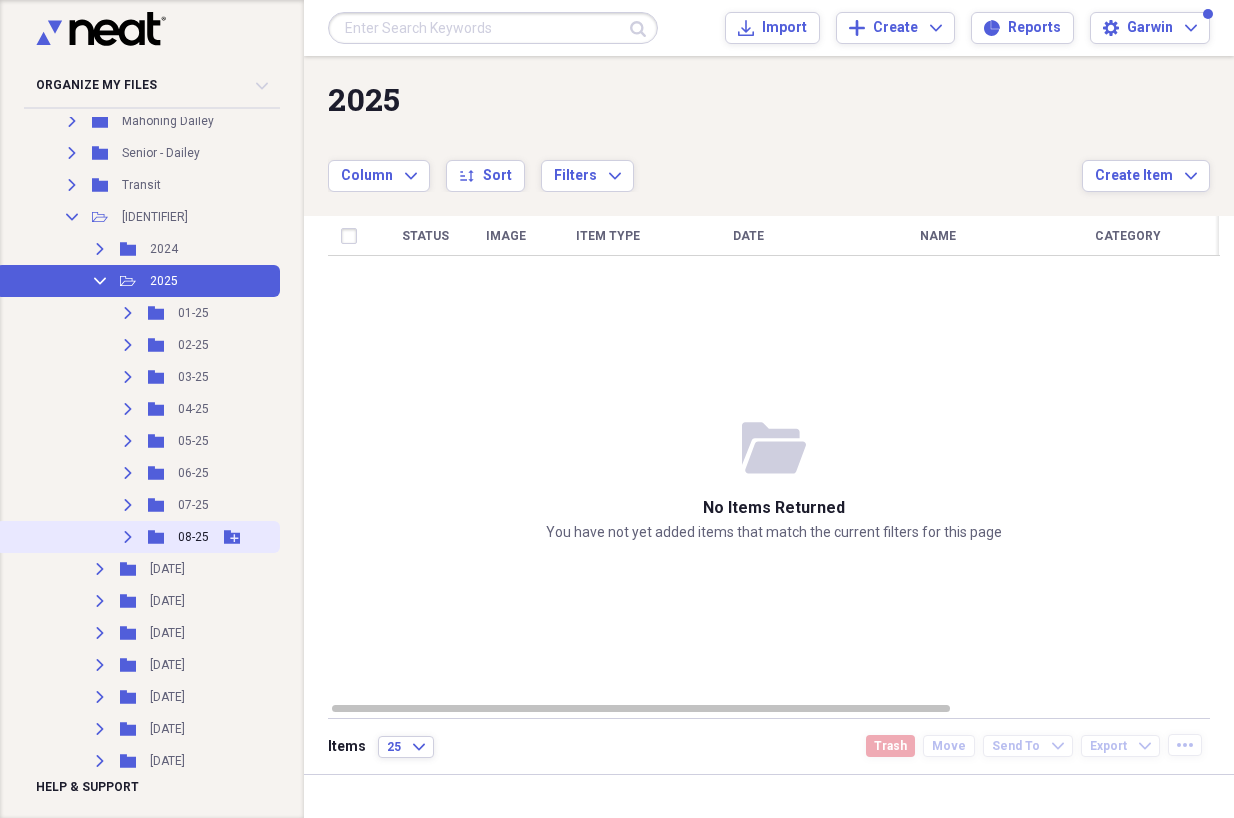 click 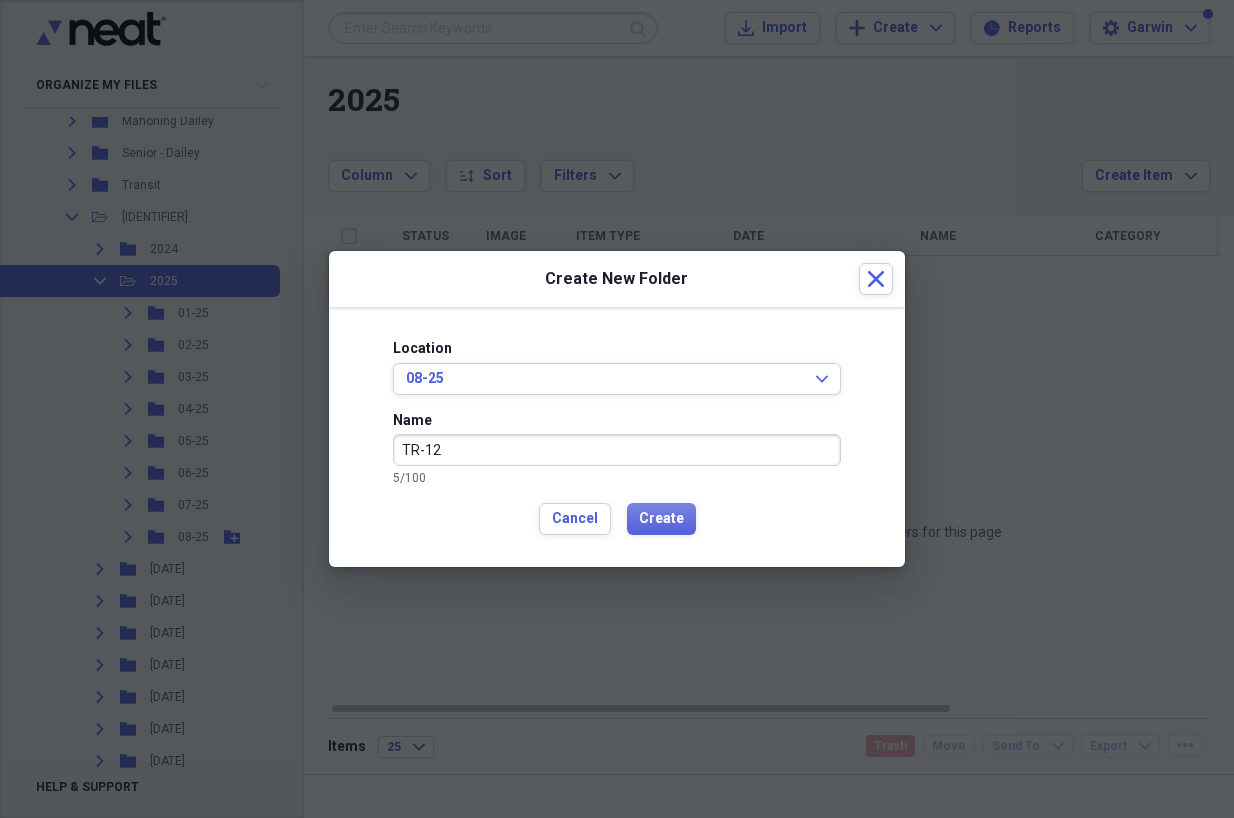 type on "TR-12" 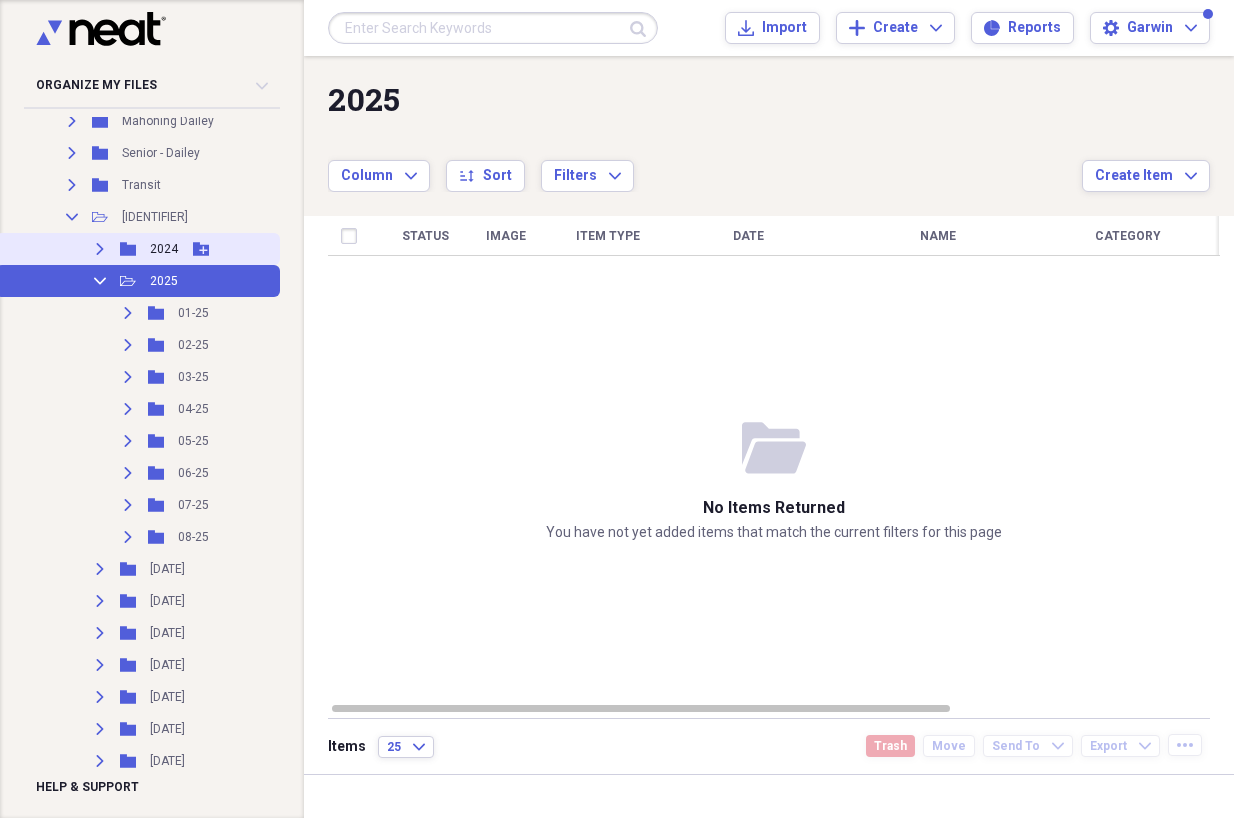 click on "Expand Folder 2024 Add Folder" at bounding box center [138, 249] 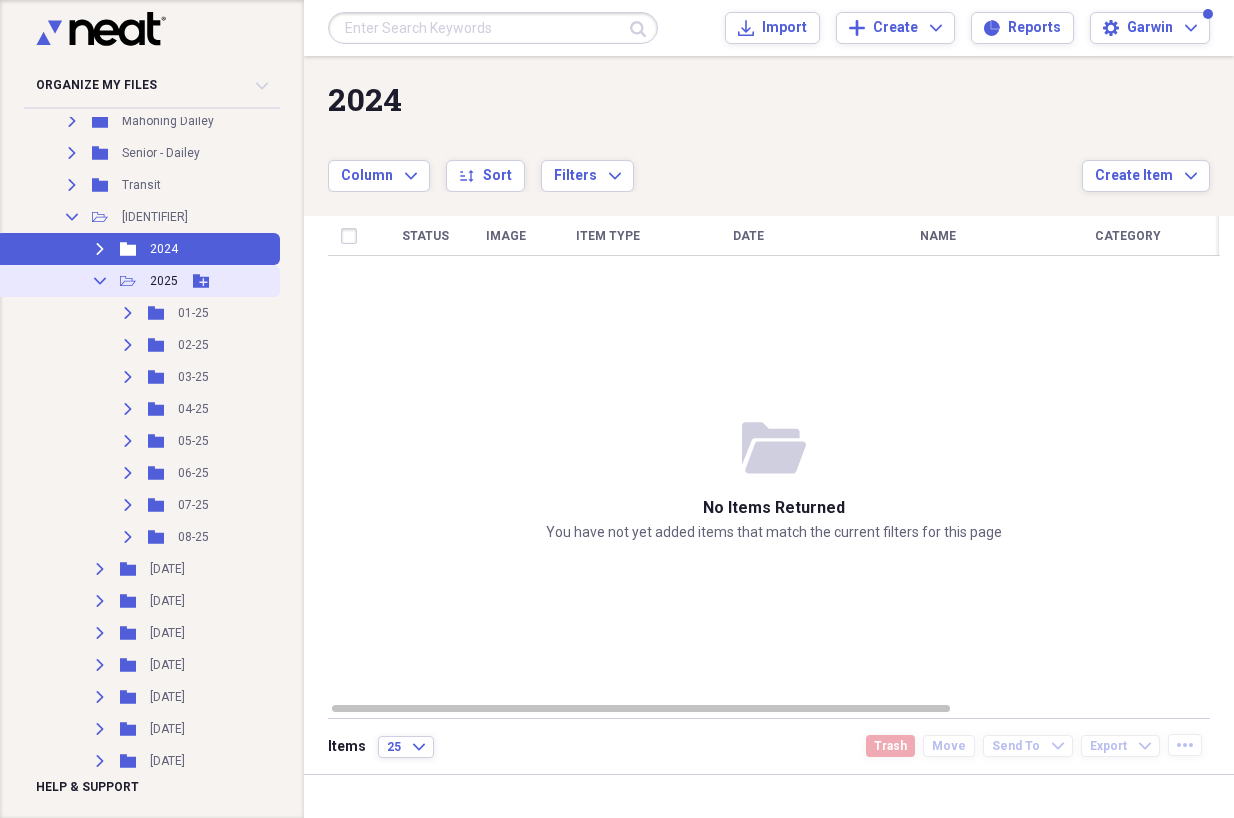 click on "Collapse" 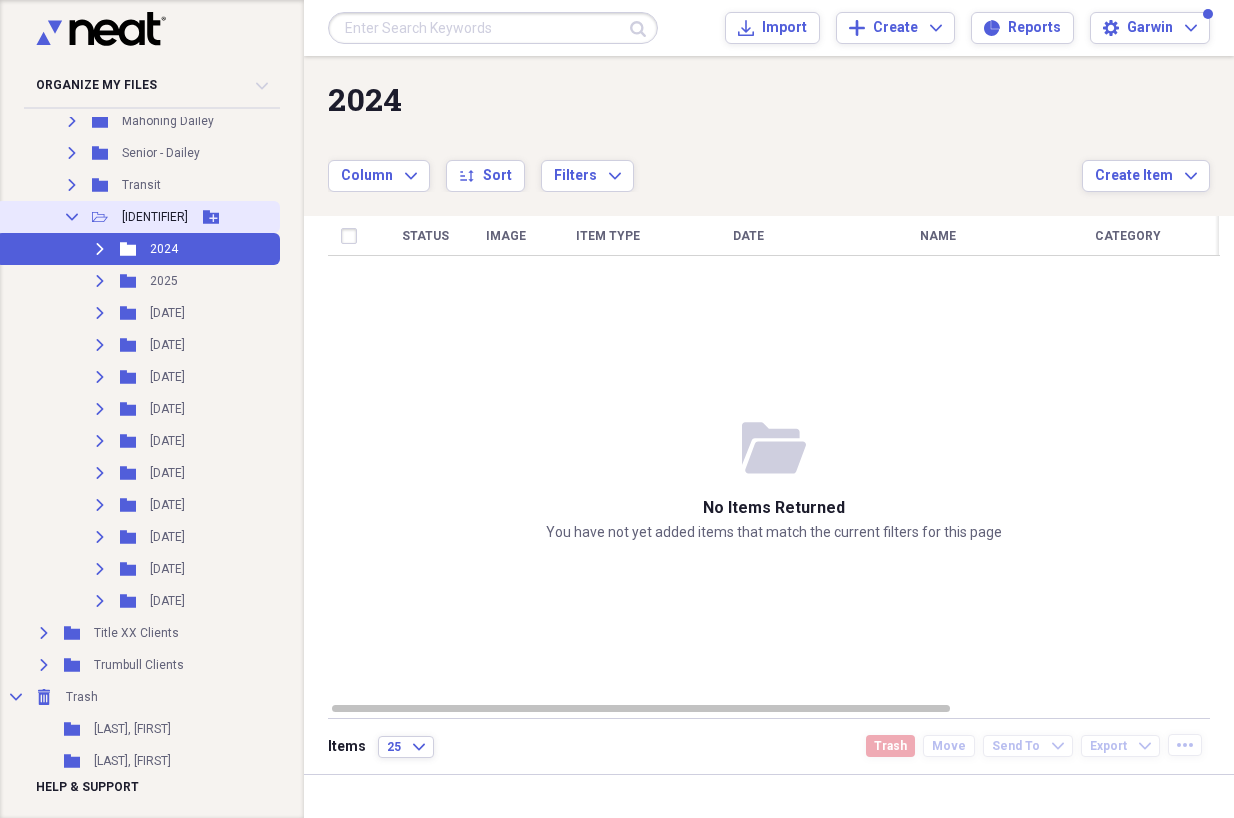 click on "Collapse" 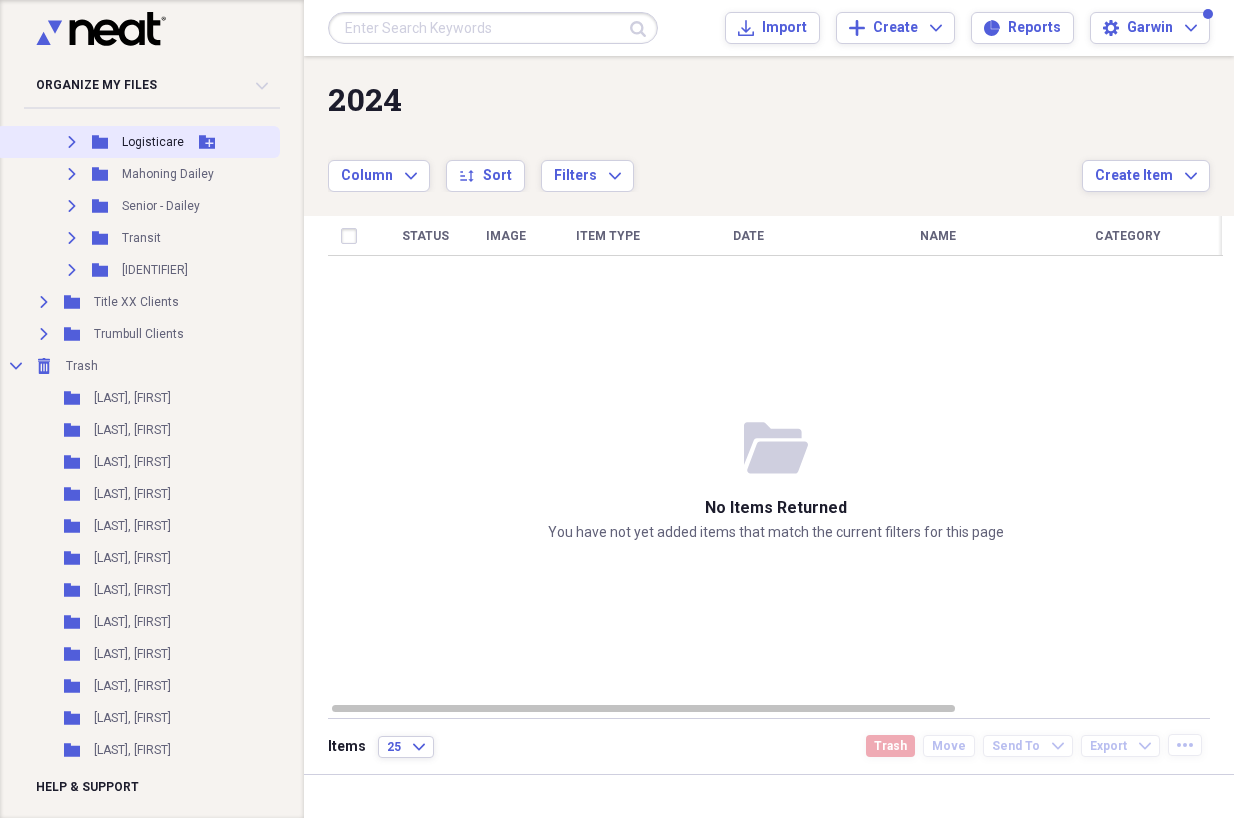 scroll, scrollTop: 200, scrollLeft: 0, axis: vertical 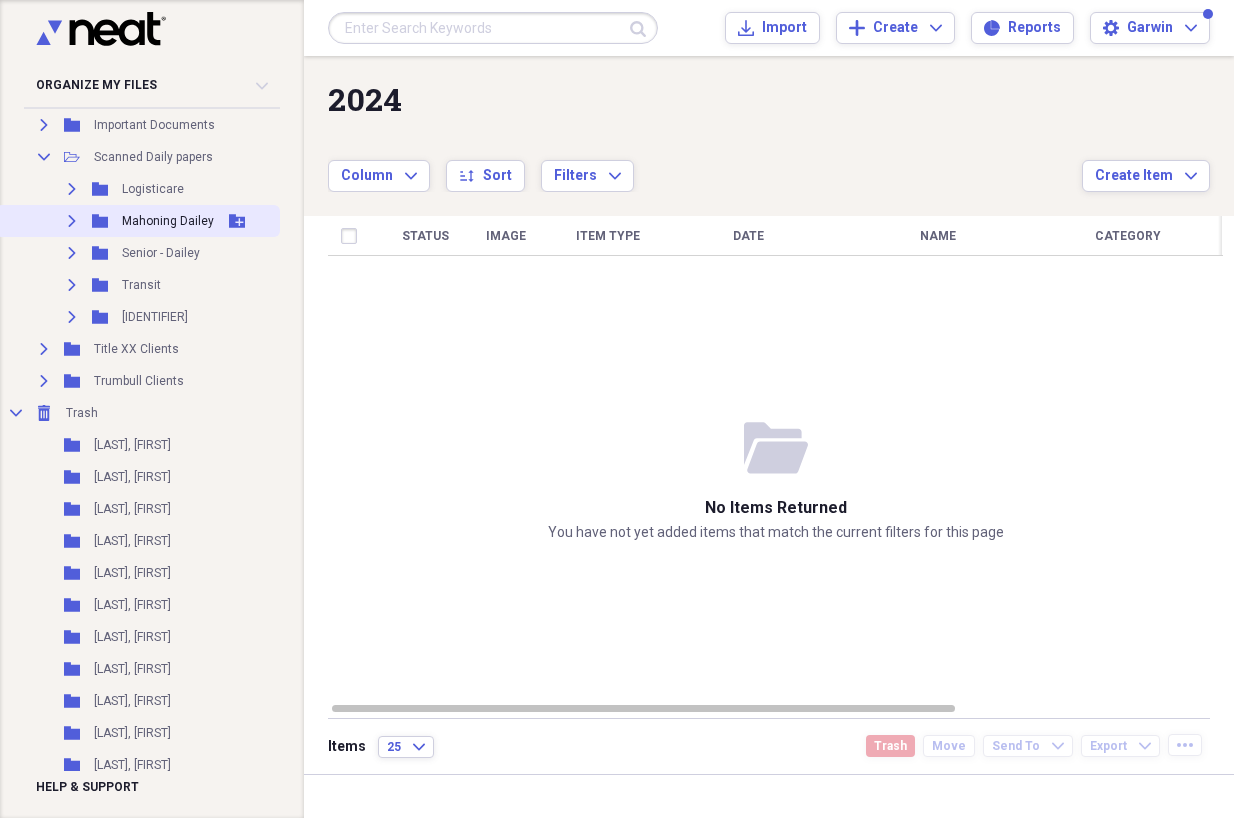 click on "Expand Folder [IDENTIFIER] Add Folder" at bounding box center (138, 221) 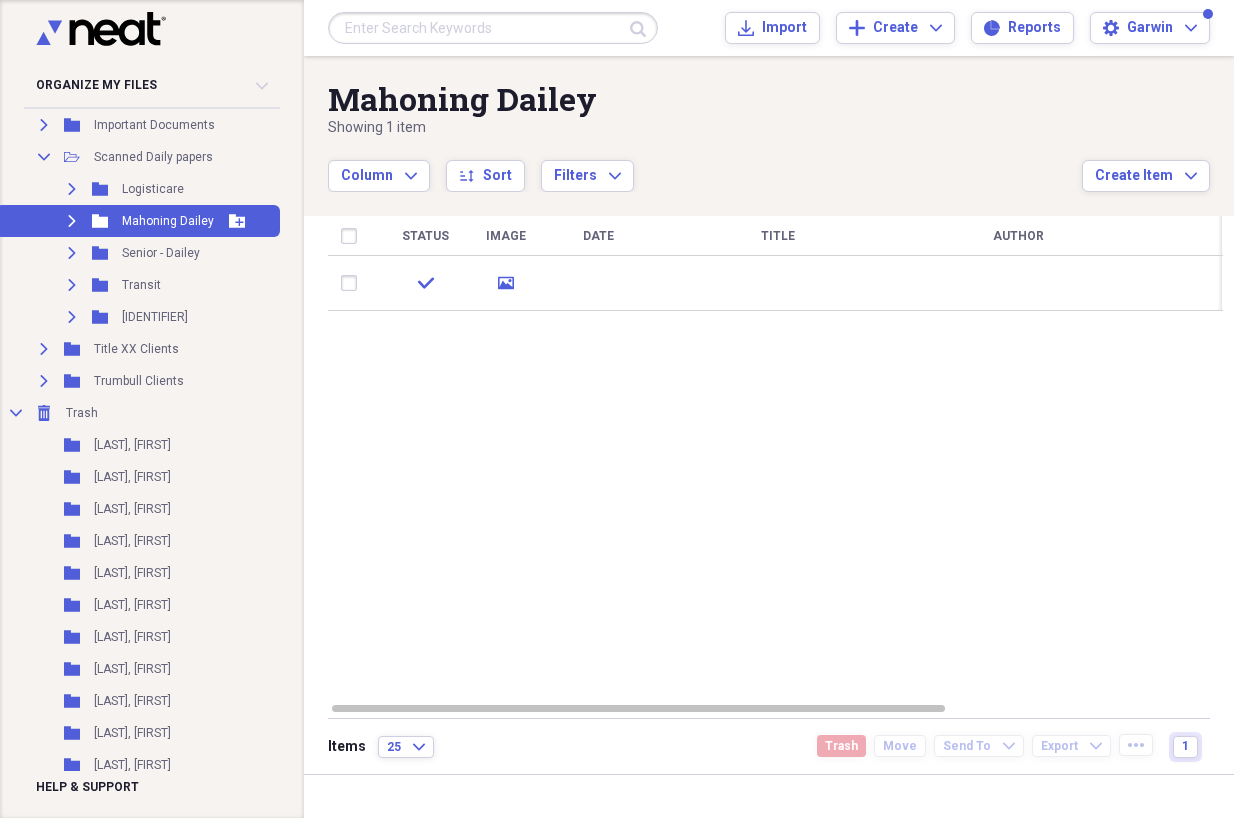click on "Expand" at bounding box center [72, 221] 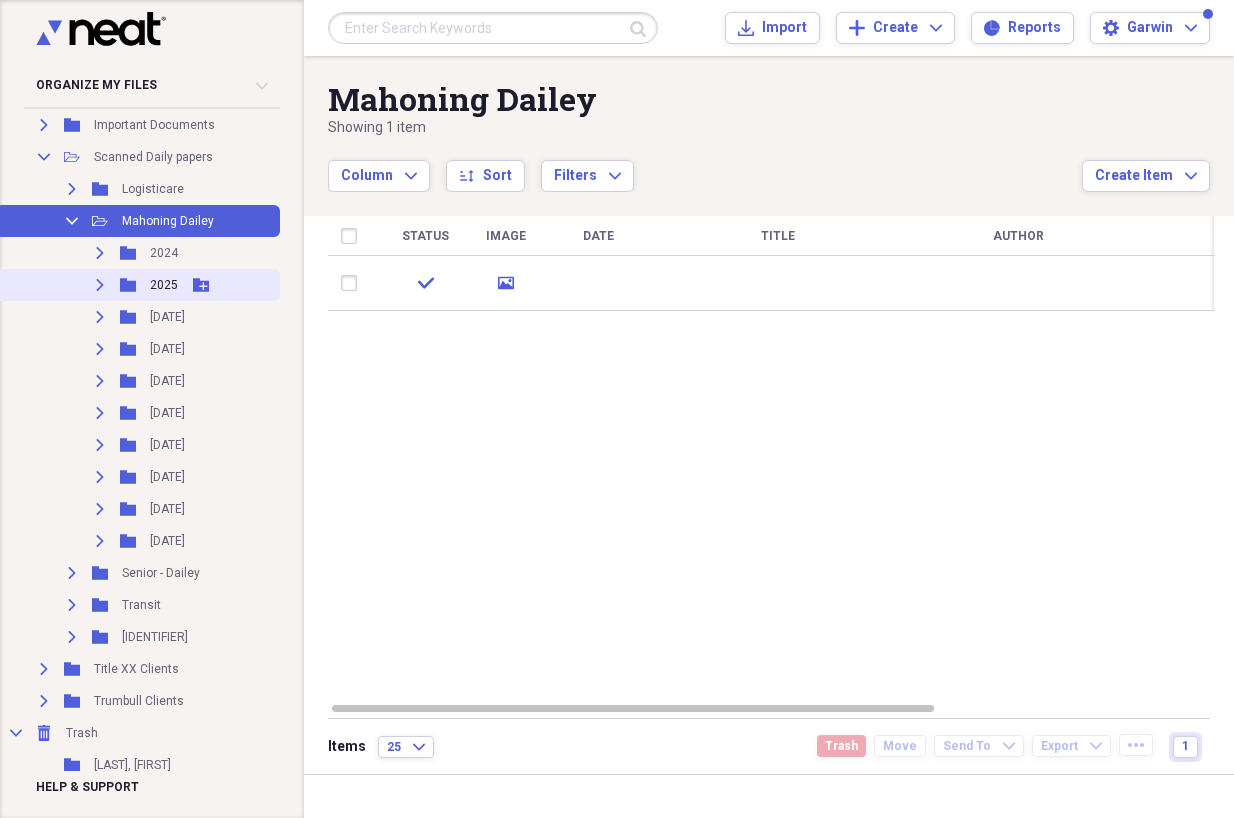 click on "Expand" at bounding box center [100, 285] 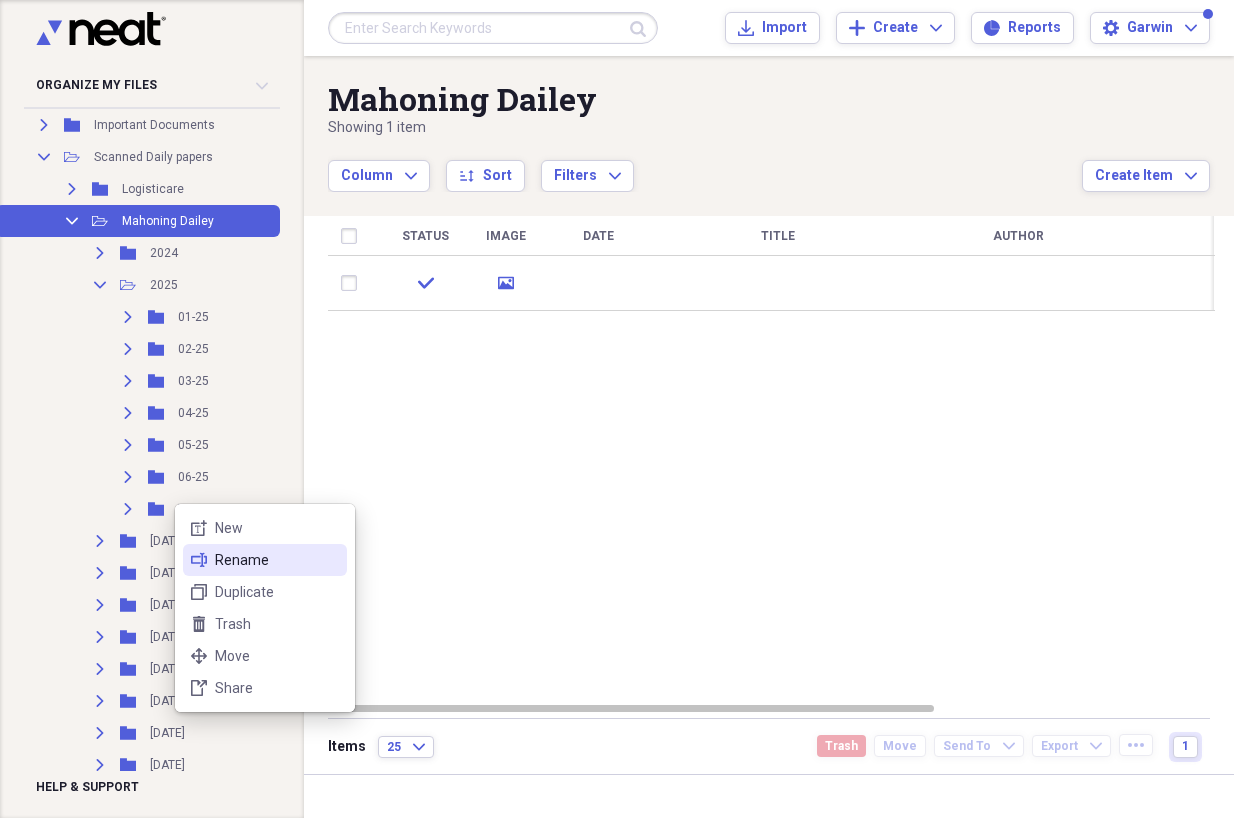 click on "Rename" at bounding box center [277, 560] 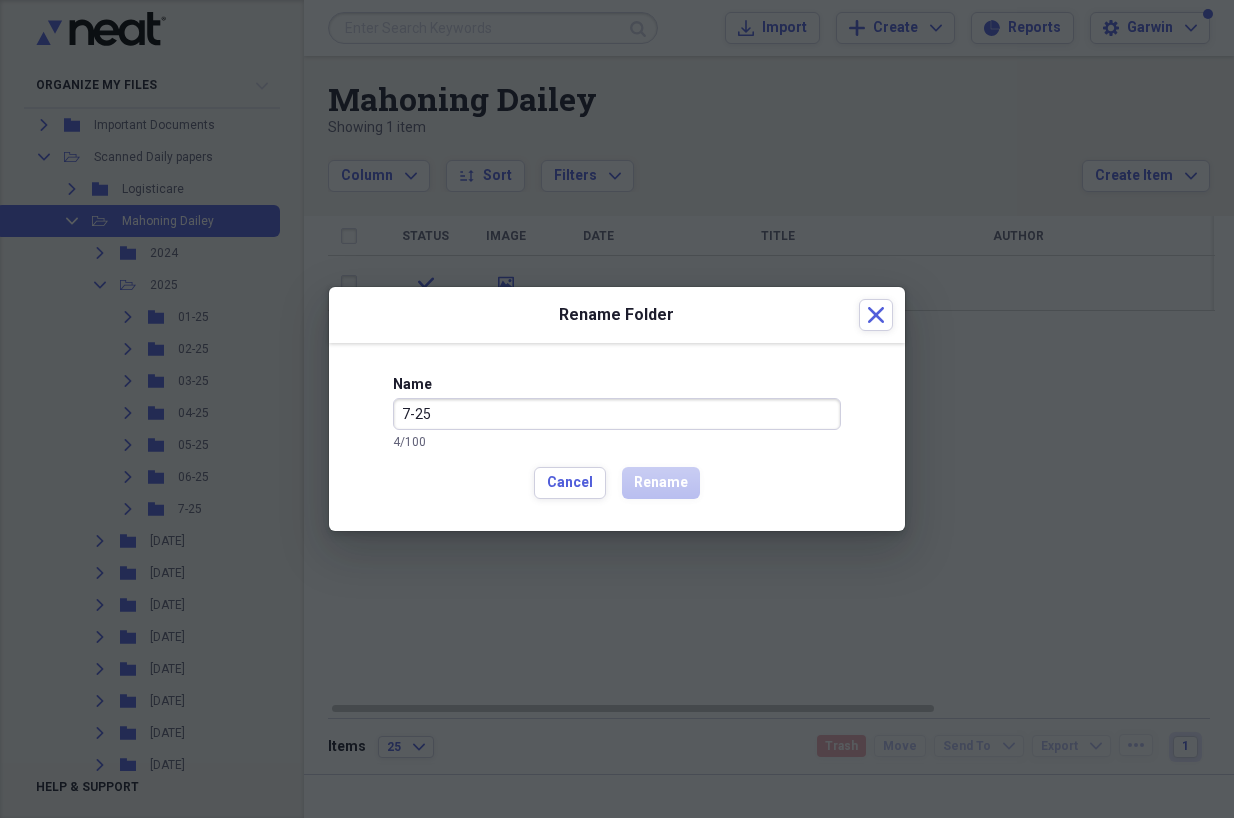 click on "7-25" at bounding box center [617, 414] 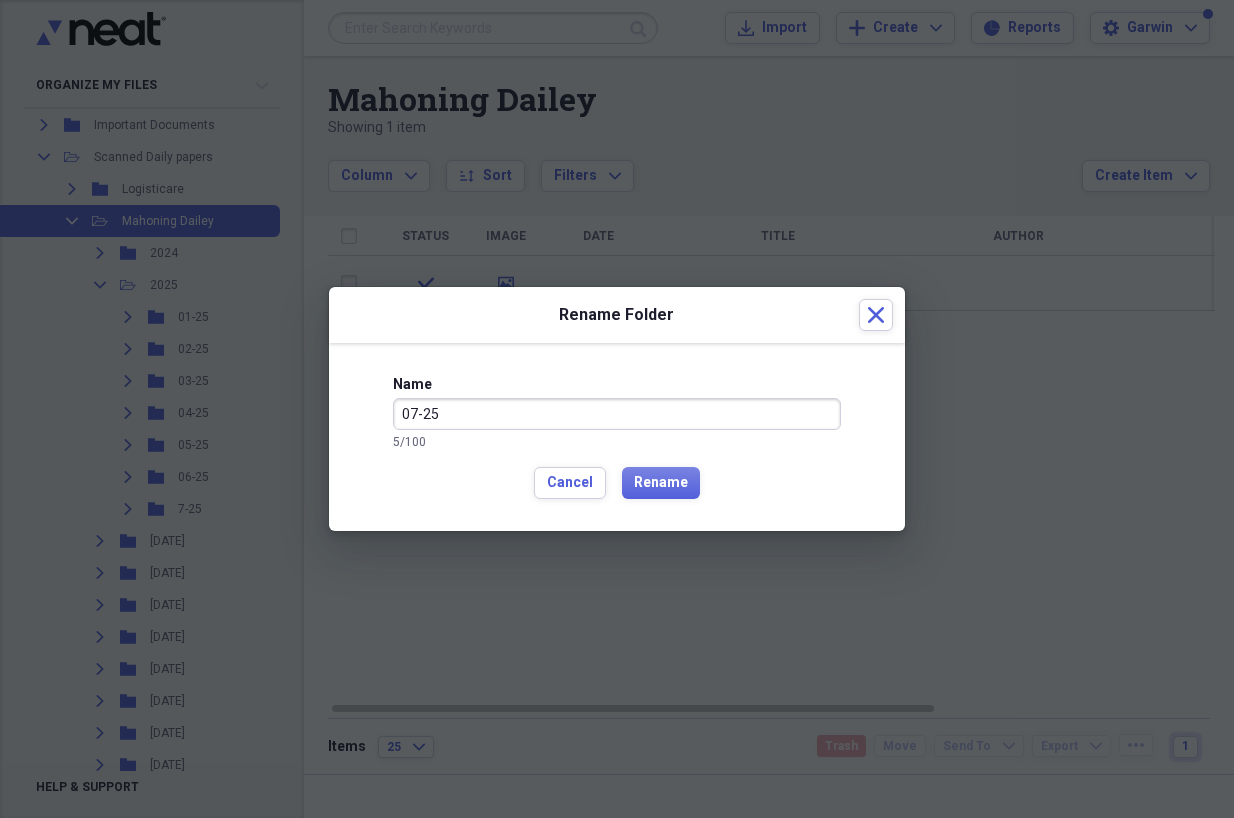 type on "07-25" 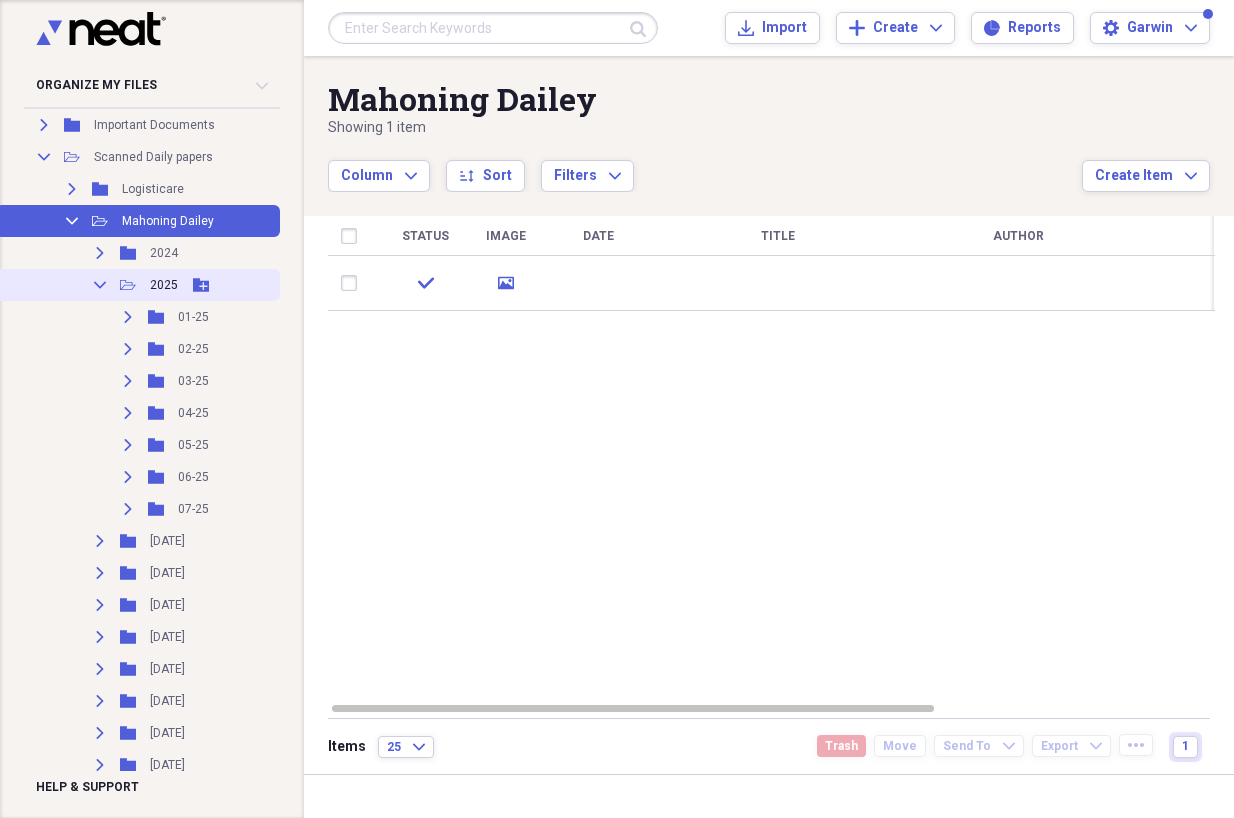 click on "Add Folder" 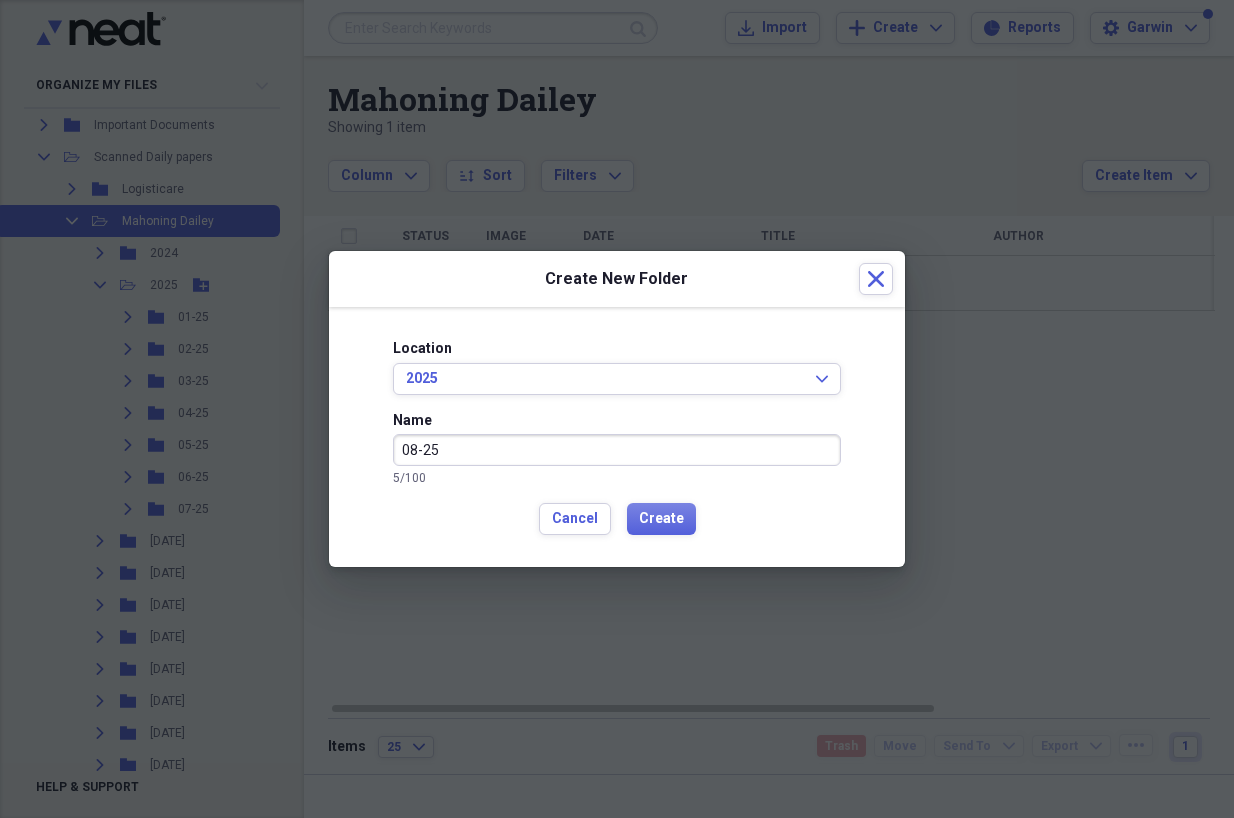 type on "08-25" 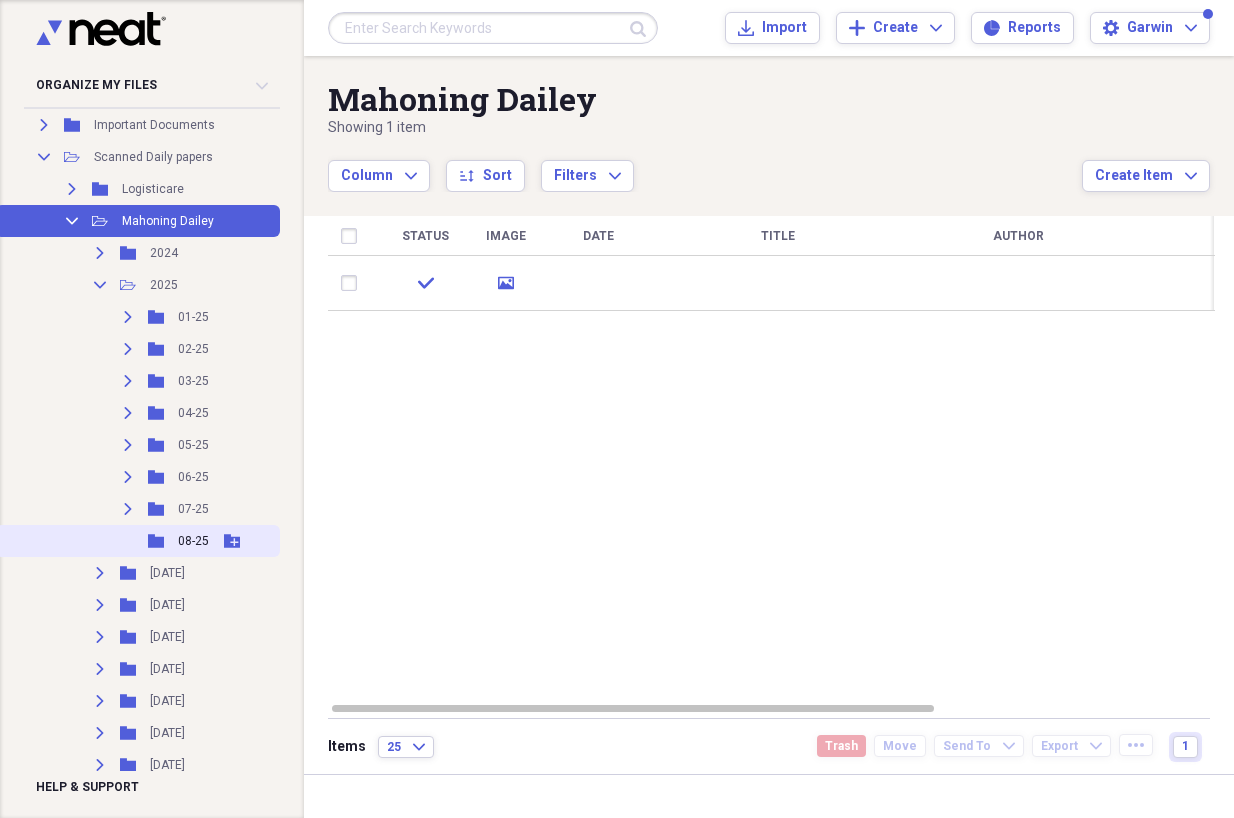 click 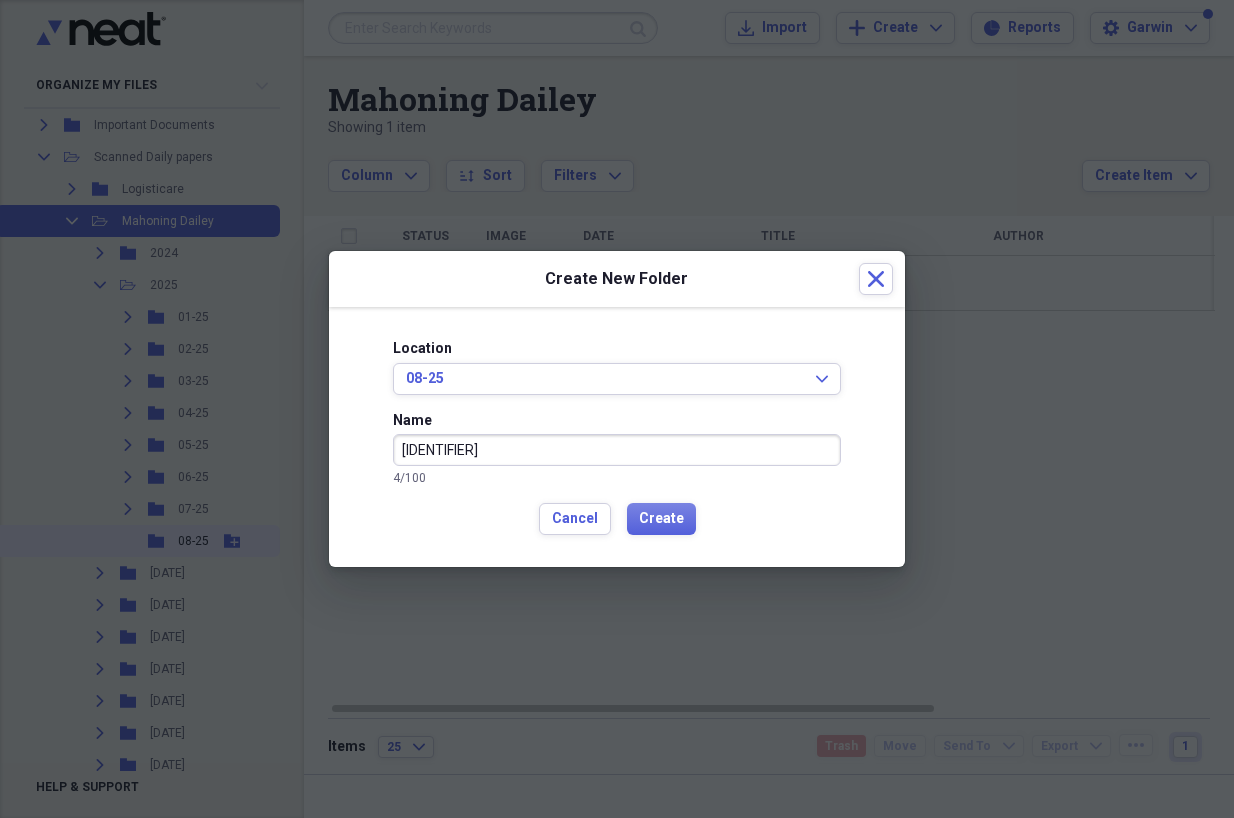type on "[IDENTIFIER]" 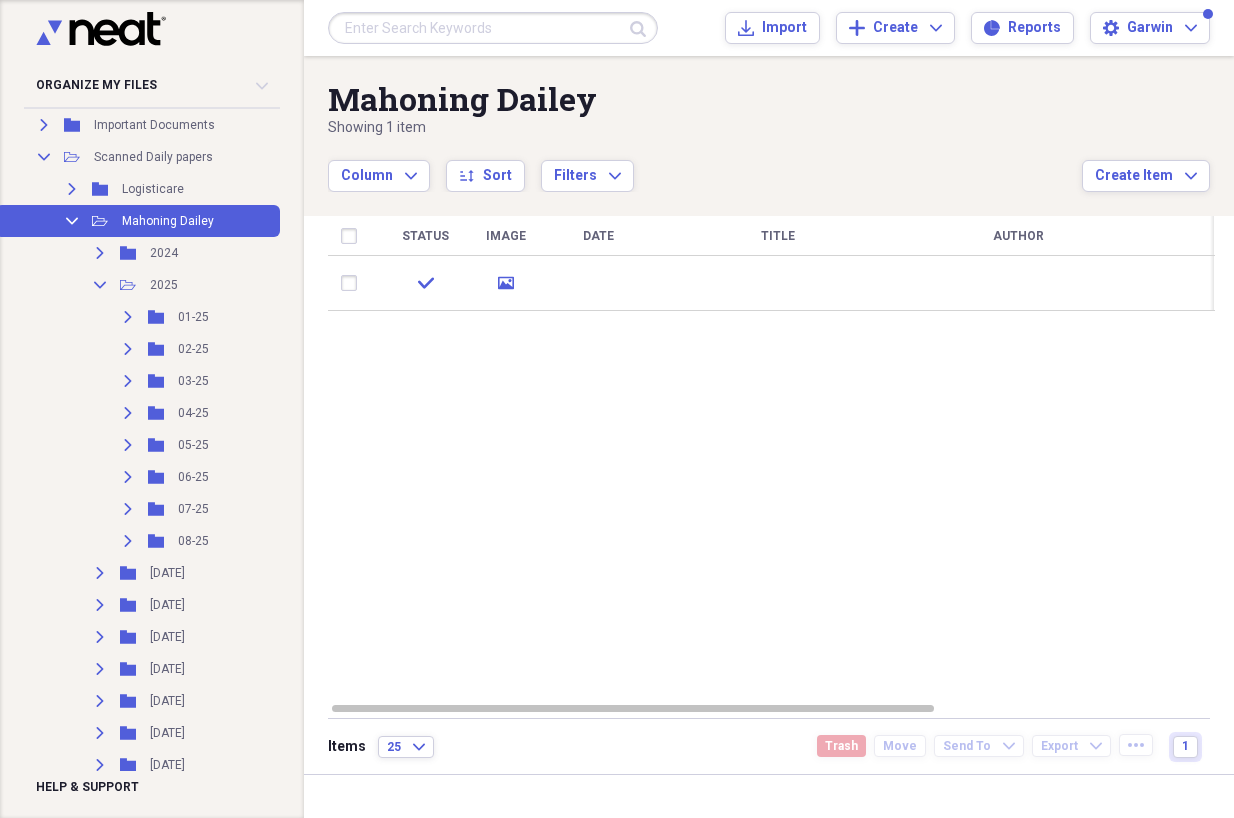 click on "Add Folder" 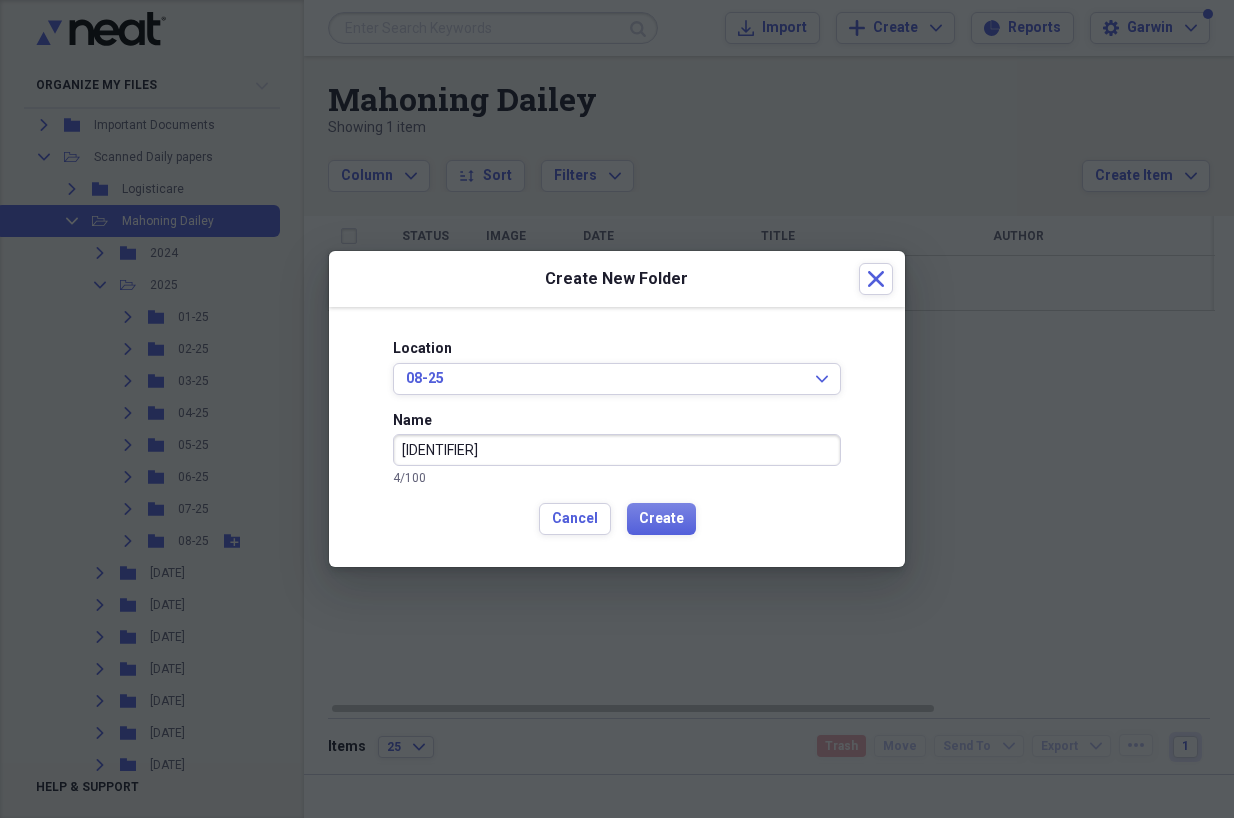 type on "[IDENTIFIER]" 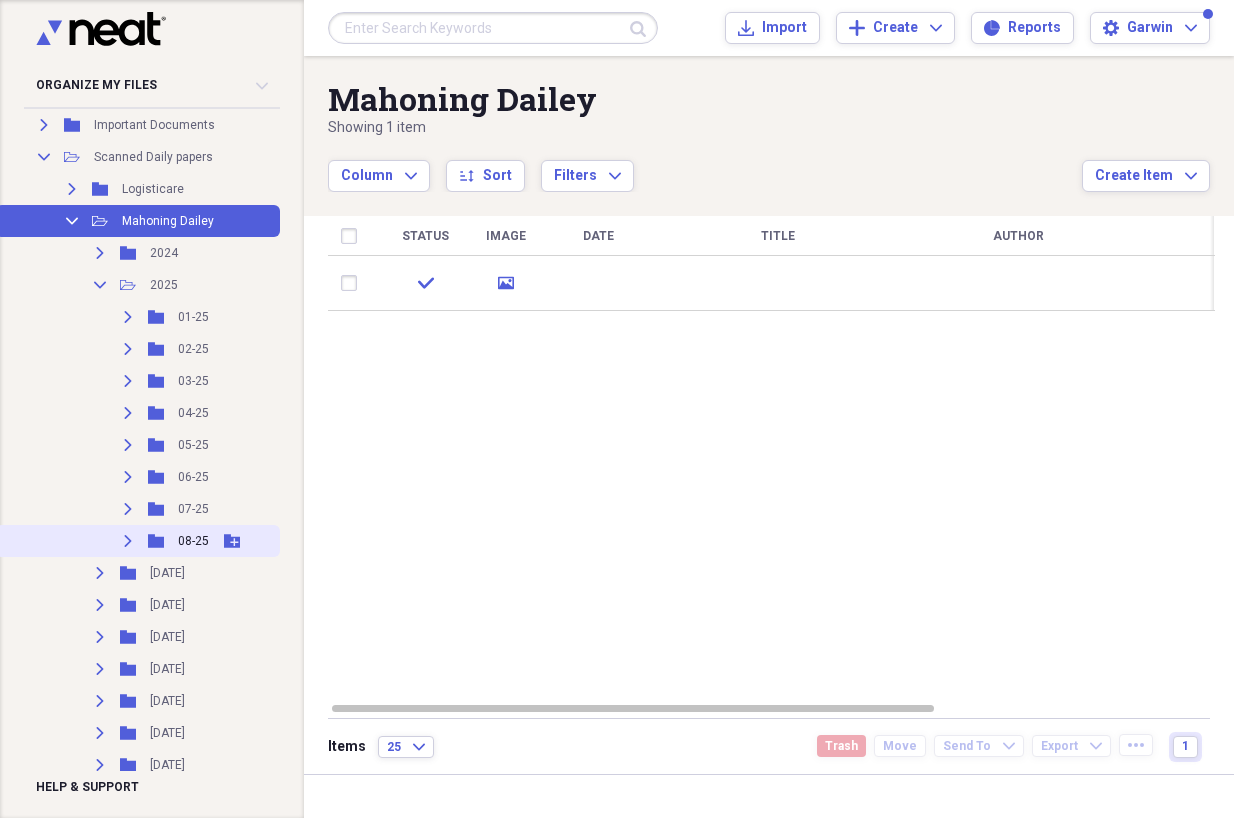 click 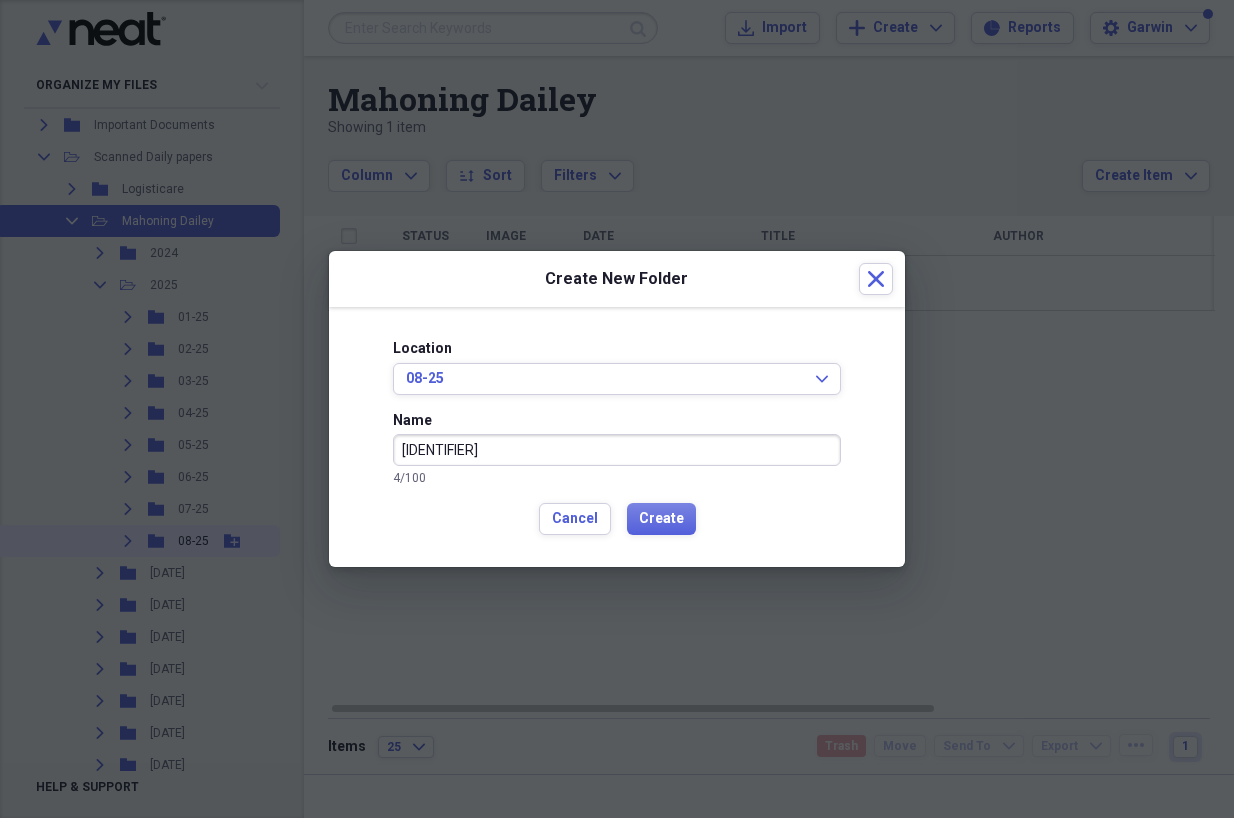 type on "[IDENTIFIER]" 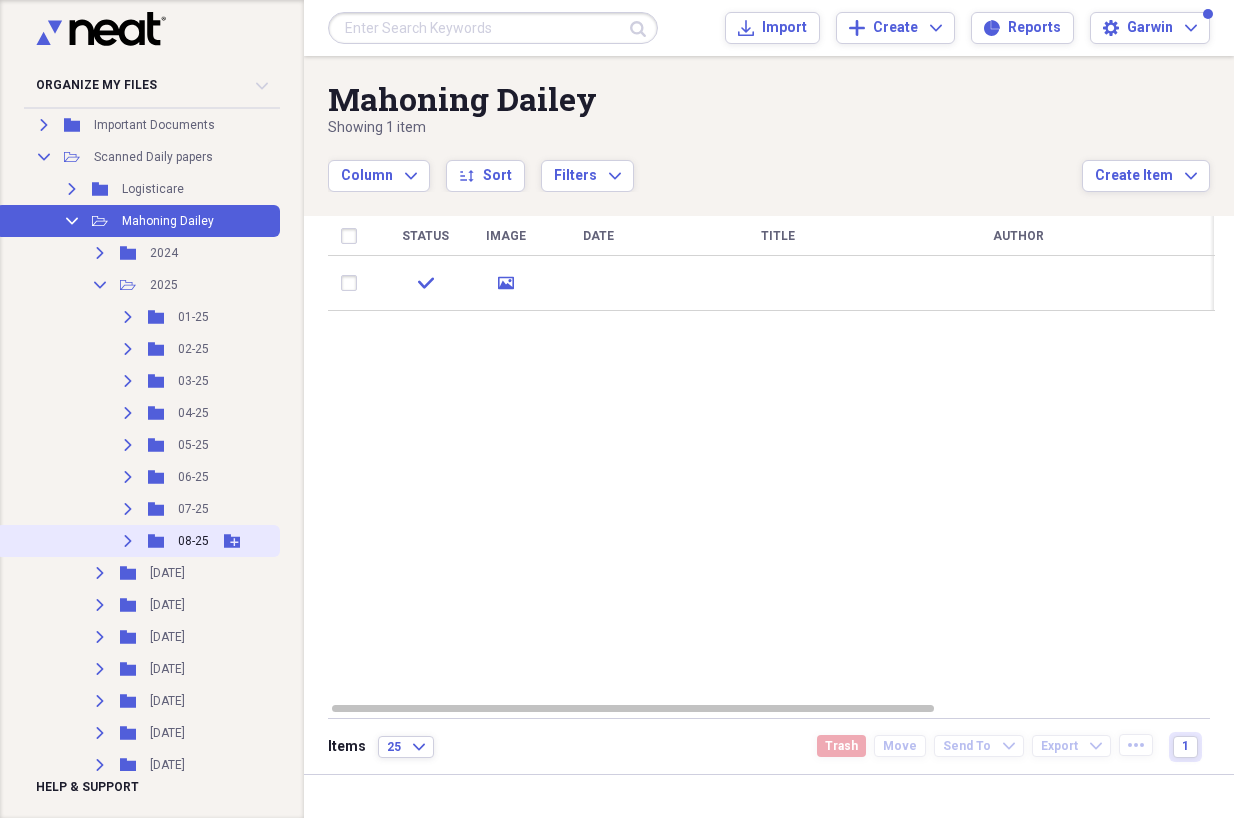 click 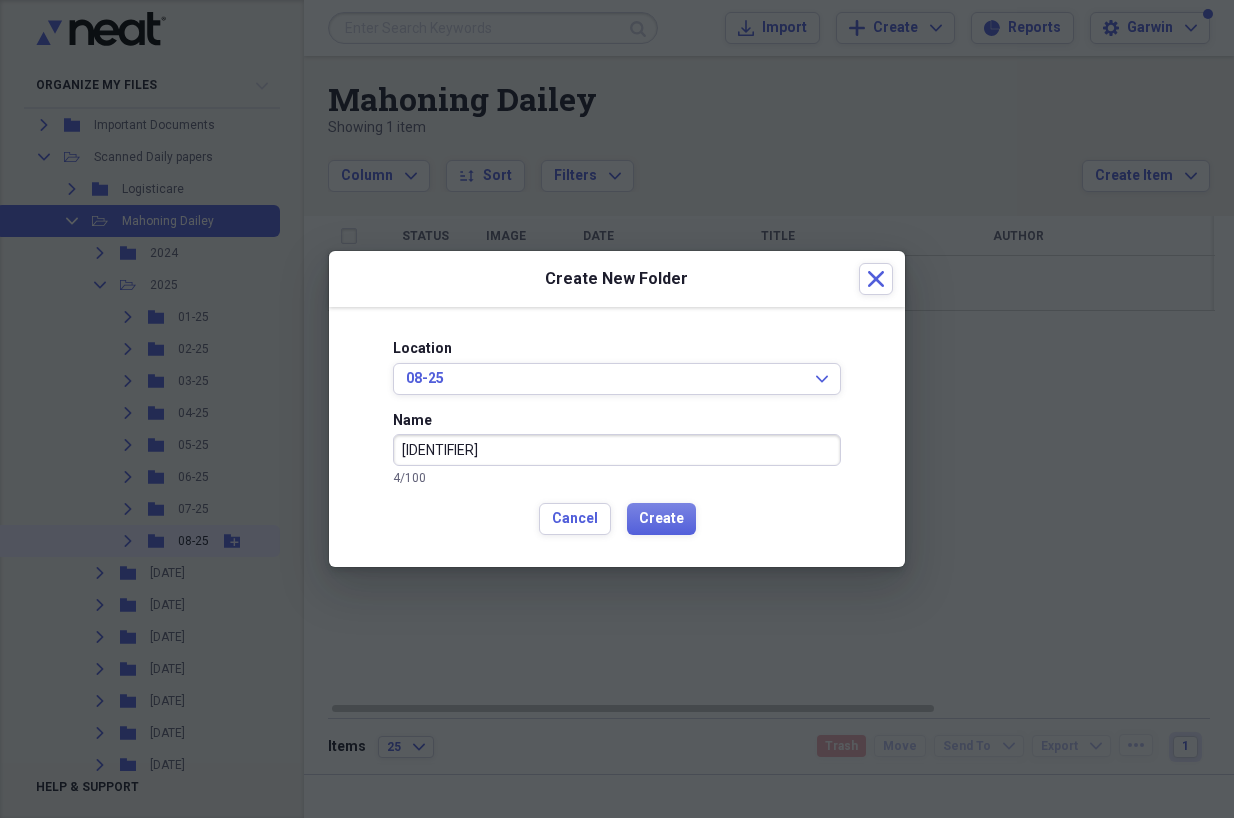 type on "[IDENTIFIER]" 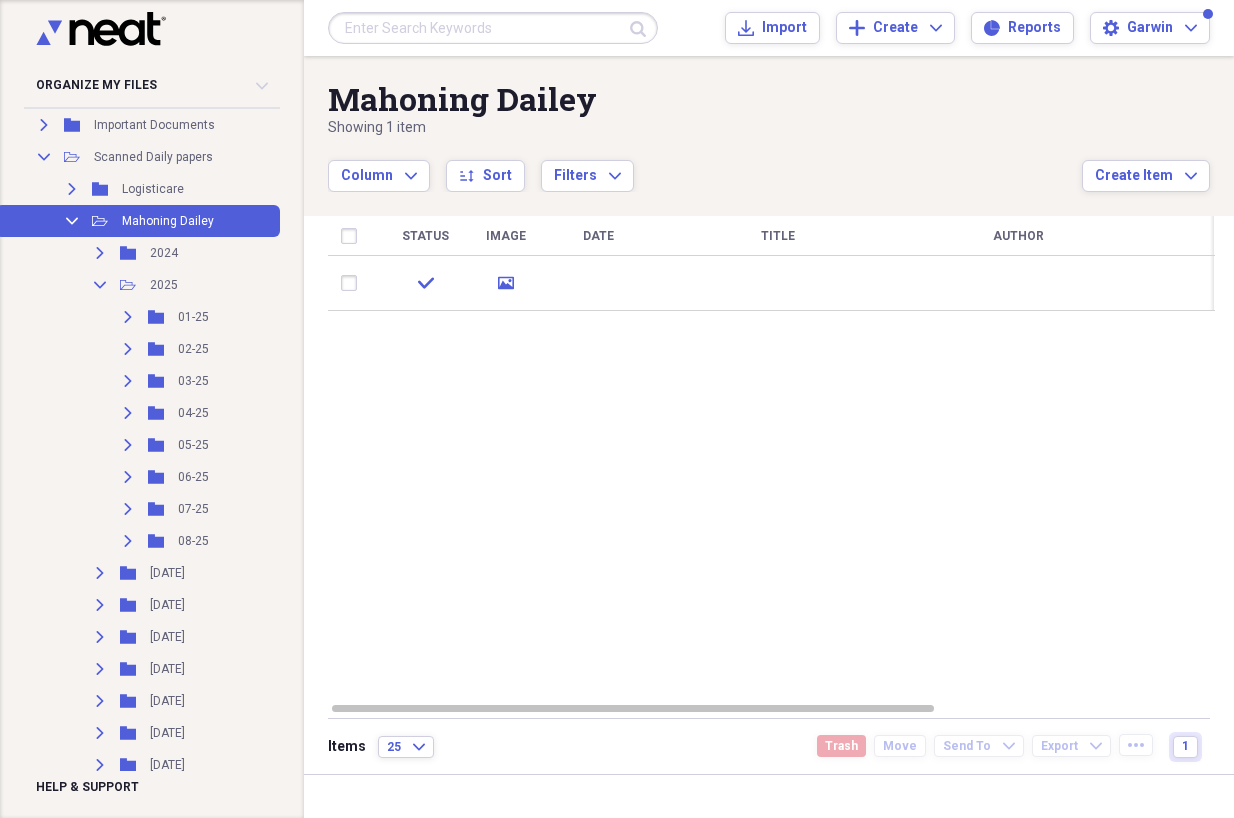 click on "Add Folder" 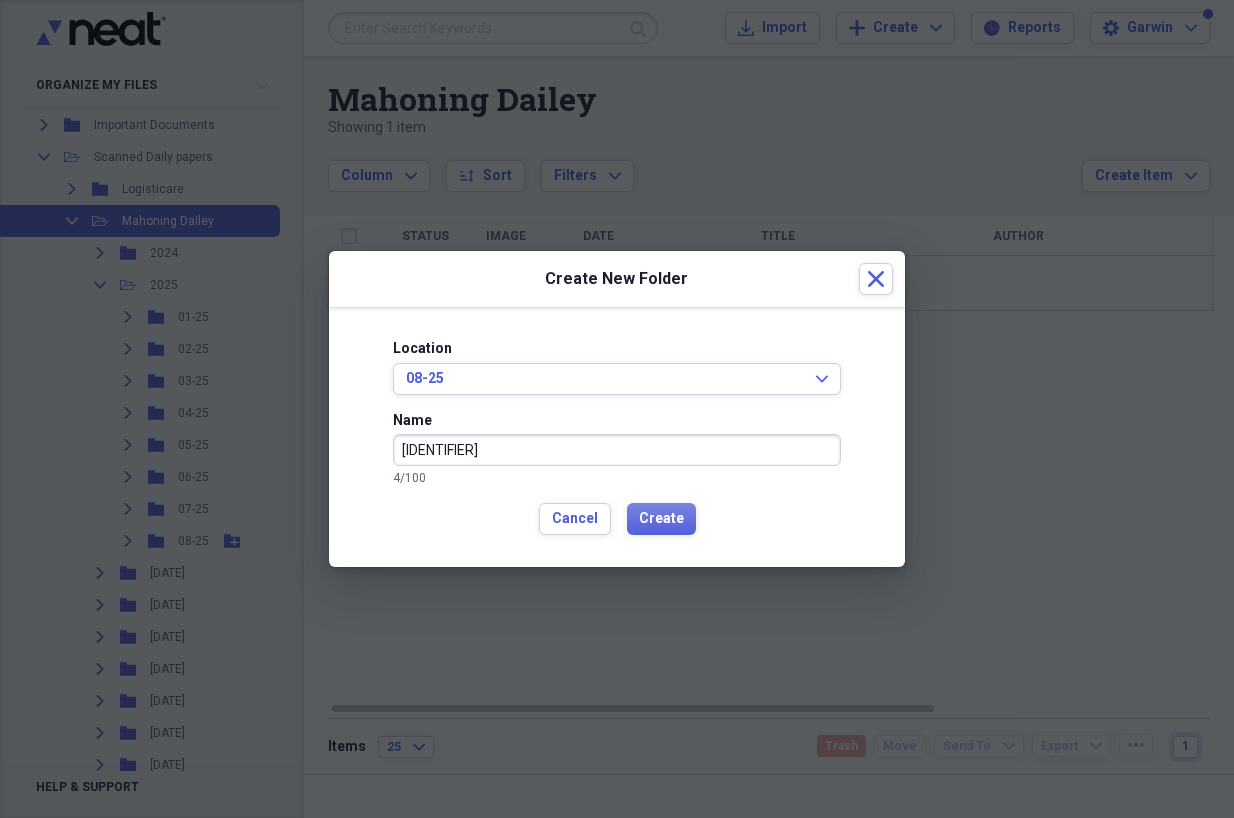 type on "[IDENTIFIER]" 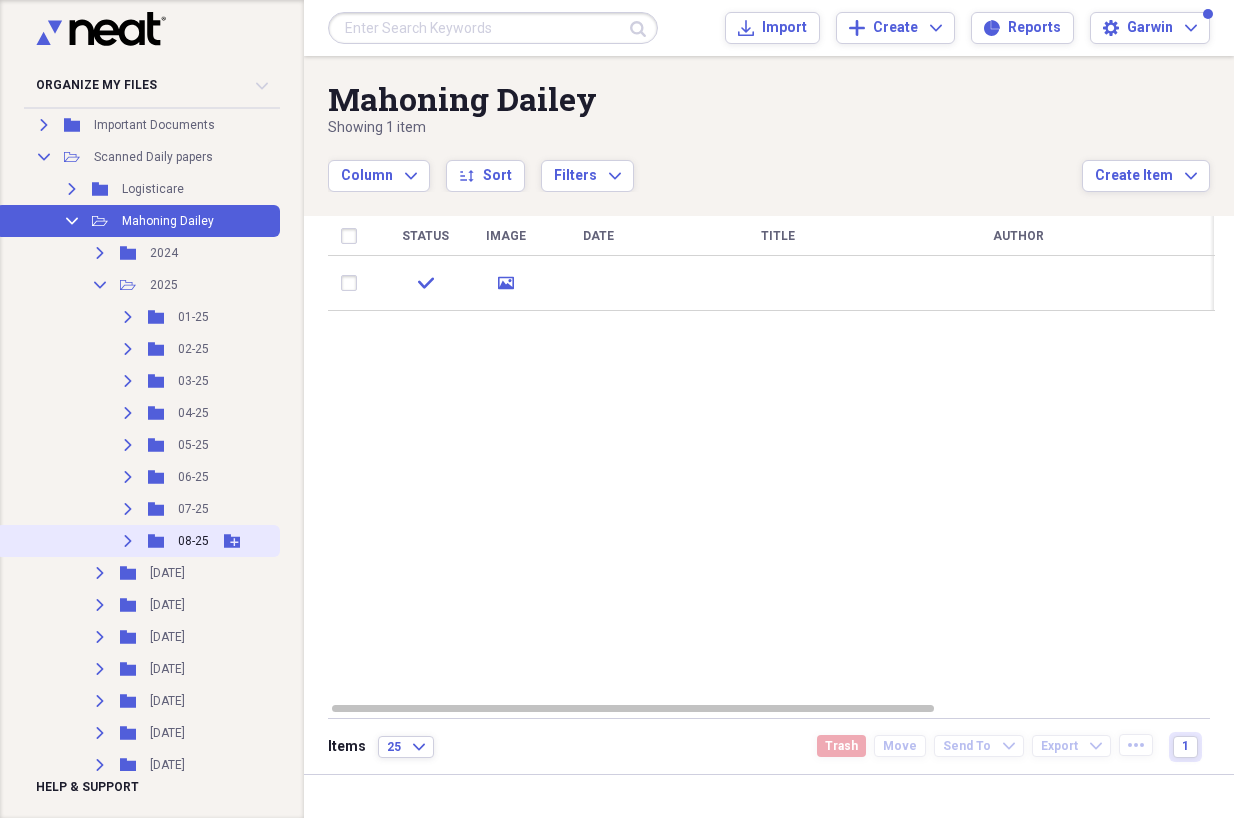 click on "Add Folder" 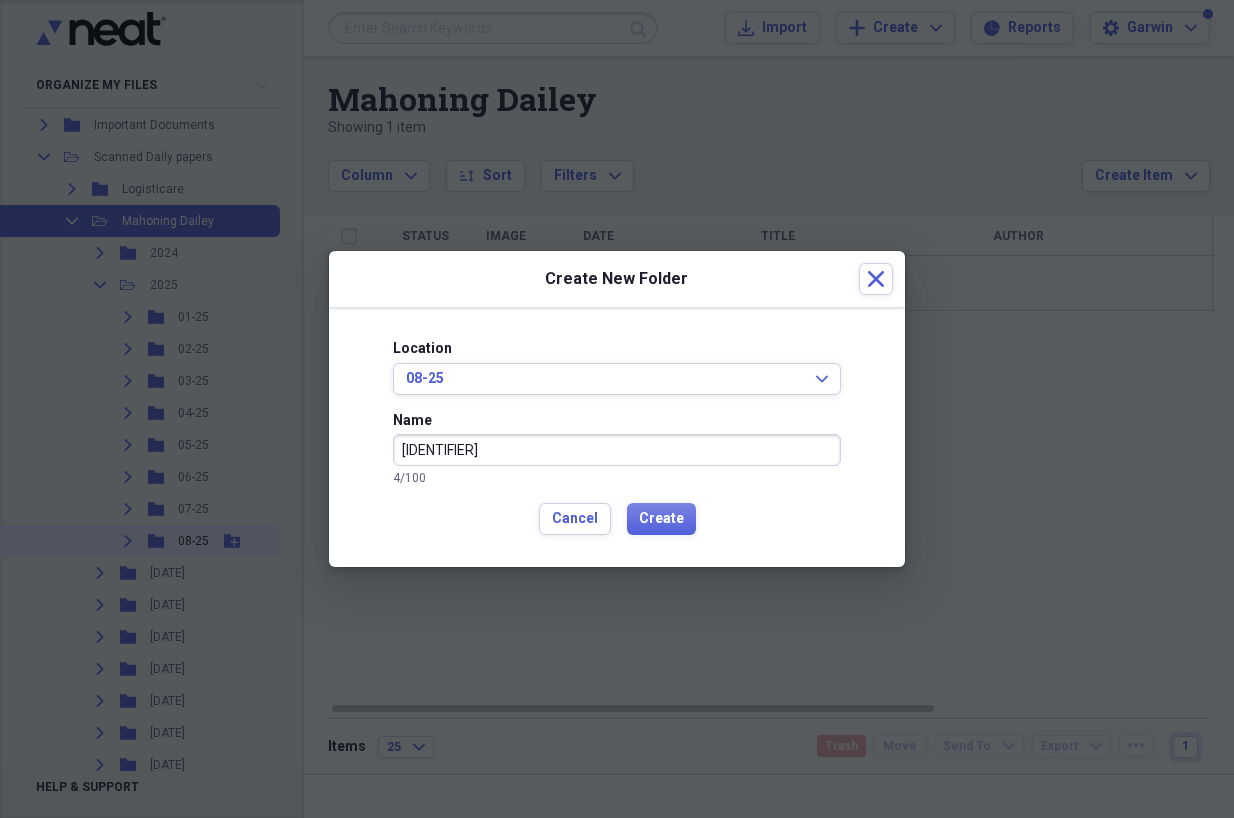 type on "[IDENTIFIER]" 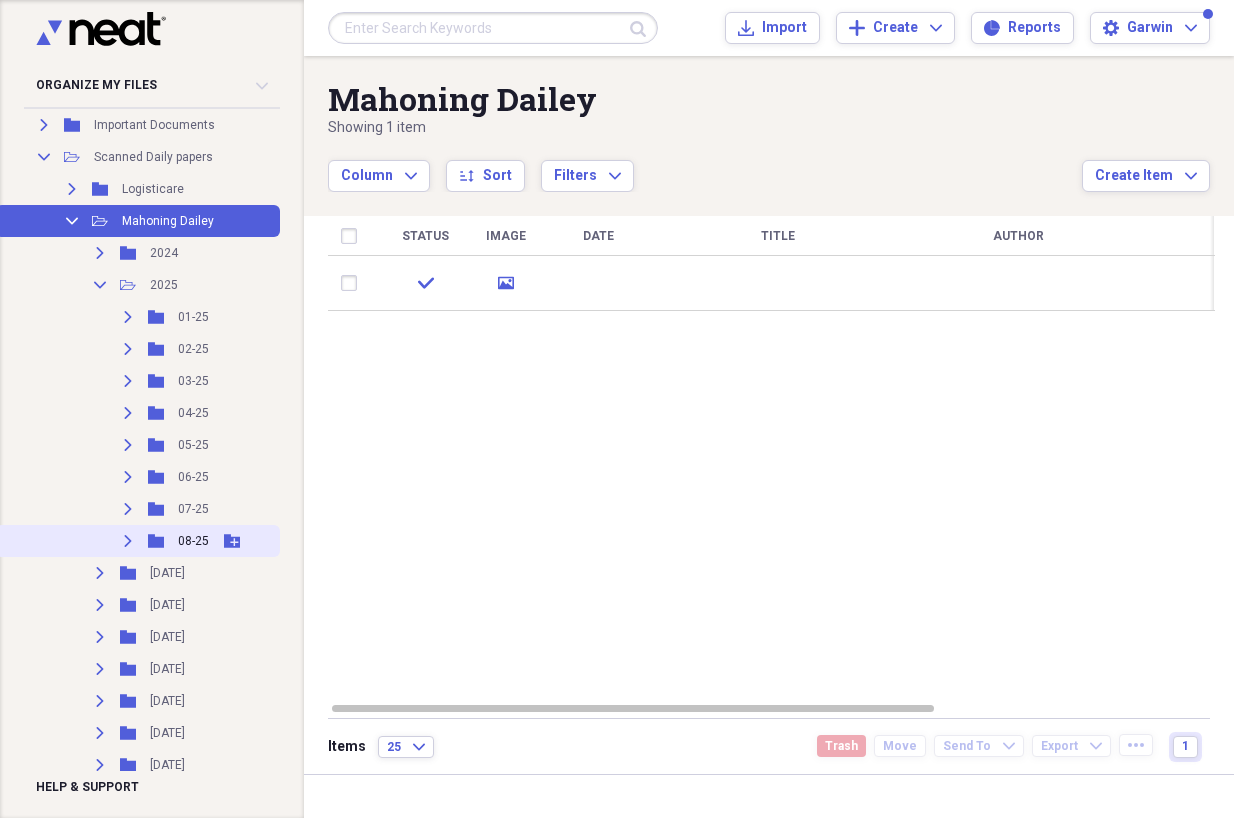 click 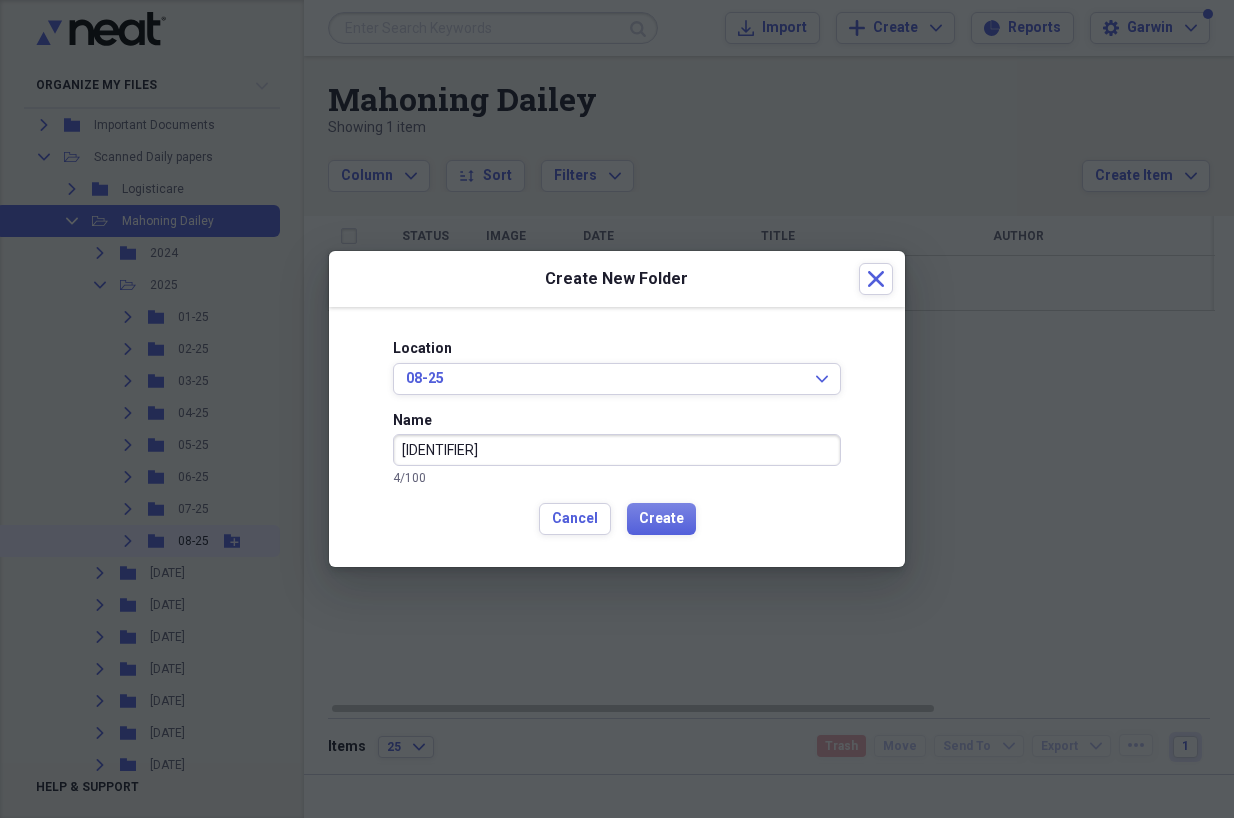 type on "[IDENTIFIER]" 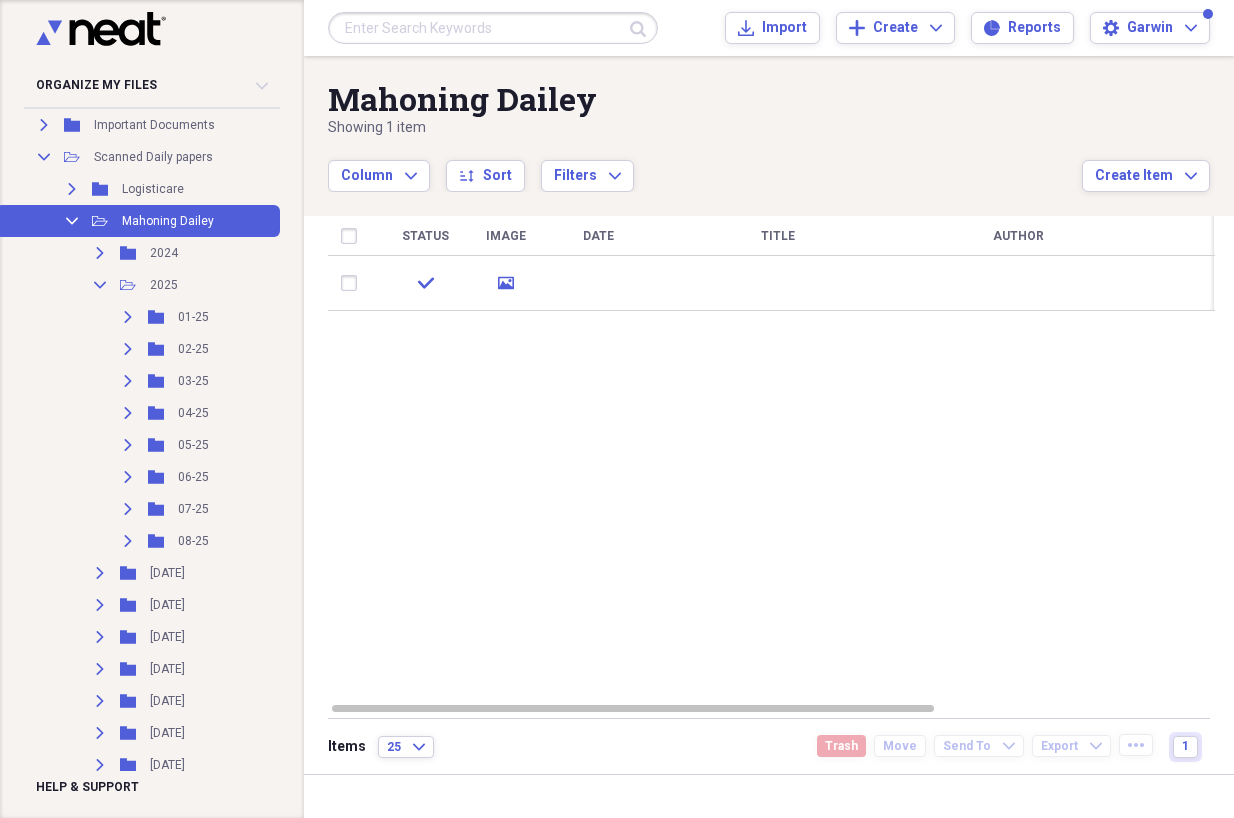 click on "Add Folder" at bounding box center [232, 541] 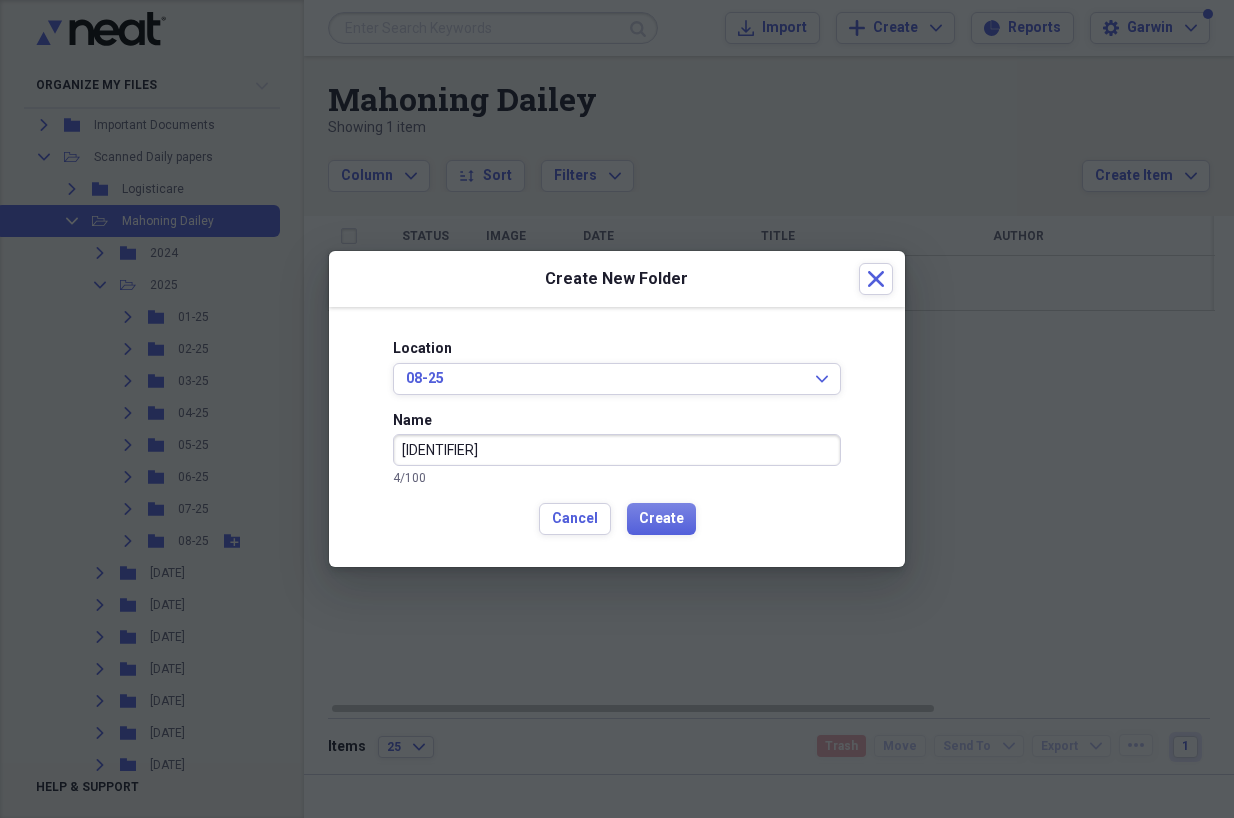 type on "[IDENTIFIER]" 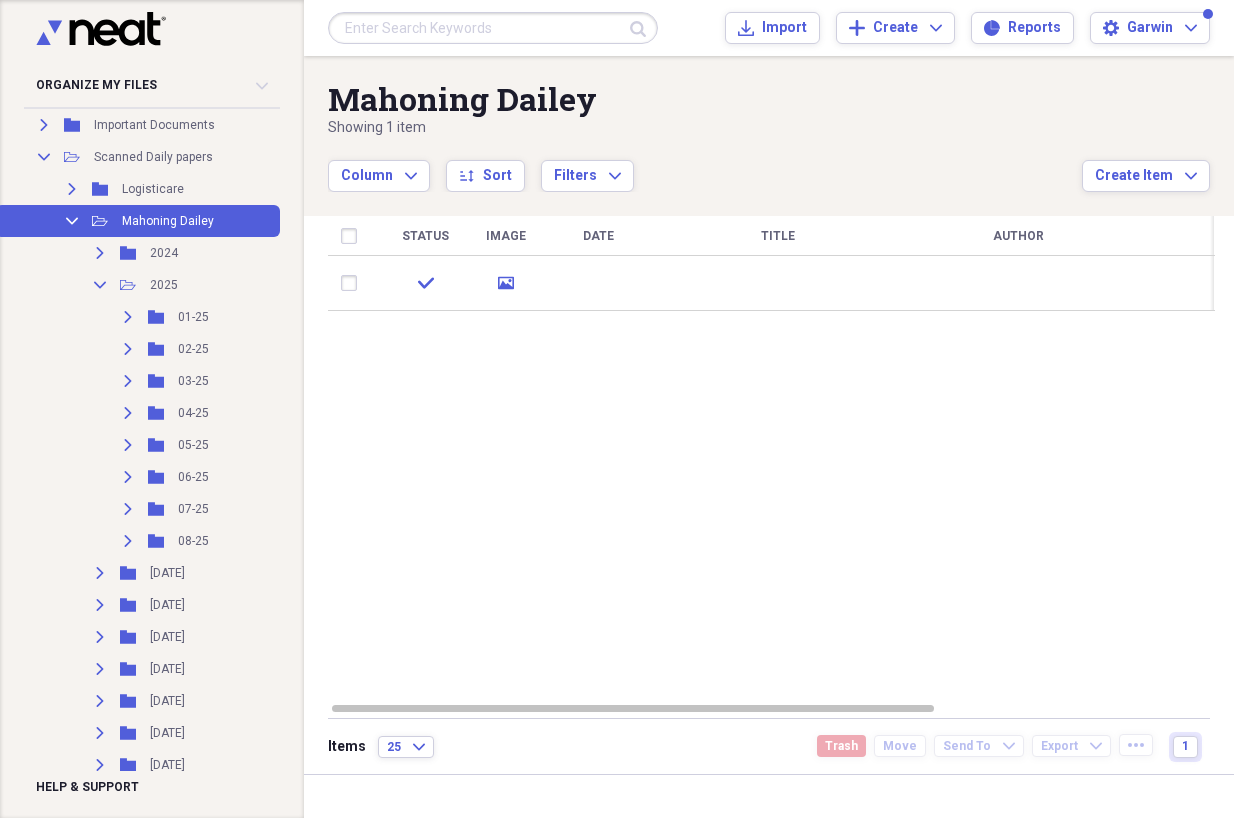 click on "Add Folder" 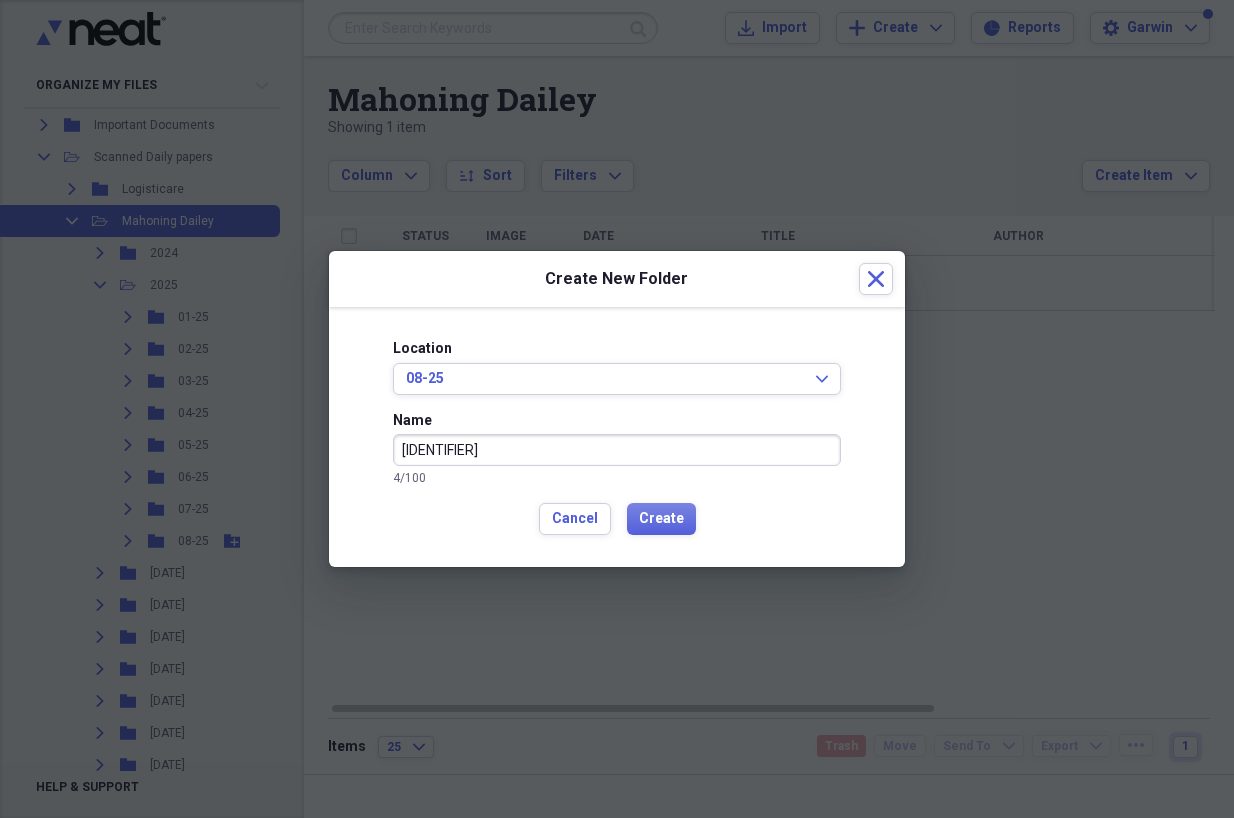 type on "[IDENTIFIER]" 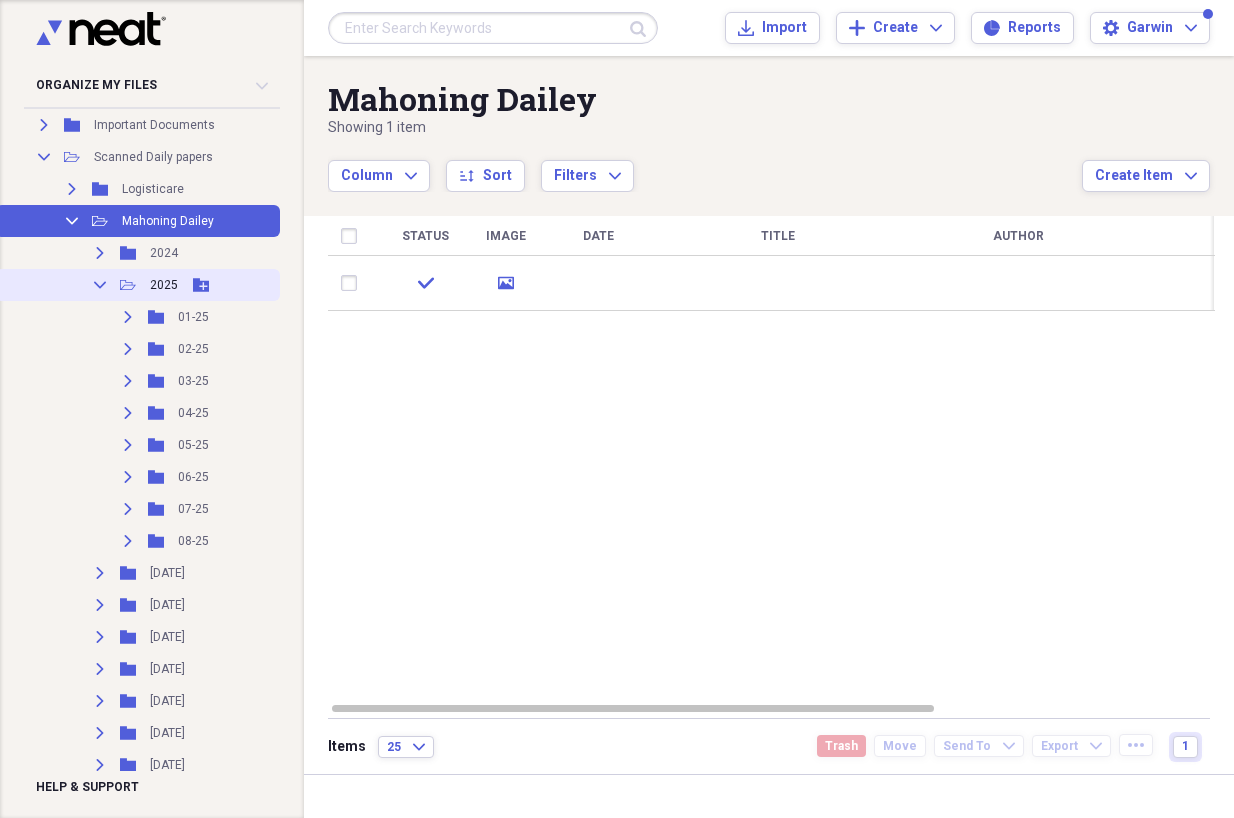 click on "Collapse" 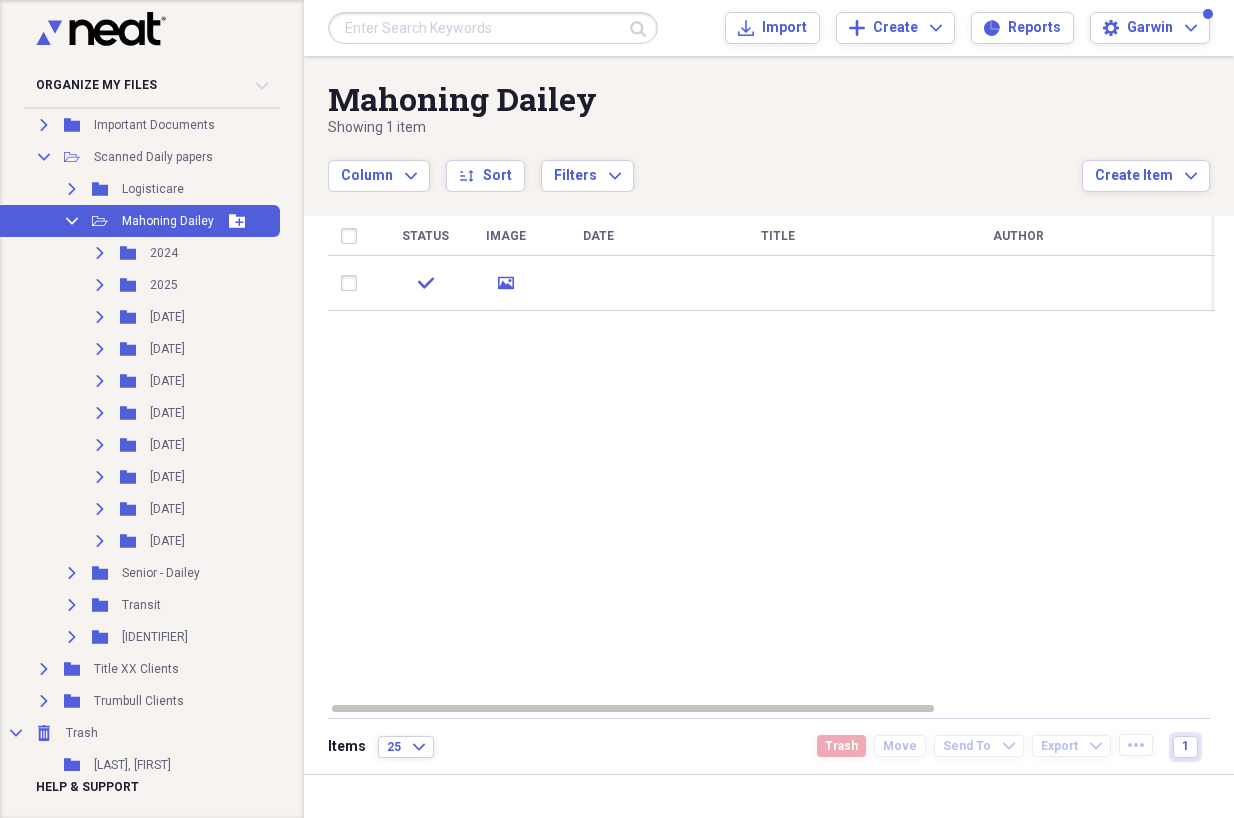 click on "Collapse" 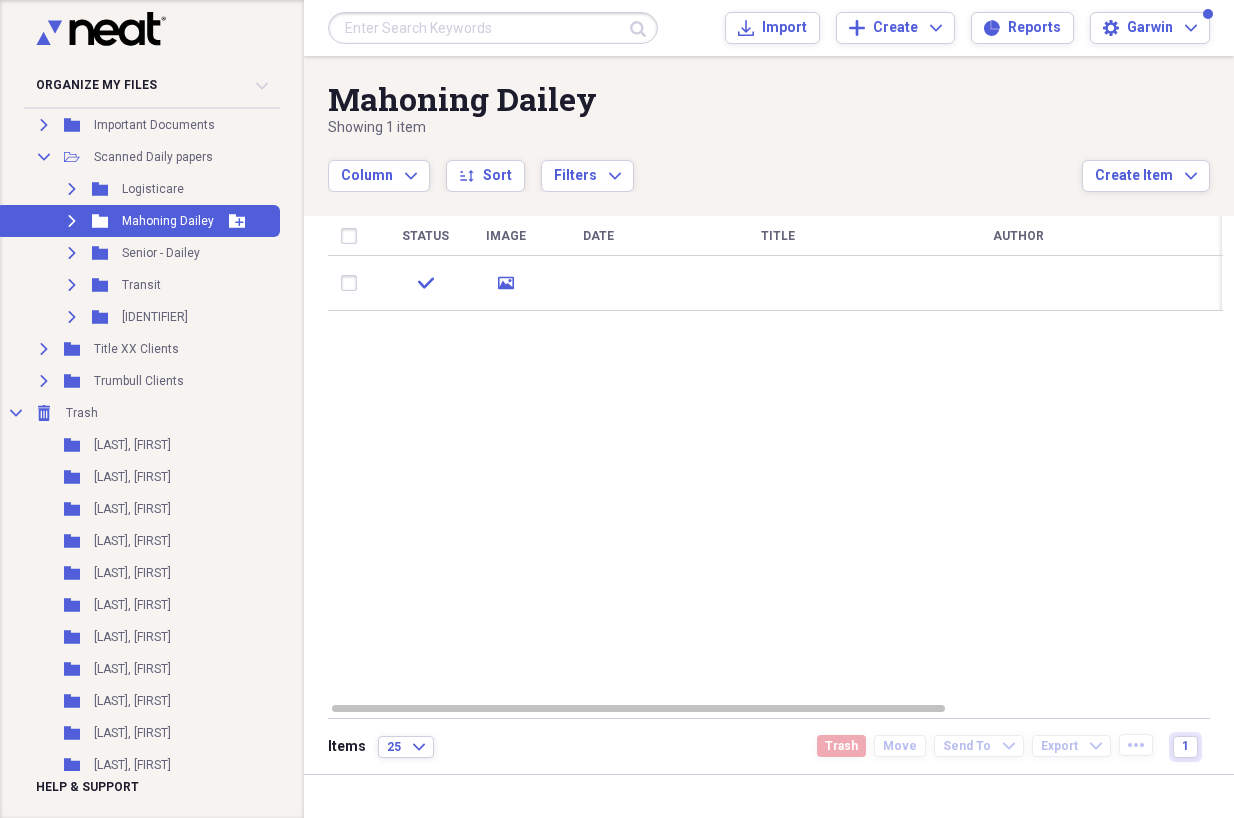 click on "Mahoning Dailey" at bounding box center [168, 221] 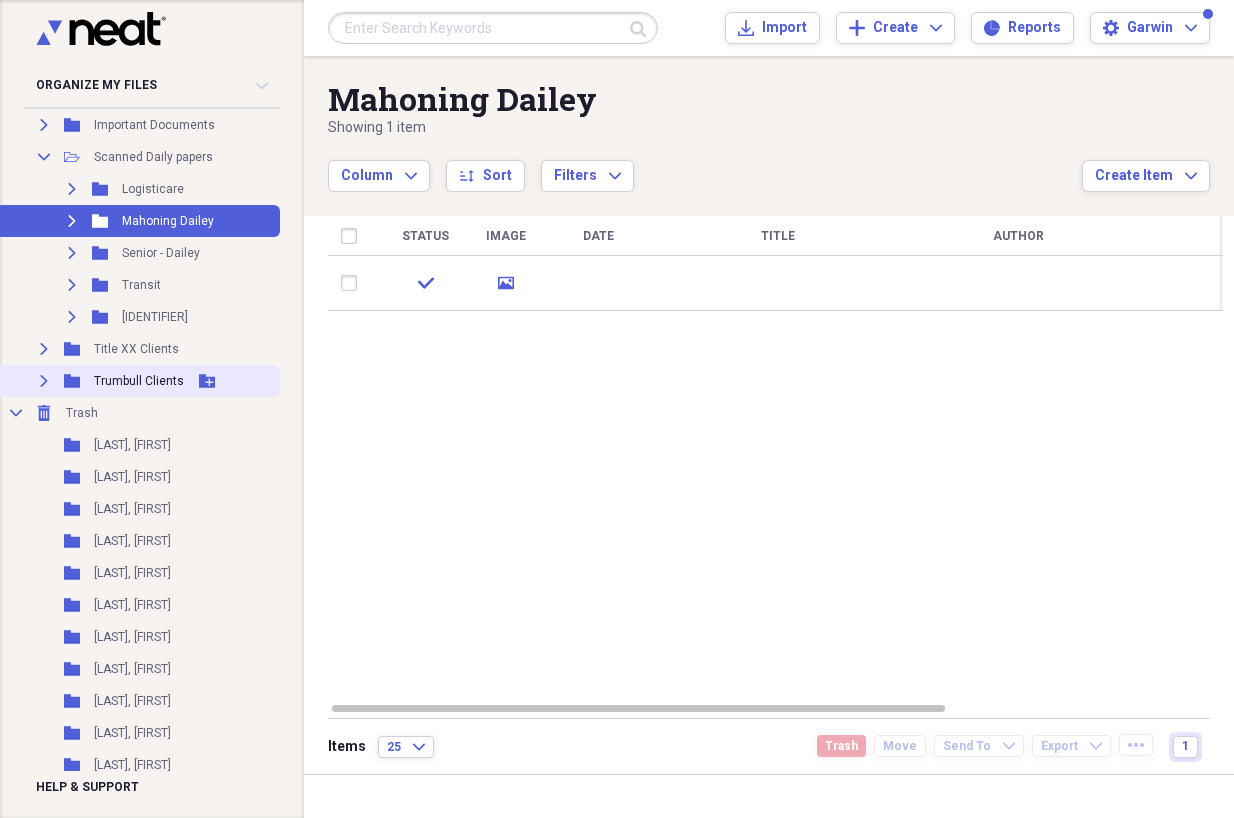 click on "Trumbull Clients" at bounding box center (139, 381) 